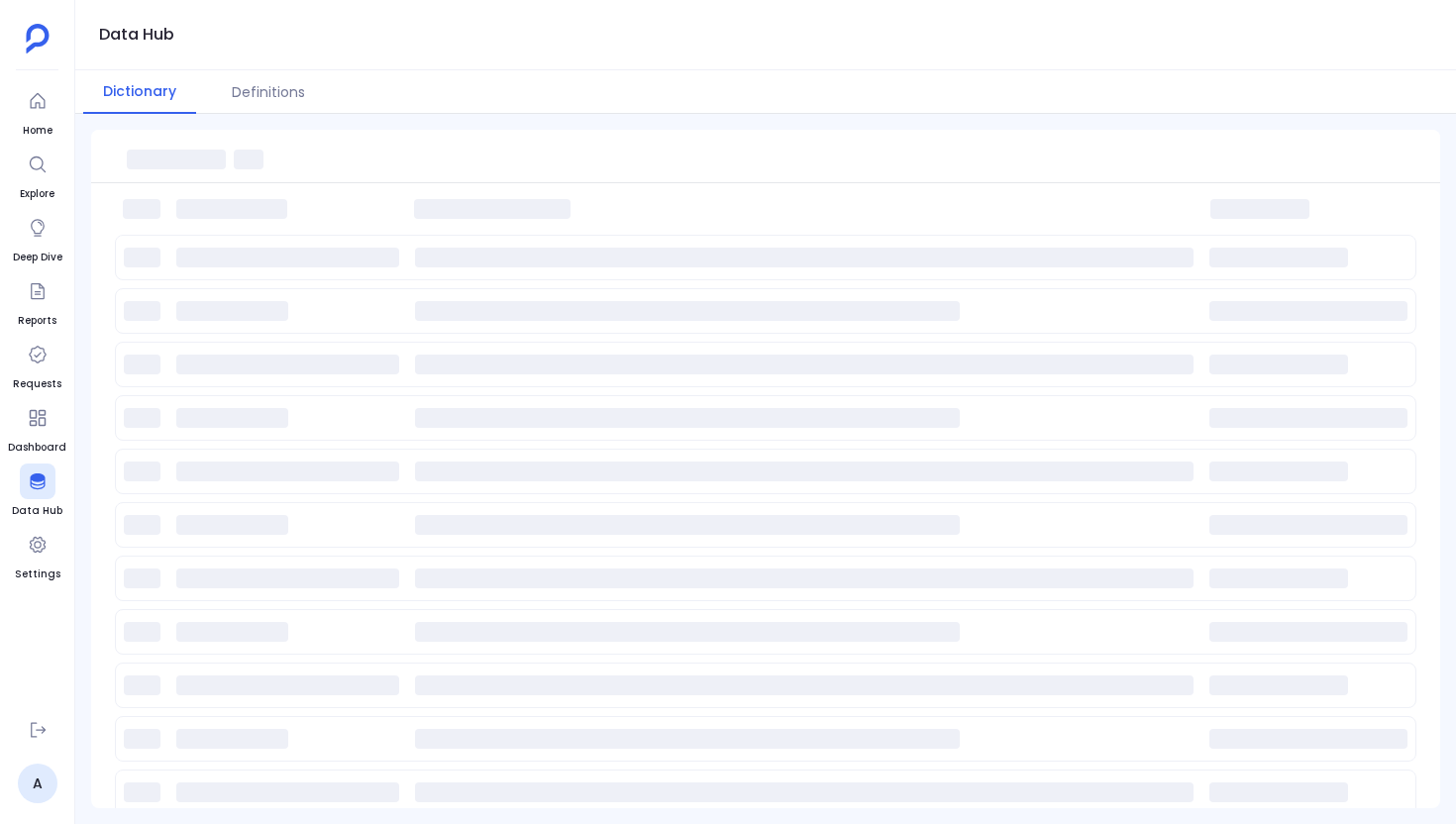 scroll, scrollTop: 0, scrollLeft: 0, axis: both 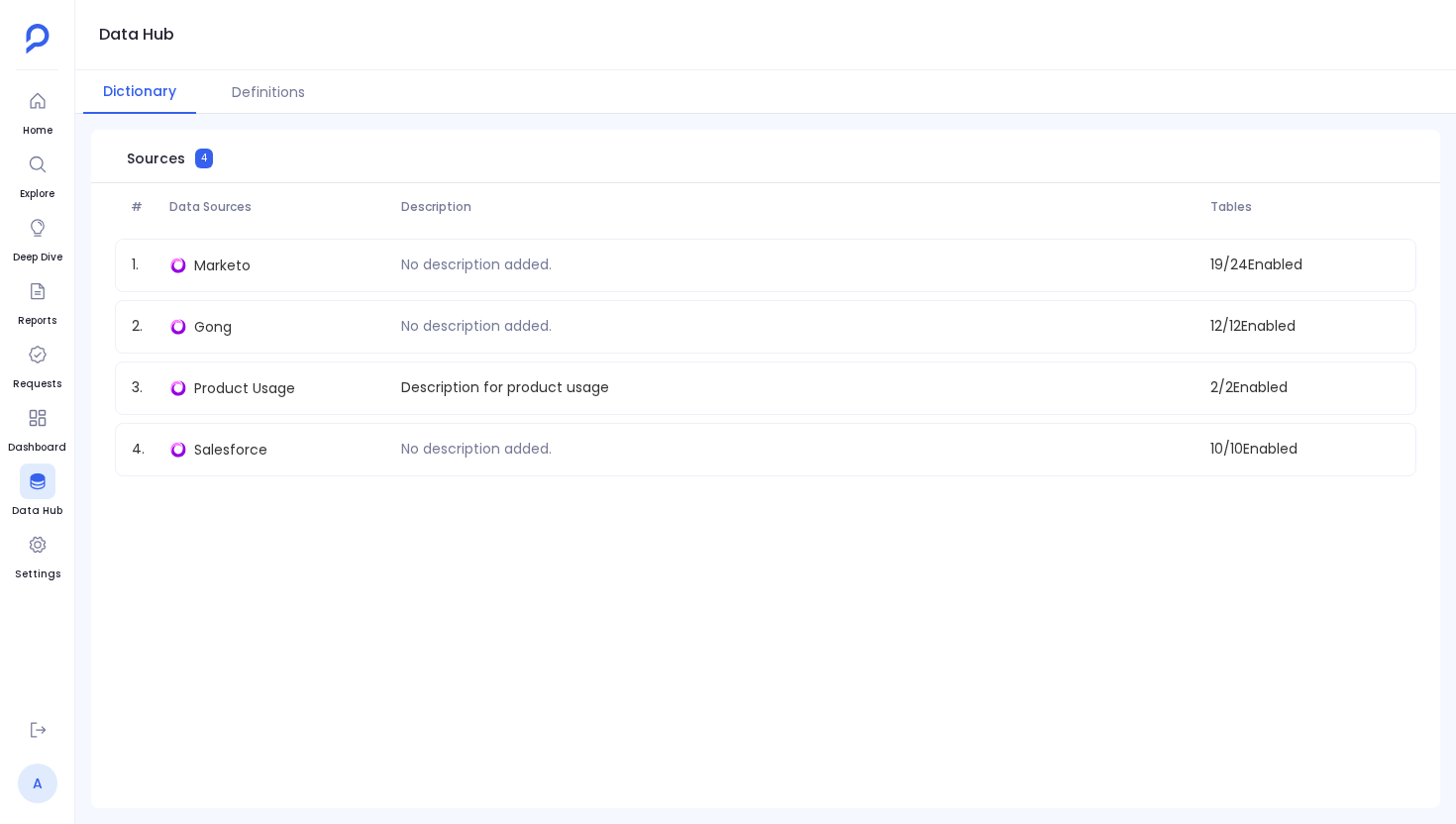 click on "A" at bounding box center (38, 783) 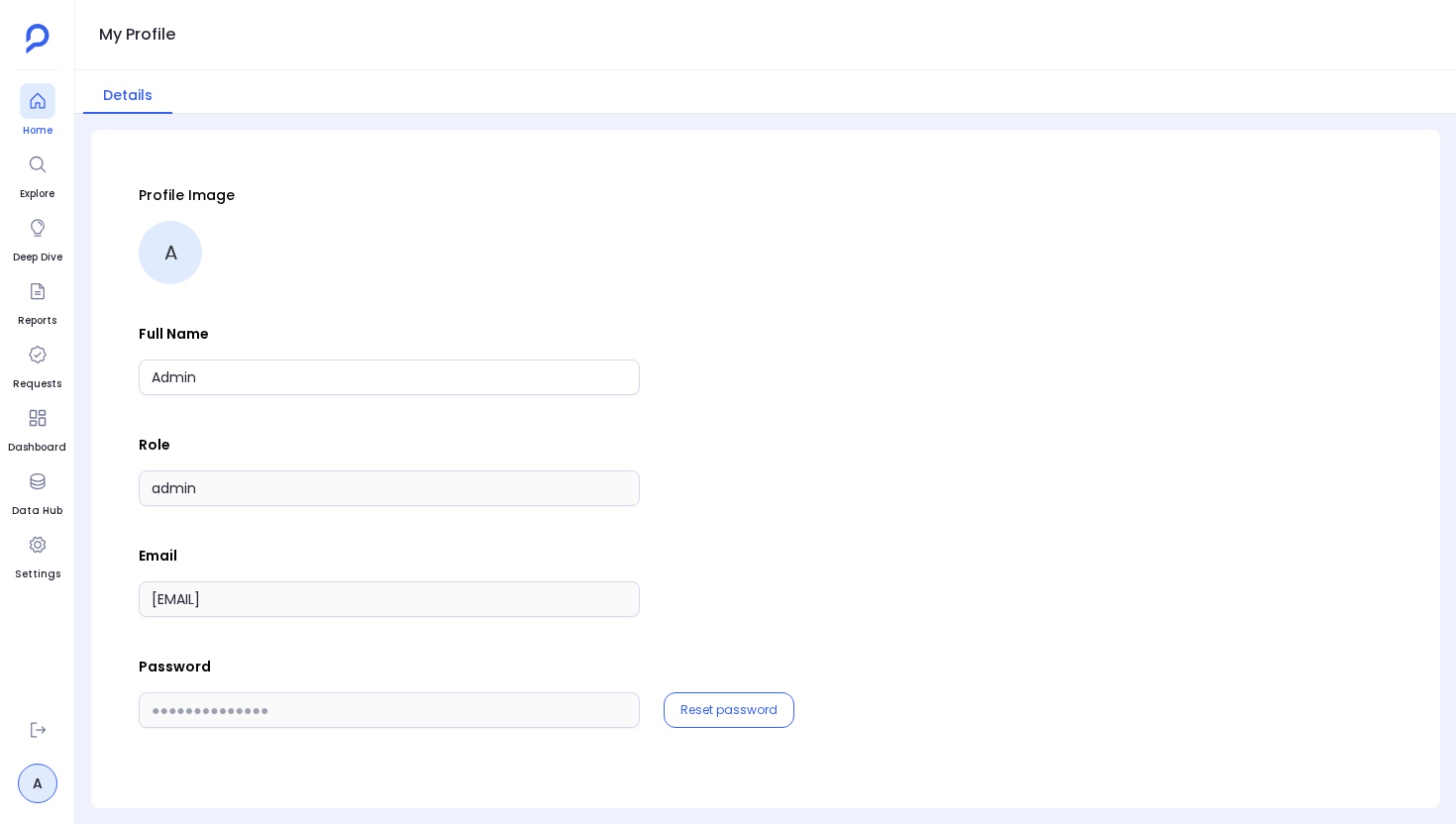 click 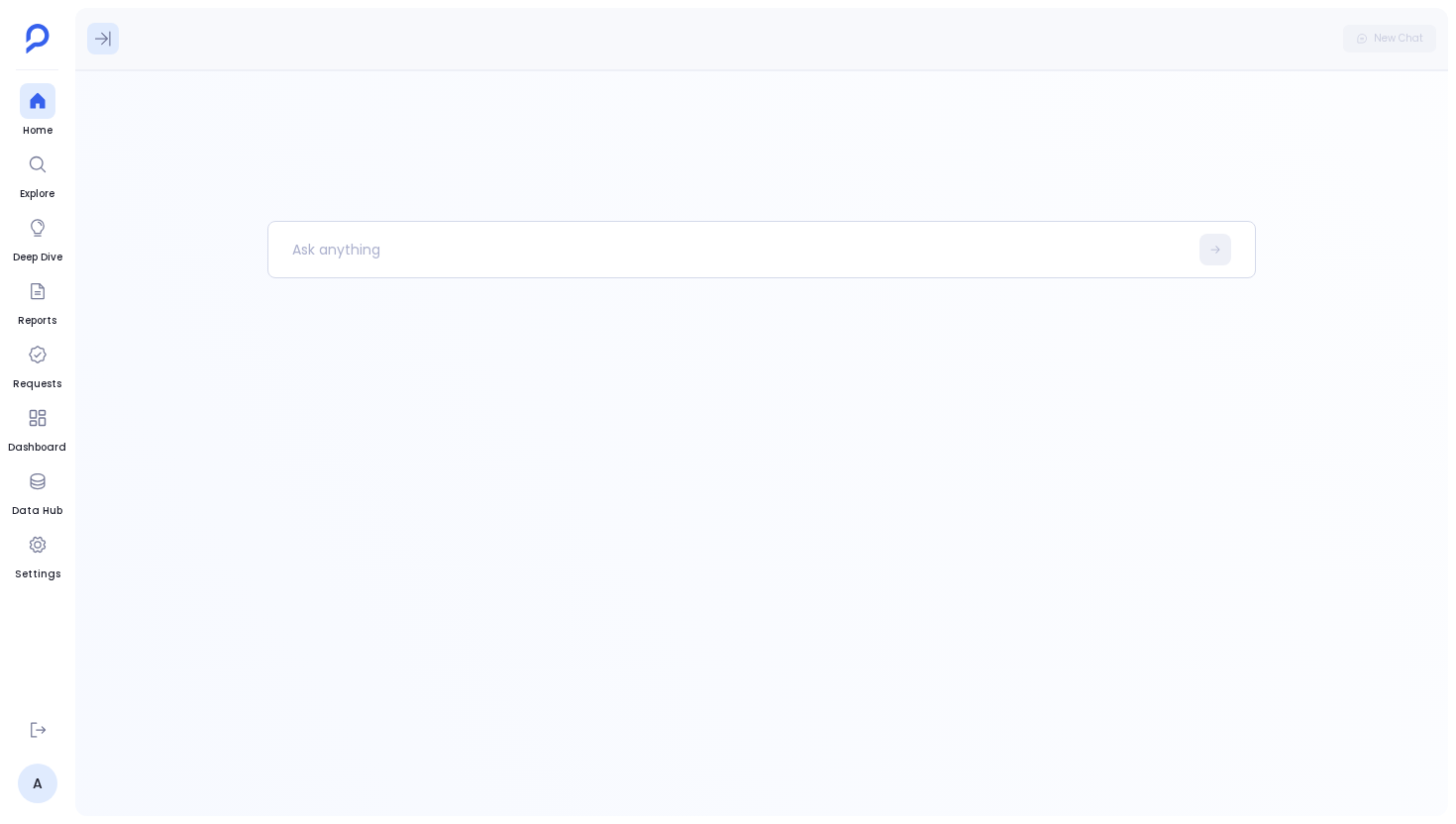 click 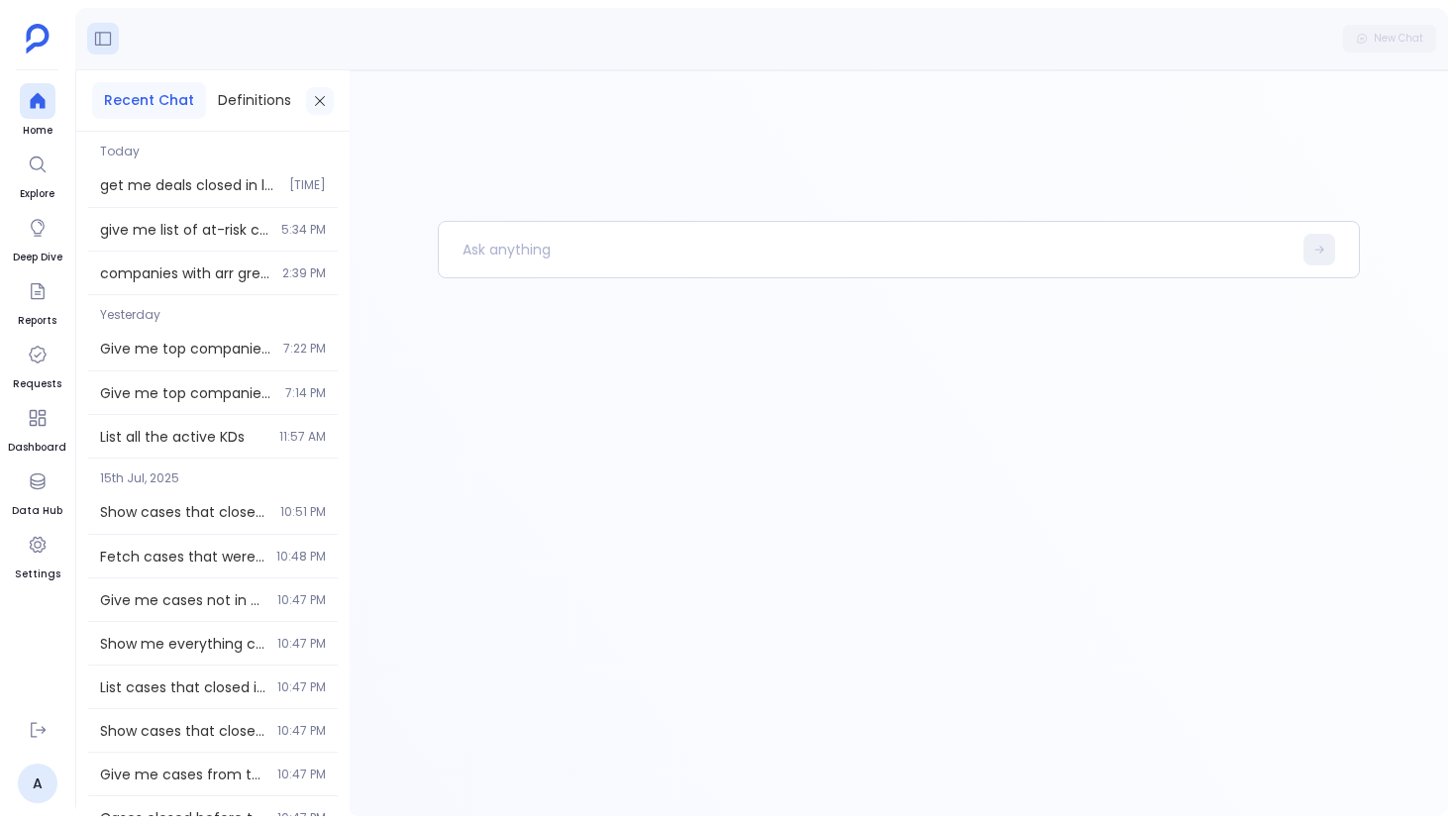 click at bounding box center (320, 101) 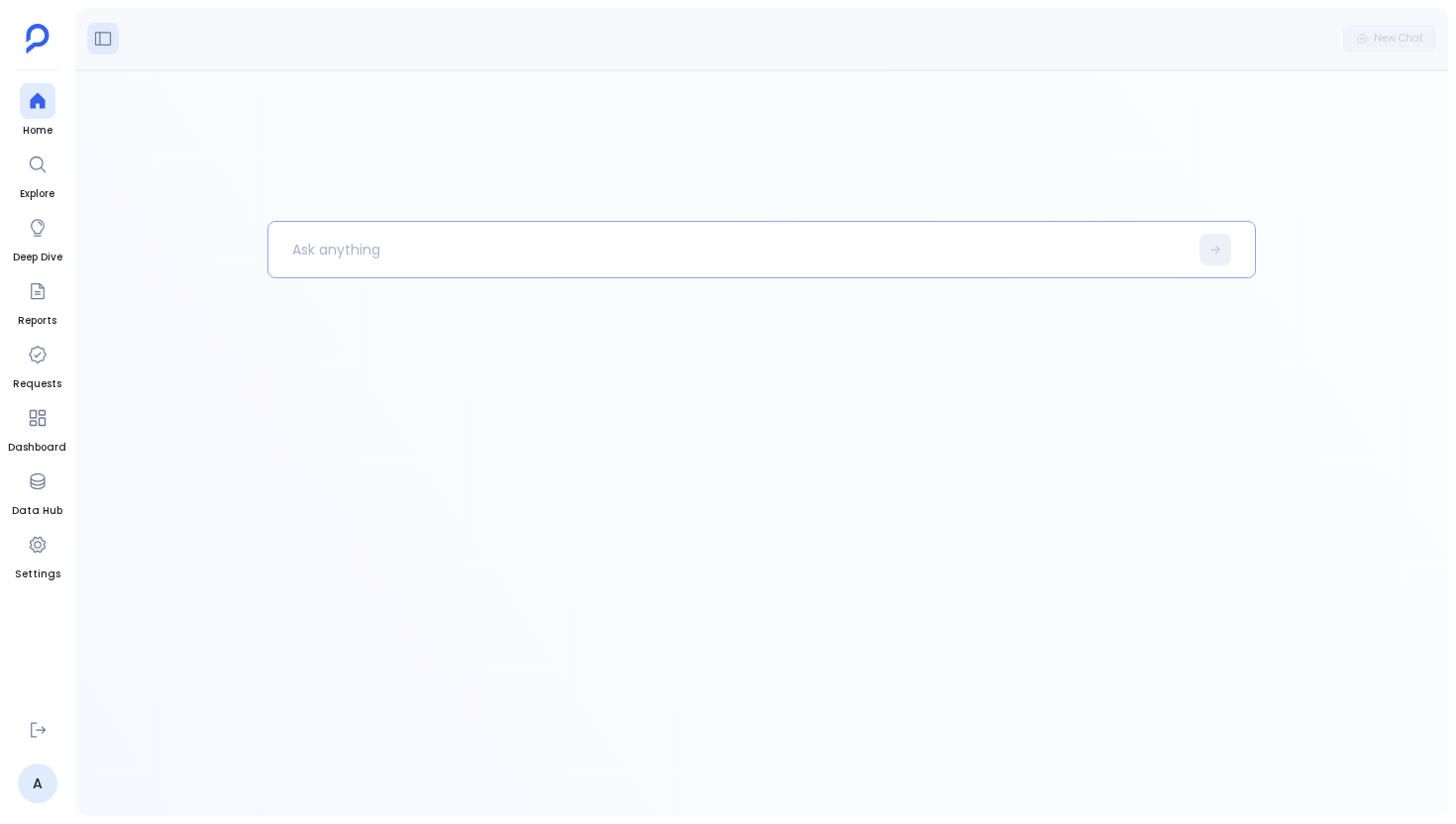 click at bounding box center (728, 250) 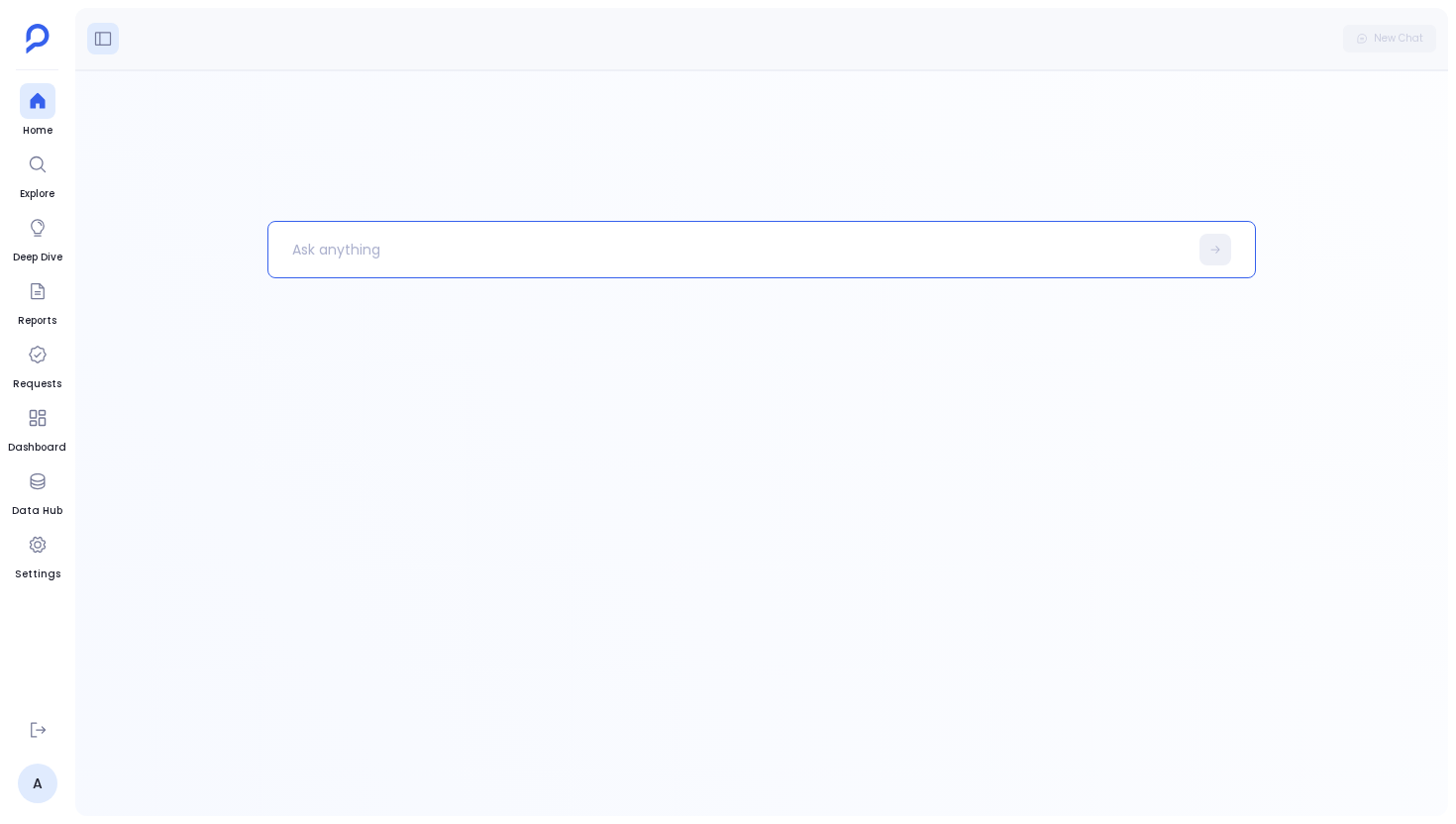 type 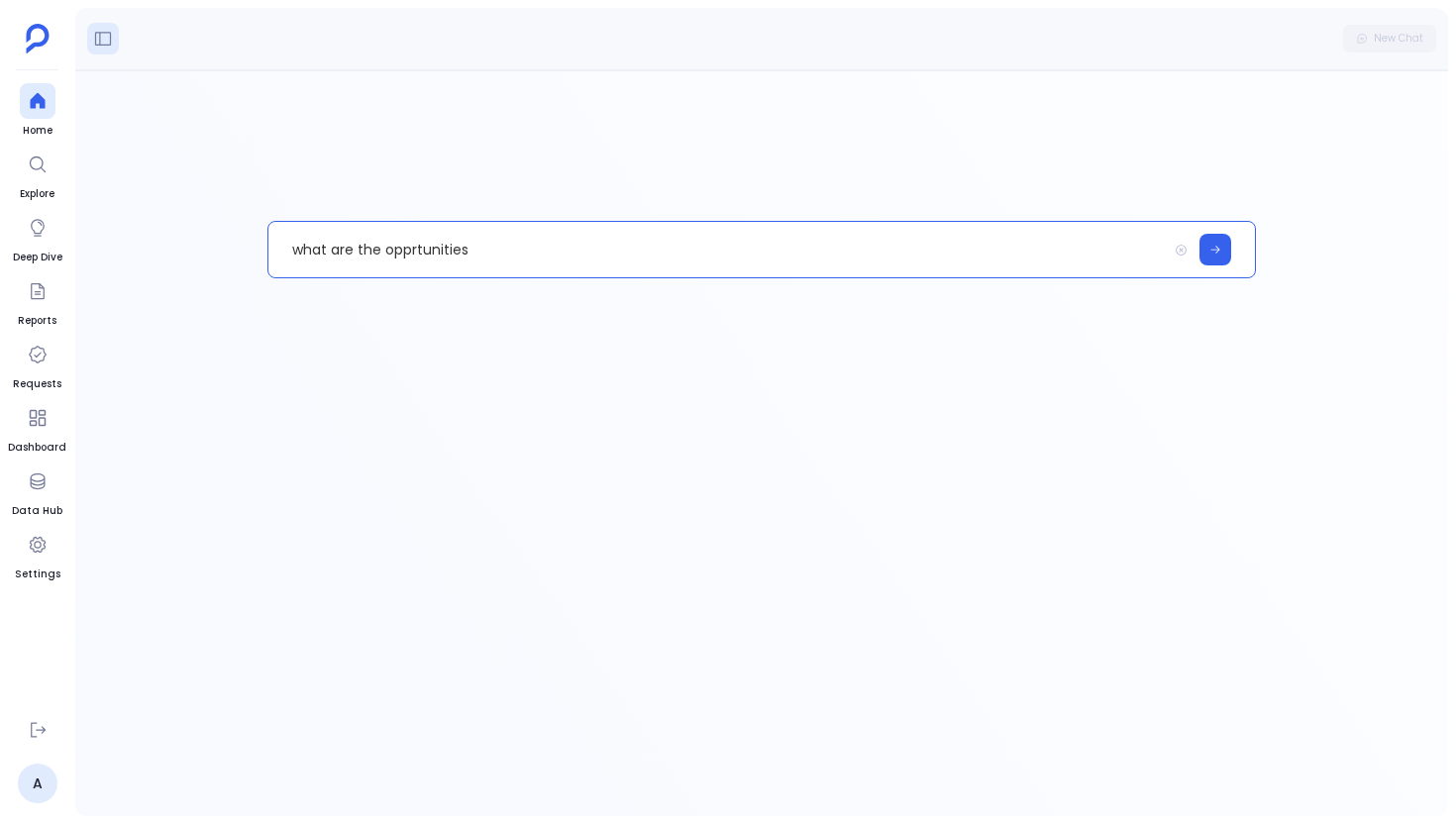 click on "what are the opprtunities" at bounding box center [717, 250] 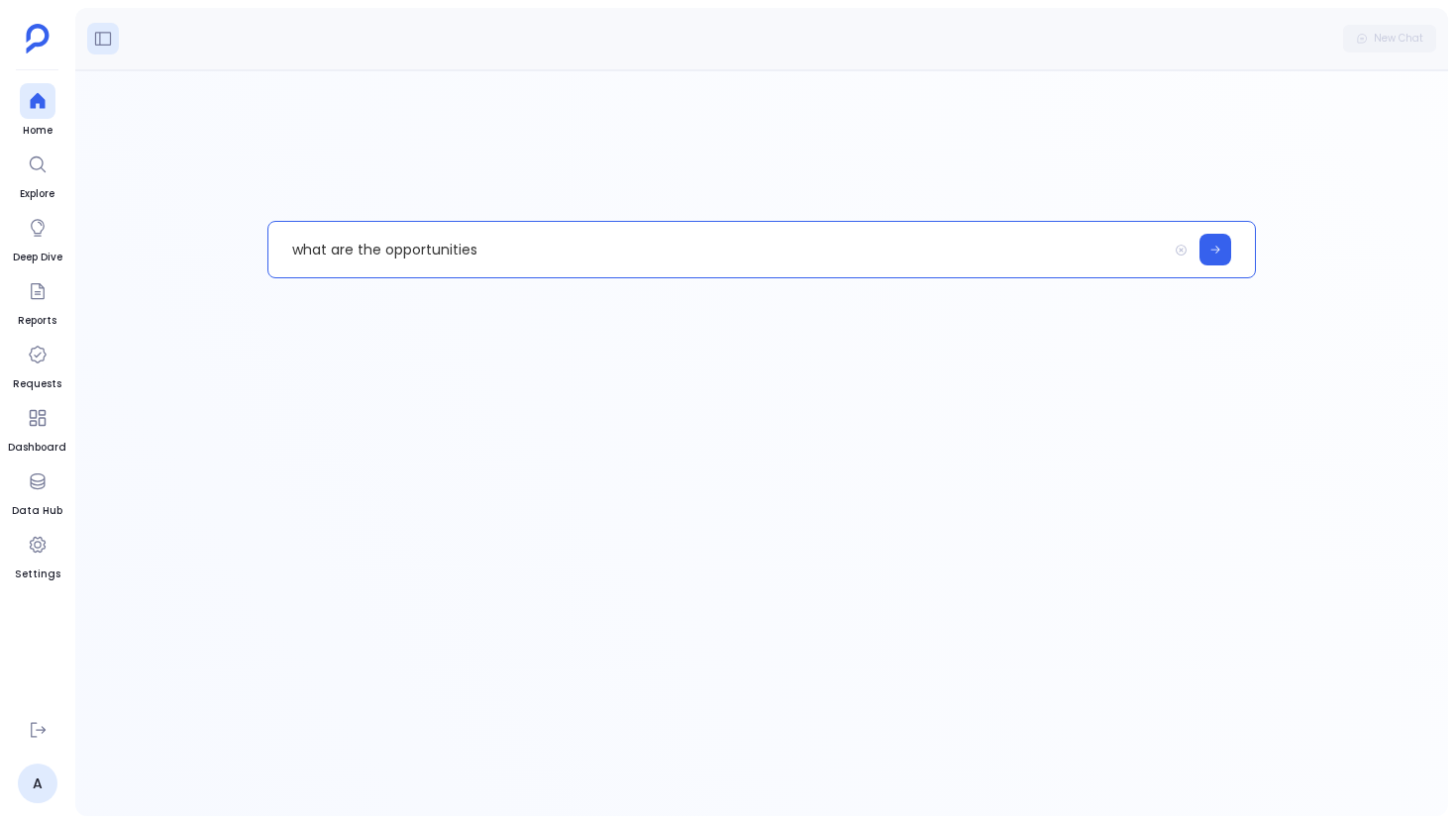 click on "what are the opportunities" at bounding box center [717, 250] 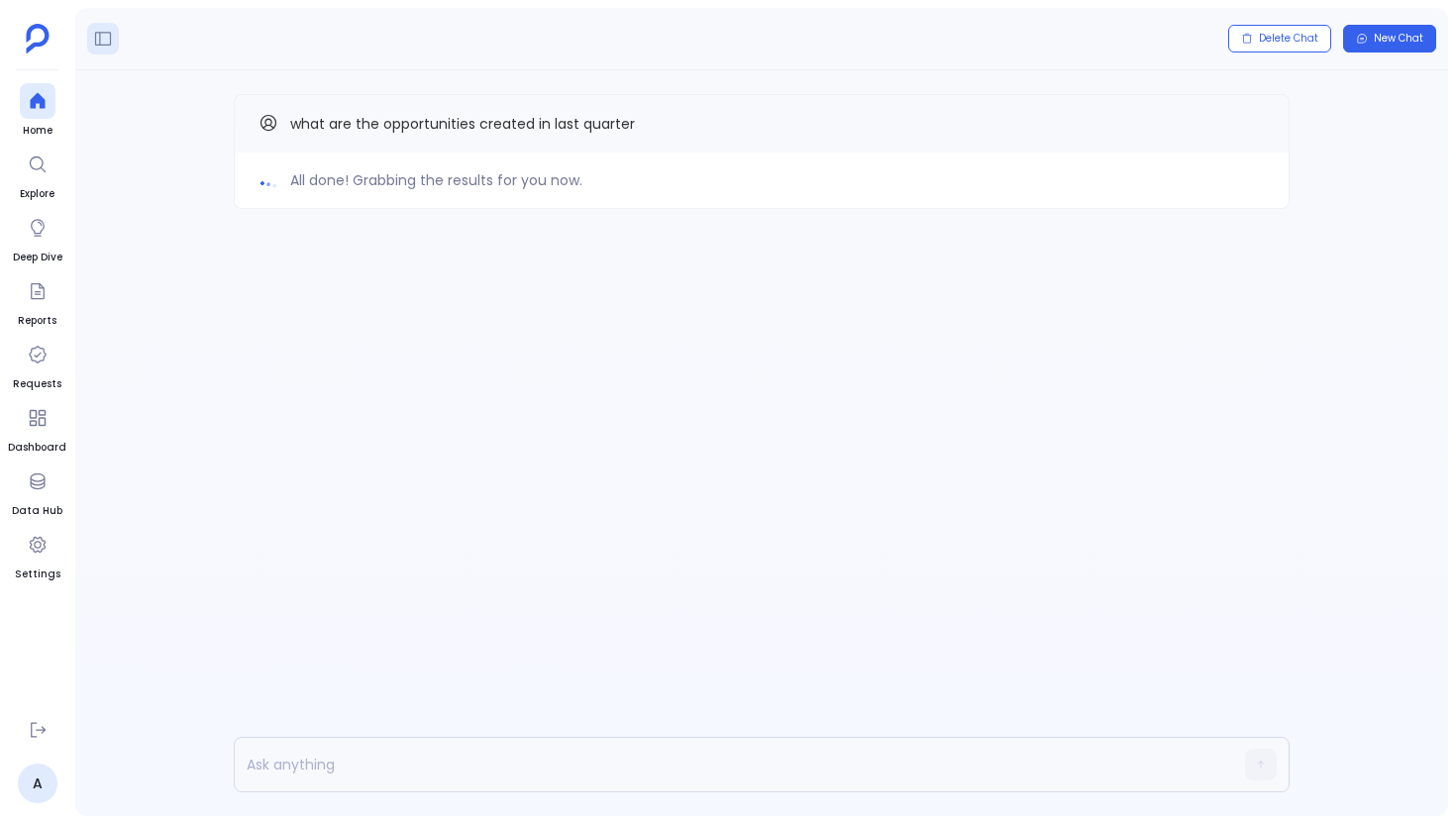 click on "All done! Grabbing the results for you now. what are the opportunities created in last quarter" at bounding box center [762, 443] 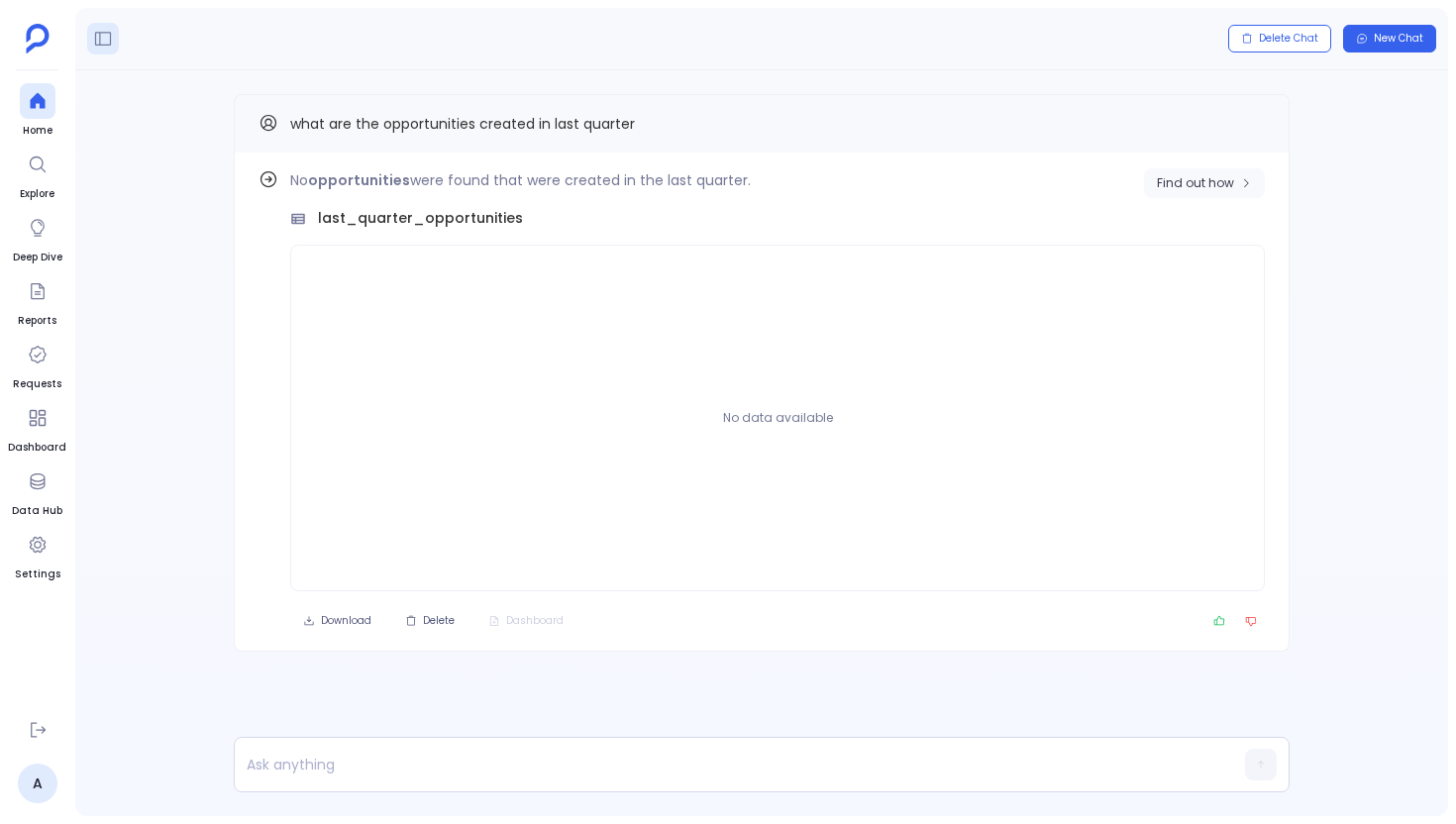click on "Find out how" at bounding box center [1196, 183] 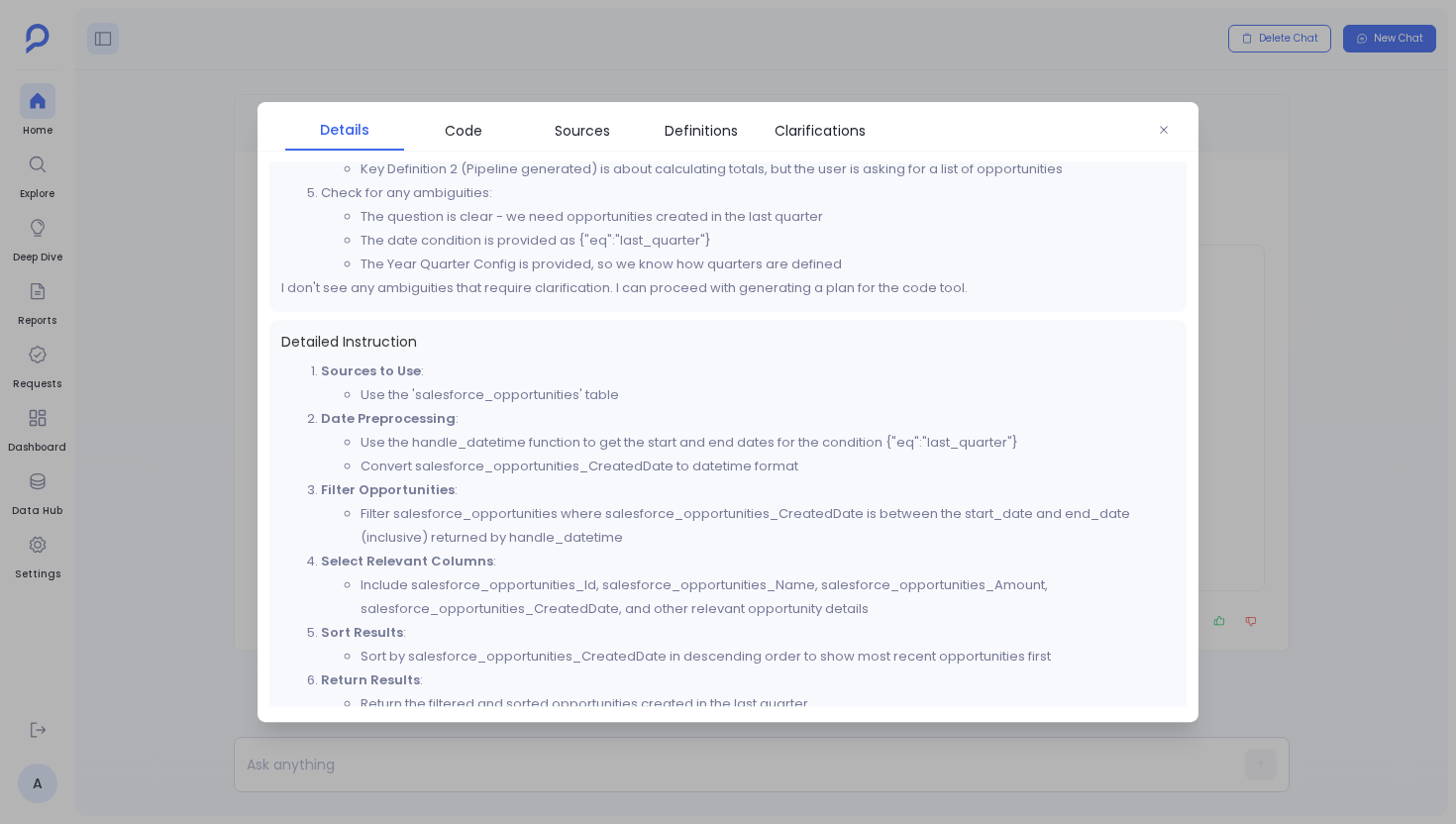 scroll, scrollTop: 454, scrollLeft: 0, axis: vertical 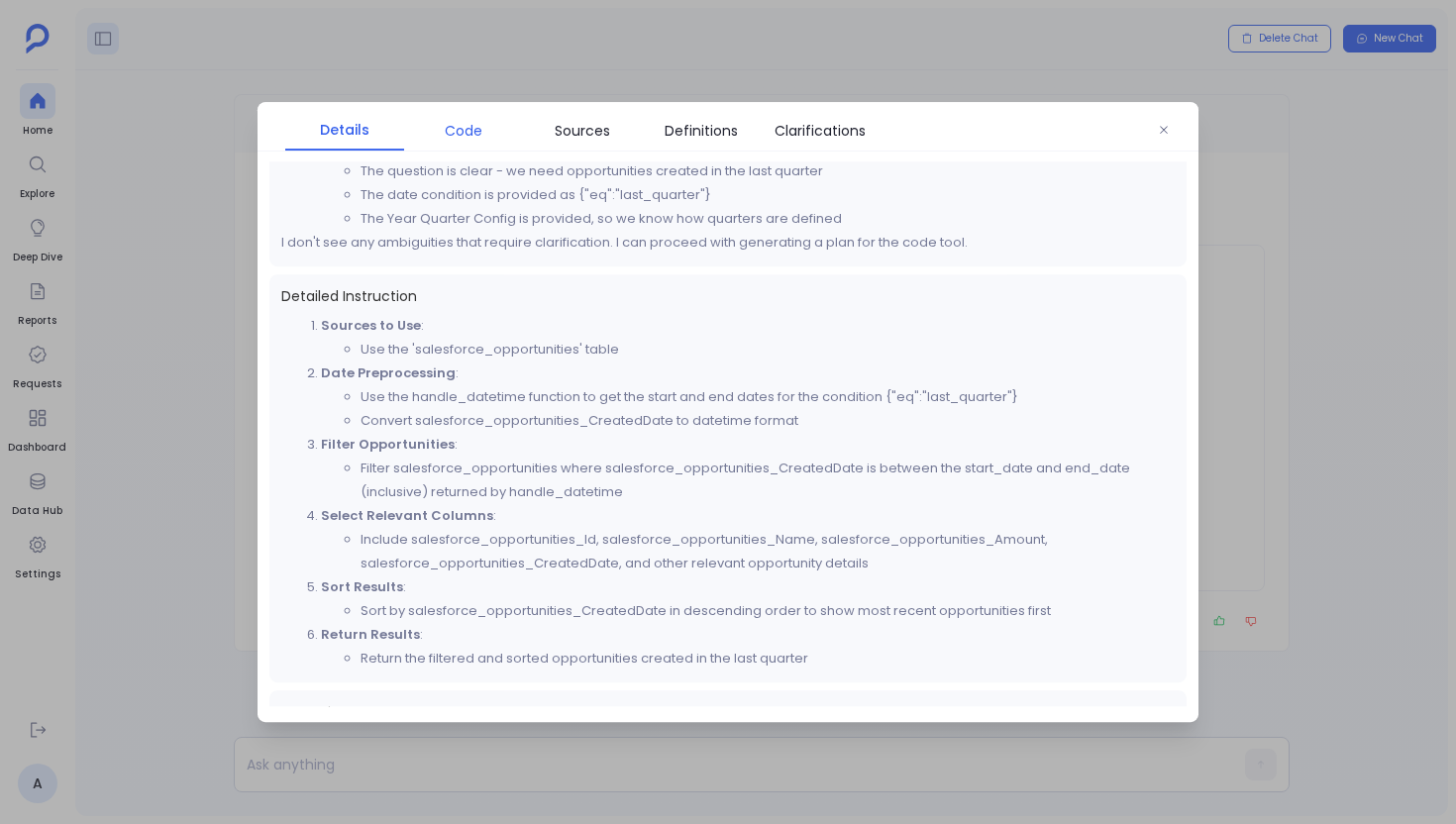 click on "Code" at bounding box center [464, 131] 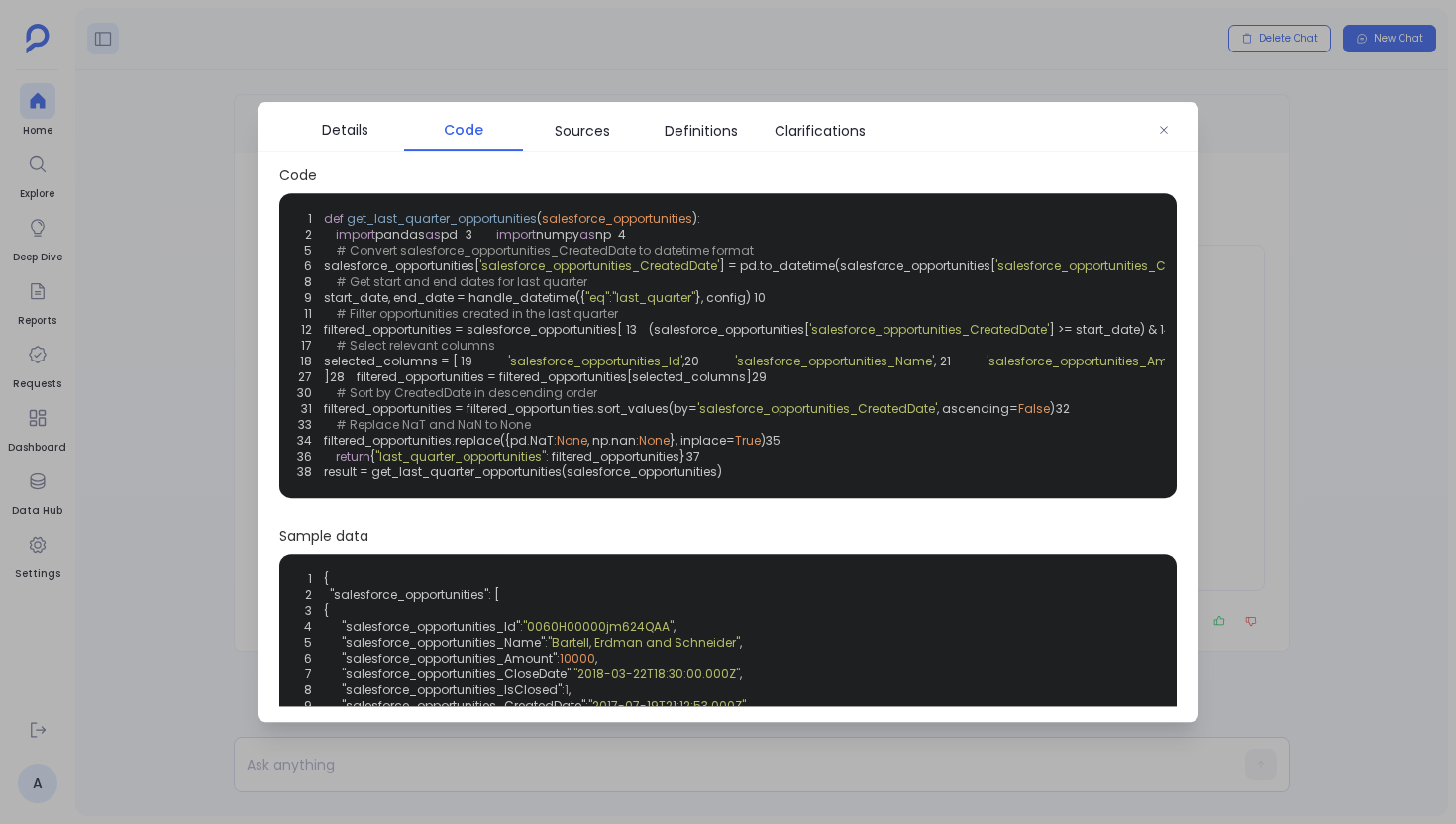 scroll, scrollTop: 0, scrollLeft: 0, axis: both 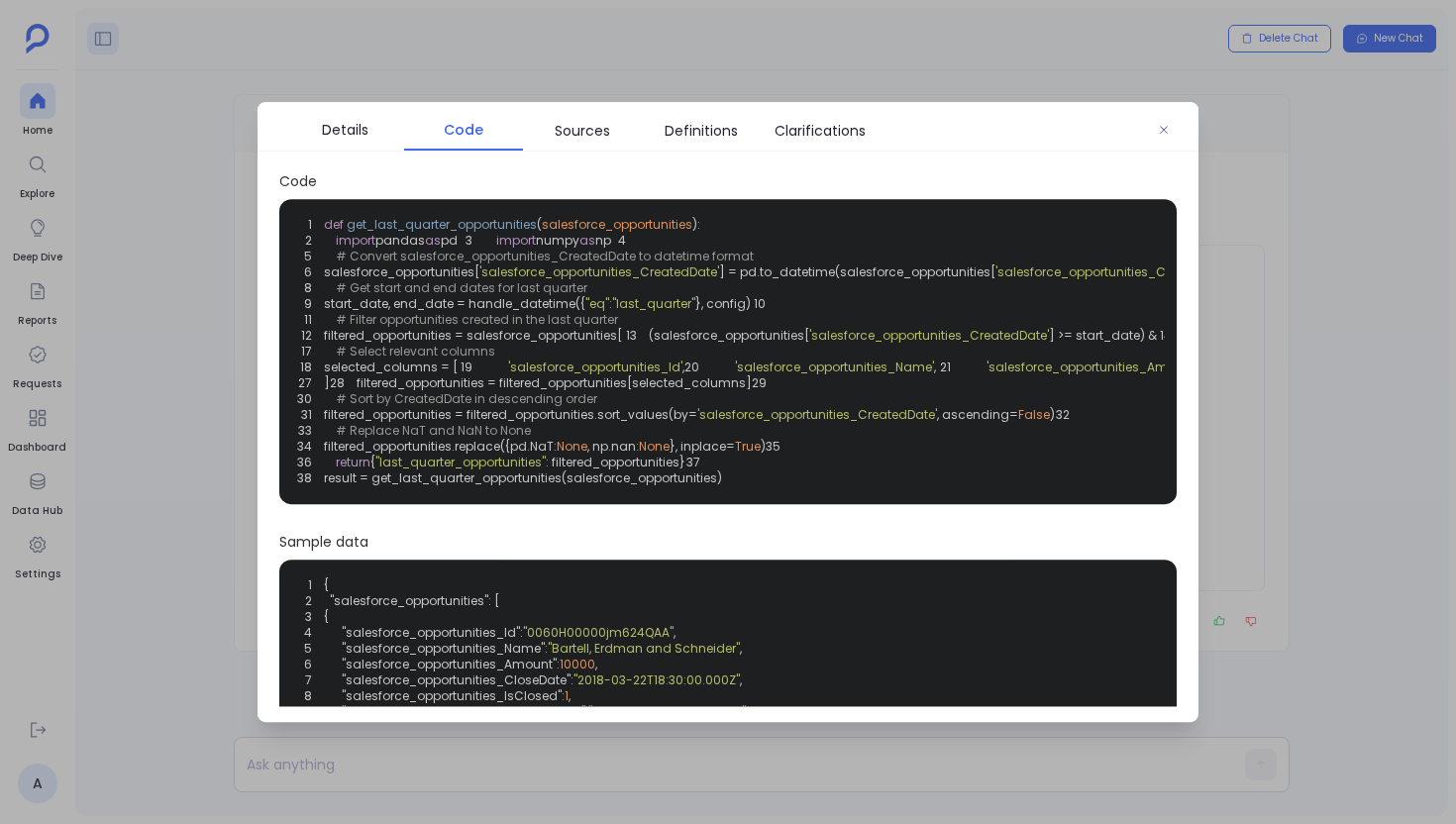 click at bounding box center [728, 412] 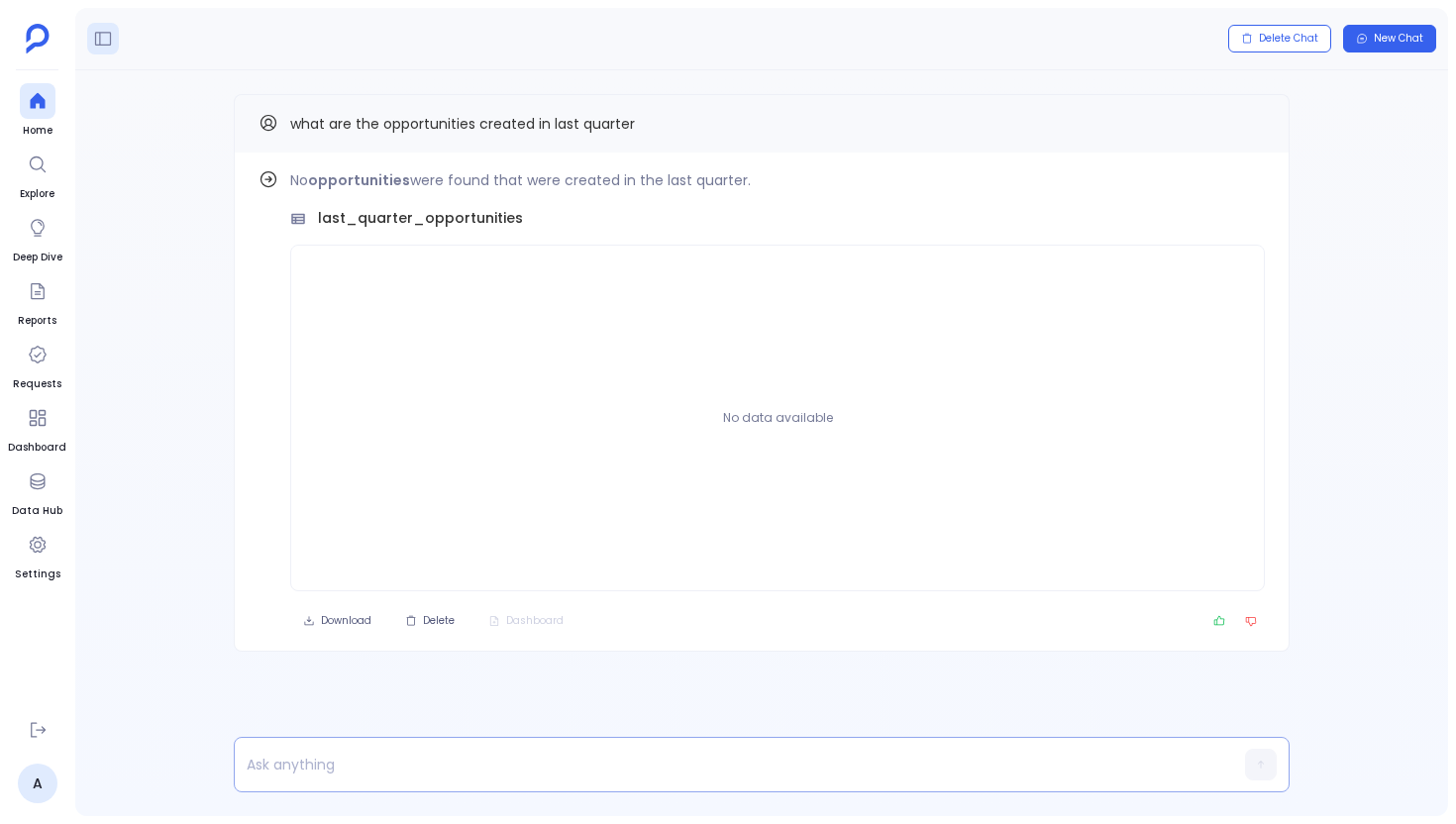 click at bounding box center (723, 765) 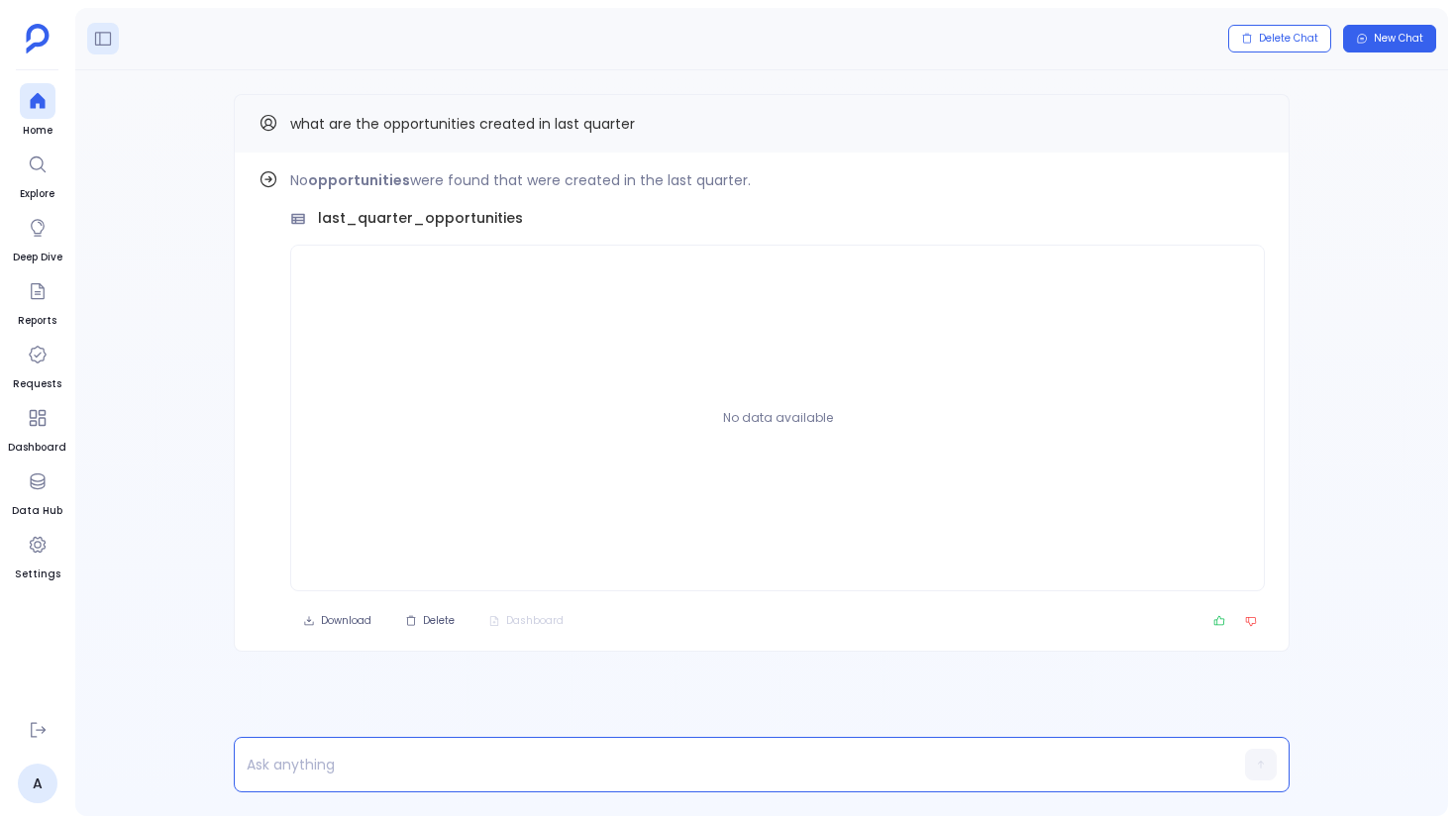 click at bounding box center [723, 765] 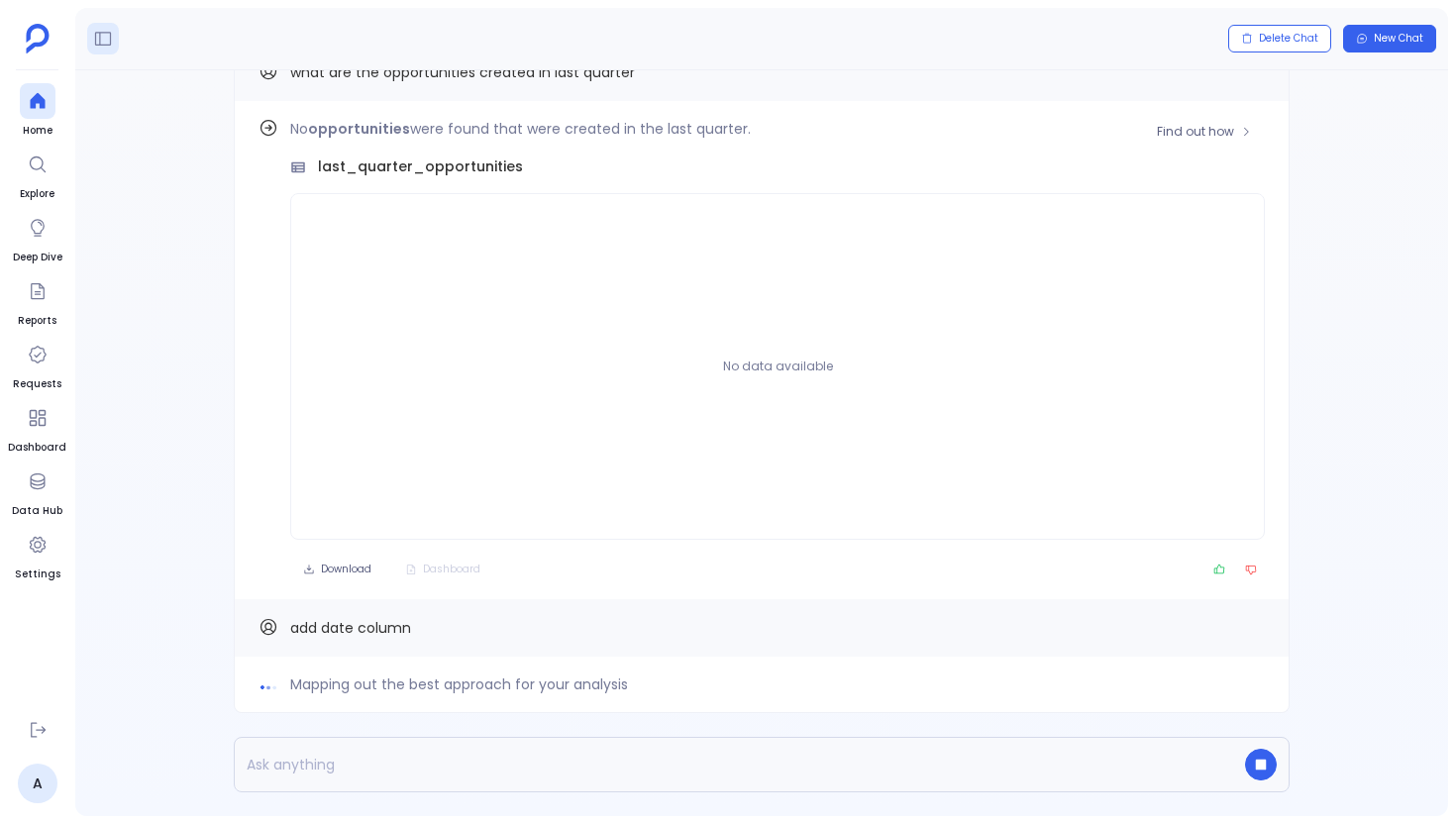 scroll, scrollTop: -52, scrollLeft: 0, axis: vertical 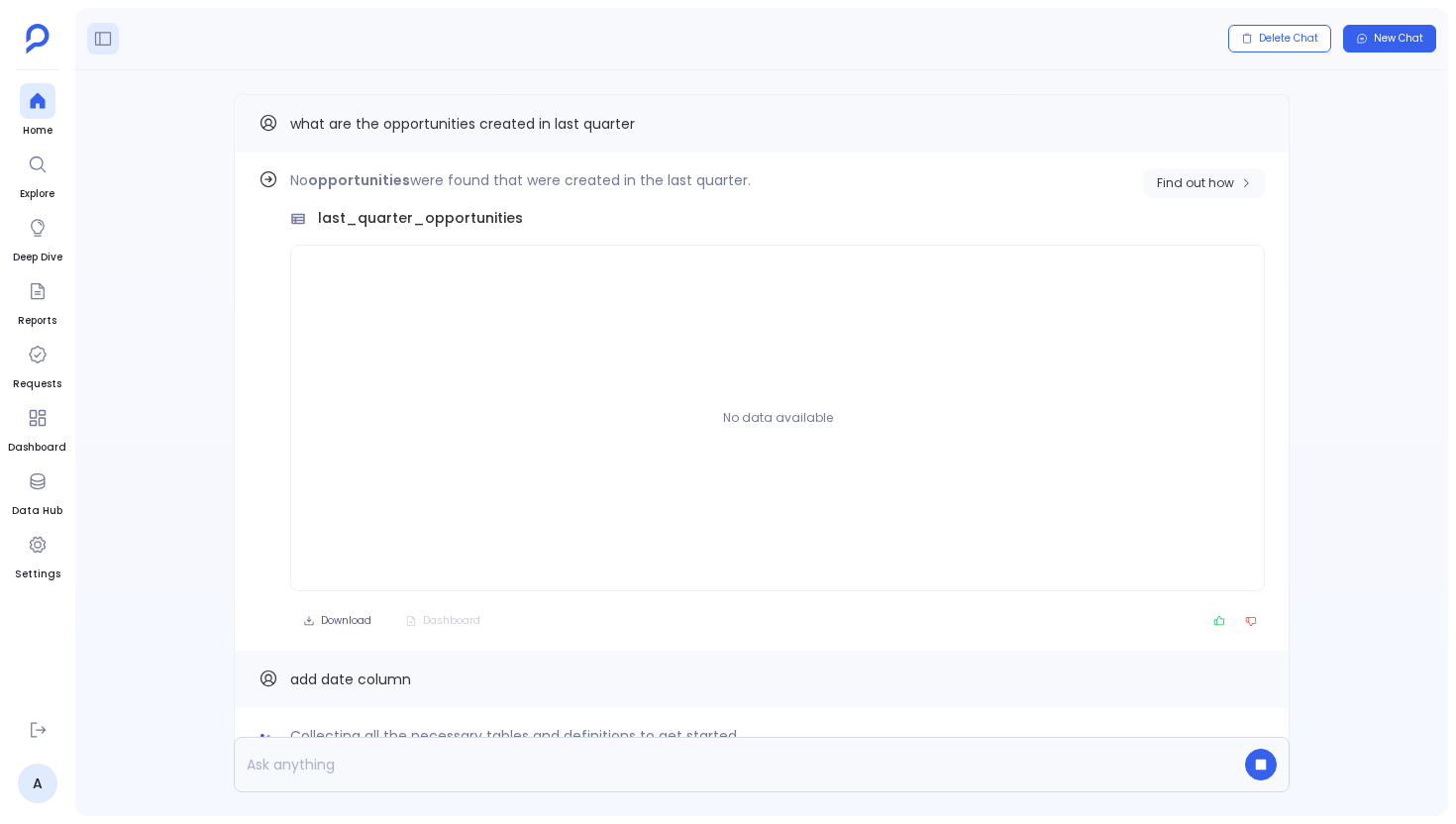 click on "Find out how" at bounding box center [1204, 183] 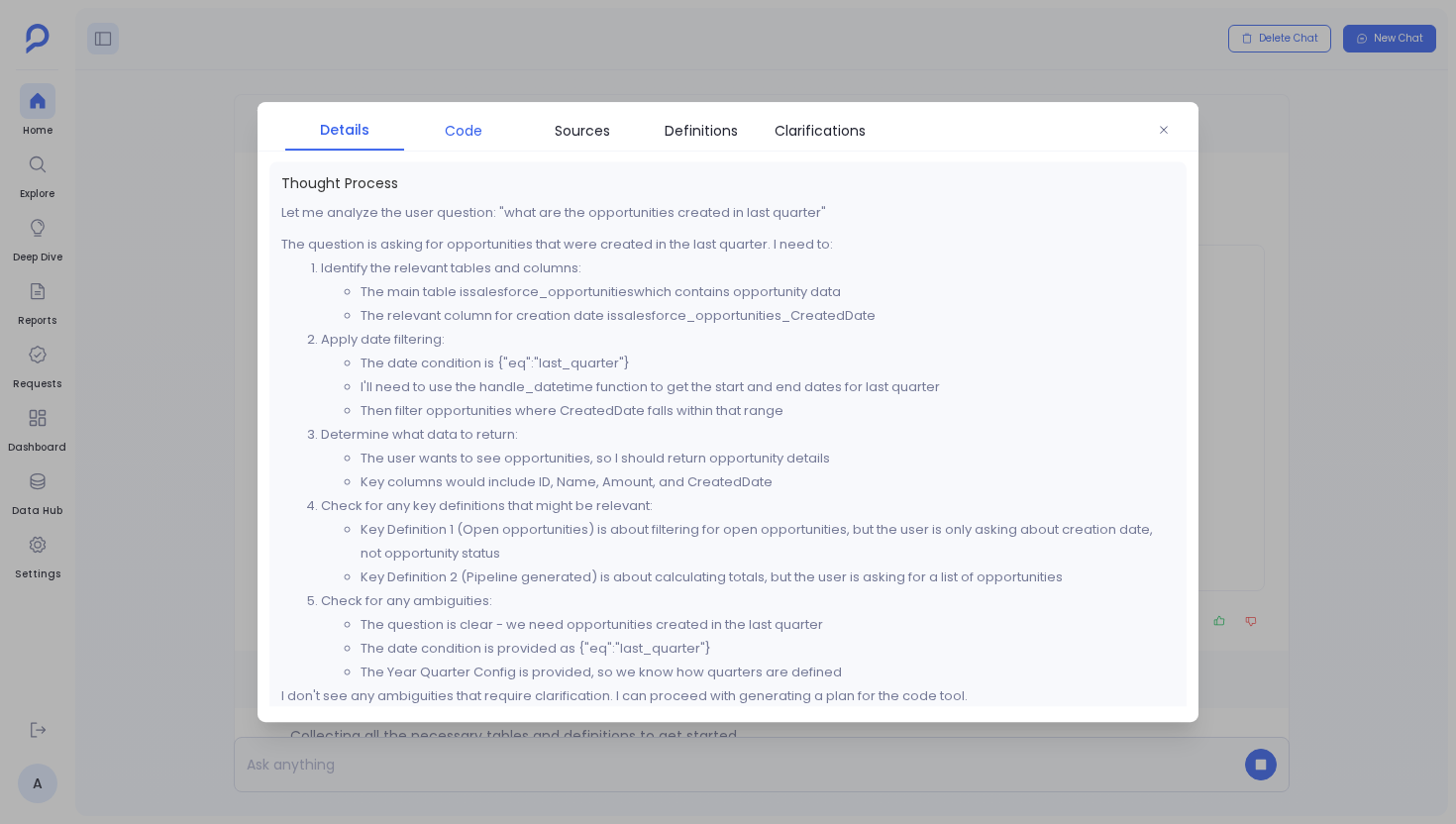 click on "Code" at bounding box center [464, 131] 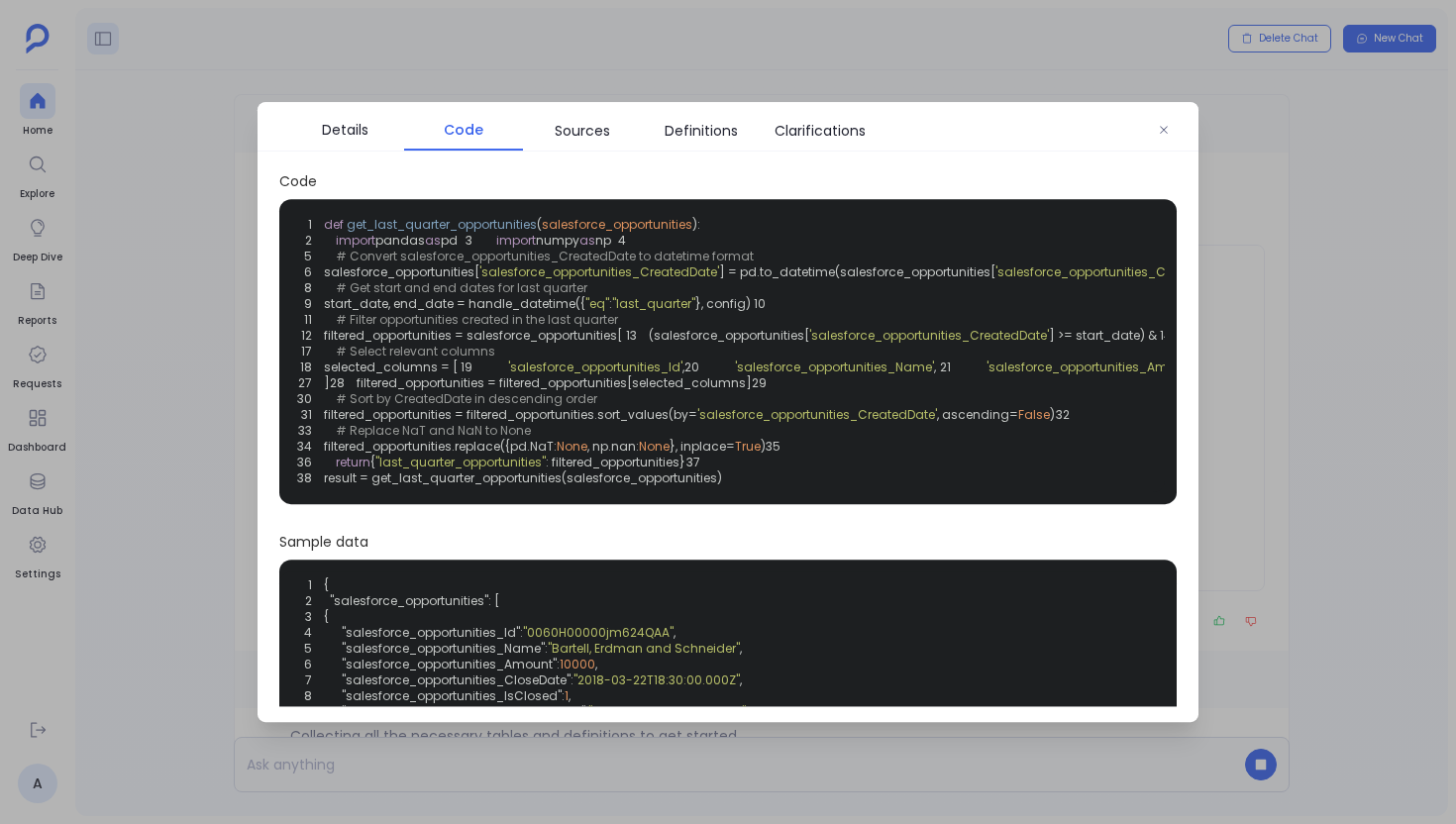 click on "Code 1 def   get_last_quarter_opportunities ( salesforce_opportunities ):
2      import  pandas  as  pd
3      import  numpy  as  np
4
5      # Convert salesforce_opportunities_CreatedDate to datetime format
6     salesforce_opportunities[ 'salesforce_opportunities_CreatedDate' ] = pd.to_datetime(salesforce_opportunities[ 'salesforce_opportunities_CreatedDate' ])
7
8      # Get start and end dates for last quarter
9     start_date, end_date = handle_datetime({ "eq" :  "last_quarter" }, config)
10
11      # Filter opportunities created in the last quarter
12     filtered_opportunities = salesforce_opportunities[
13         (salesforce_opportunities[ 'salesforce_opportunities_CreatedDate' ] >= start_date) &
14         (salesforce_opportunities[ 'salesforce_opportunities_CreatedDate' ] <= end_date)
15     ]
16
17      # Select relevant columns
18     selected_columns = [
19          'salesforce_opportunities_Id' ,
20          'salesforce_opportunities_Name' ,
21          ,
22 ,
23" at bounding box center [728, 434] 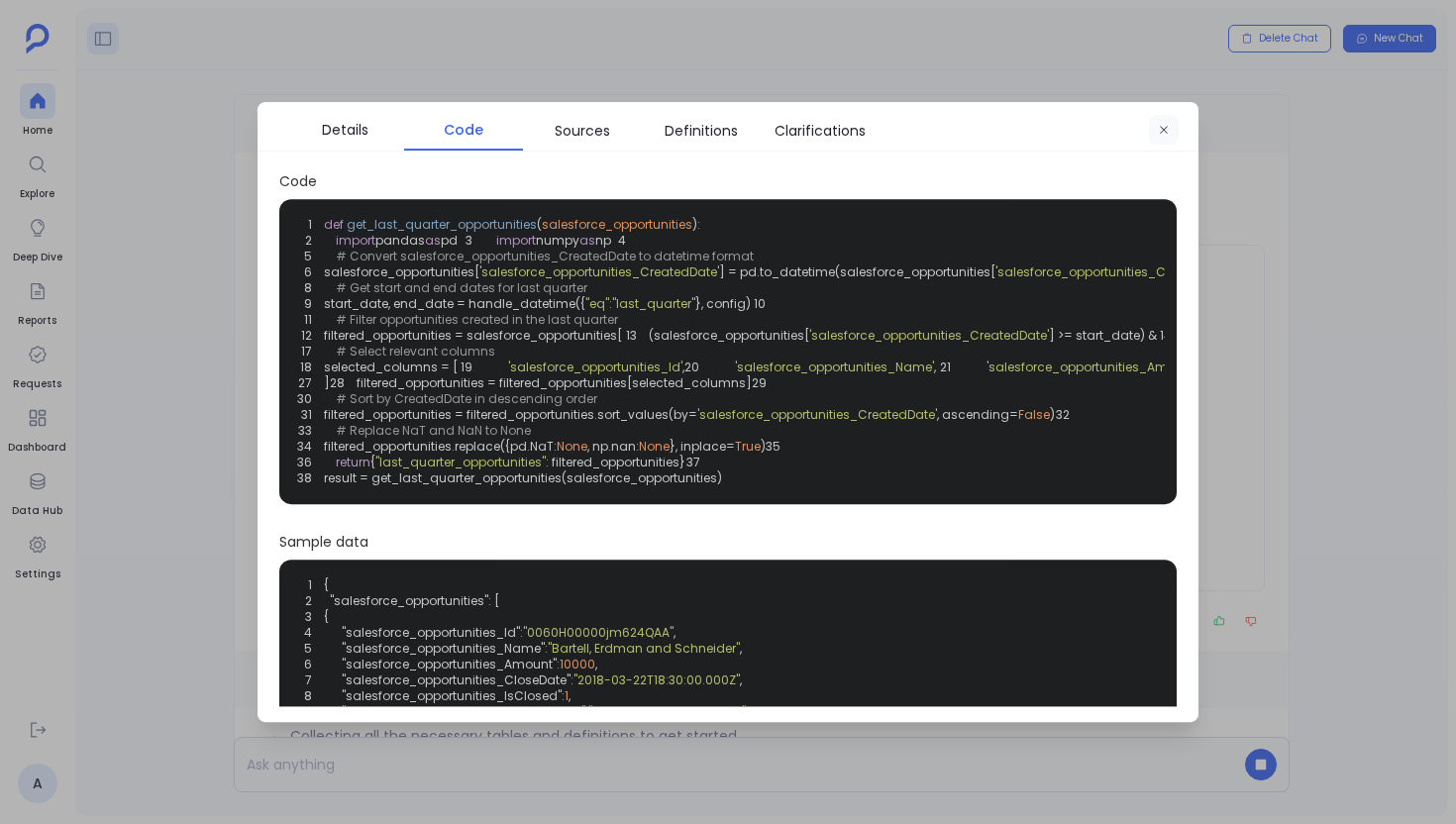 click 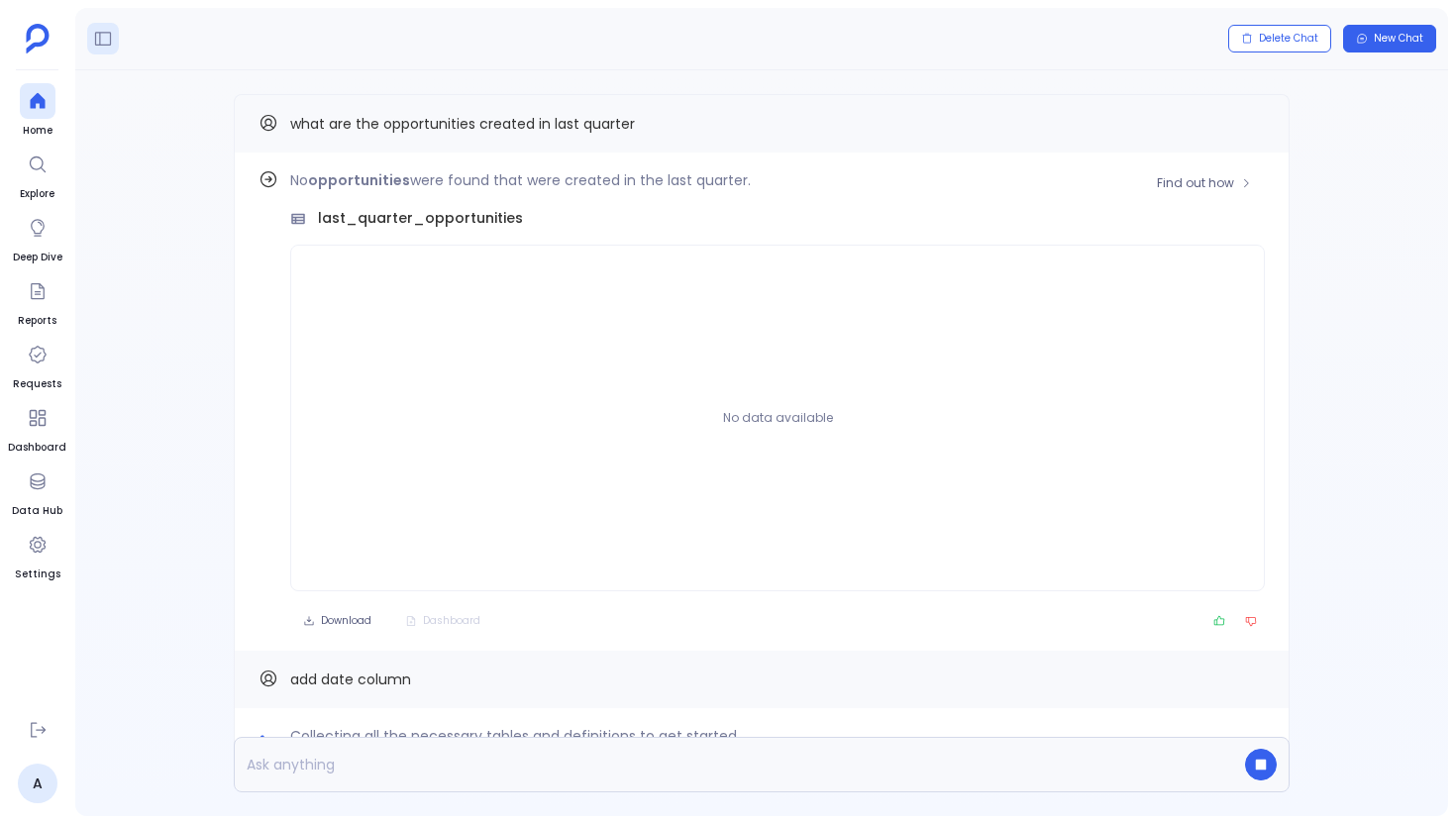 scroll, scrollTop: 0, scrollLeft: 0, axis: both 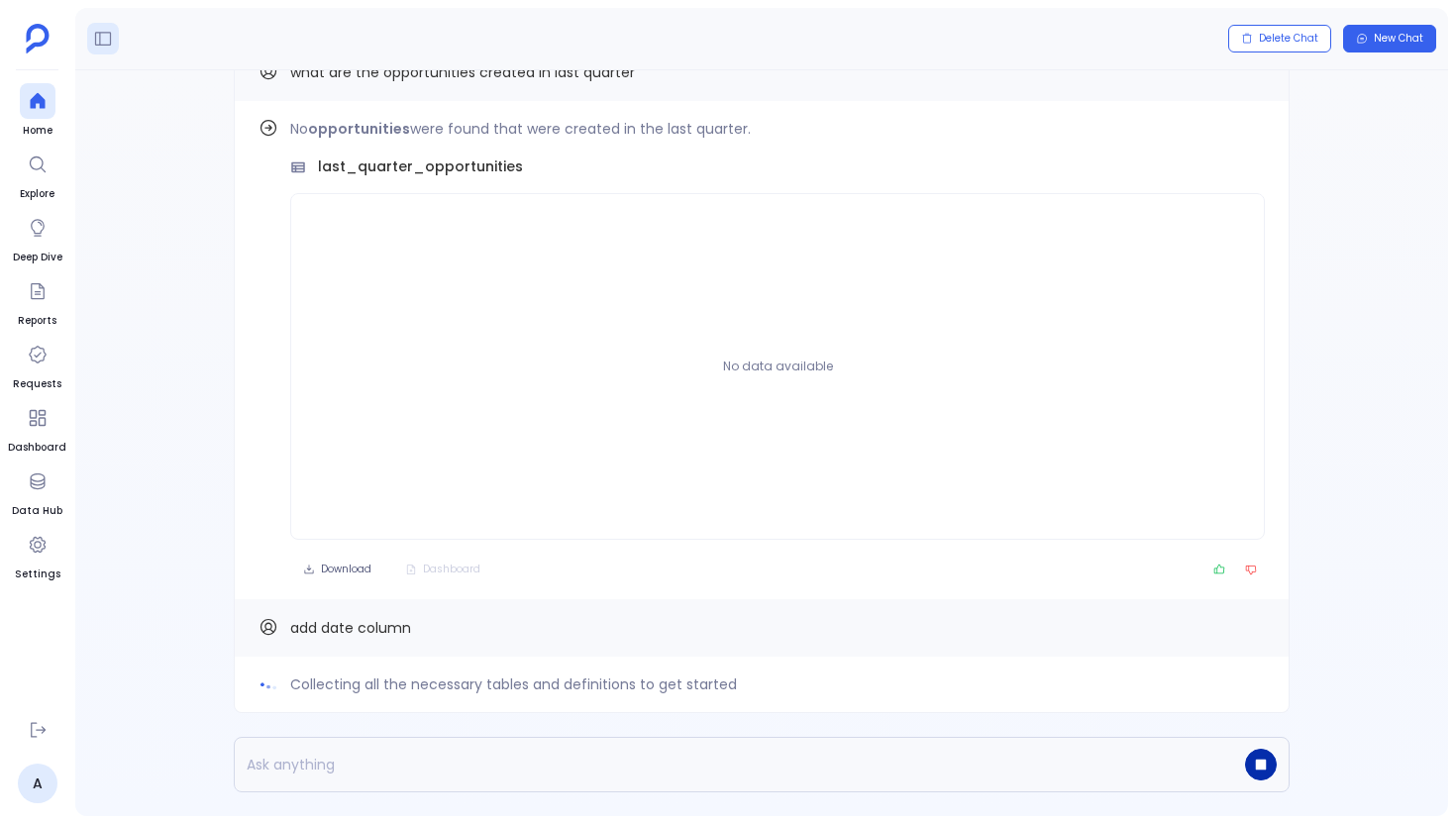 click 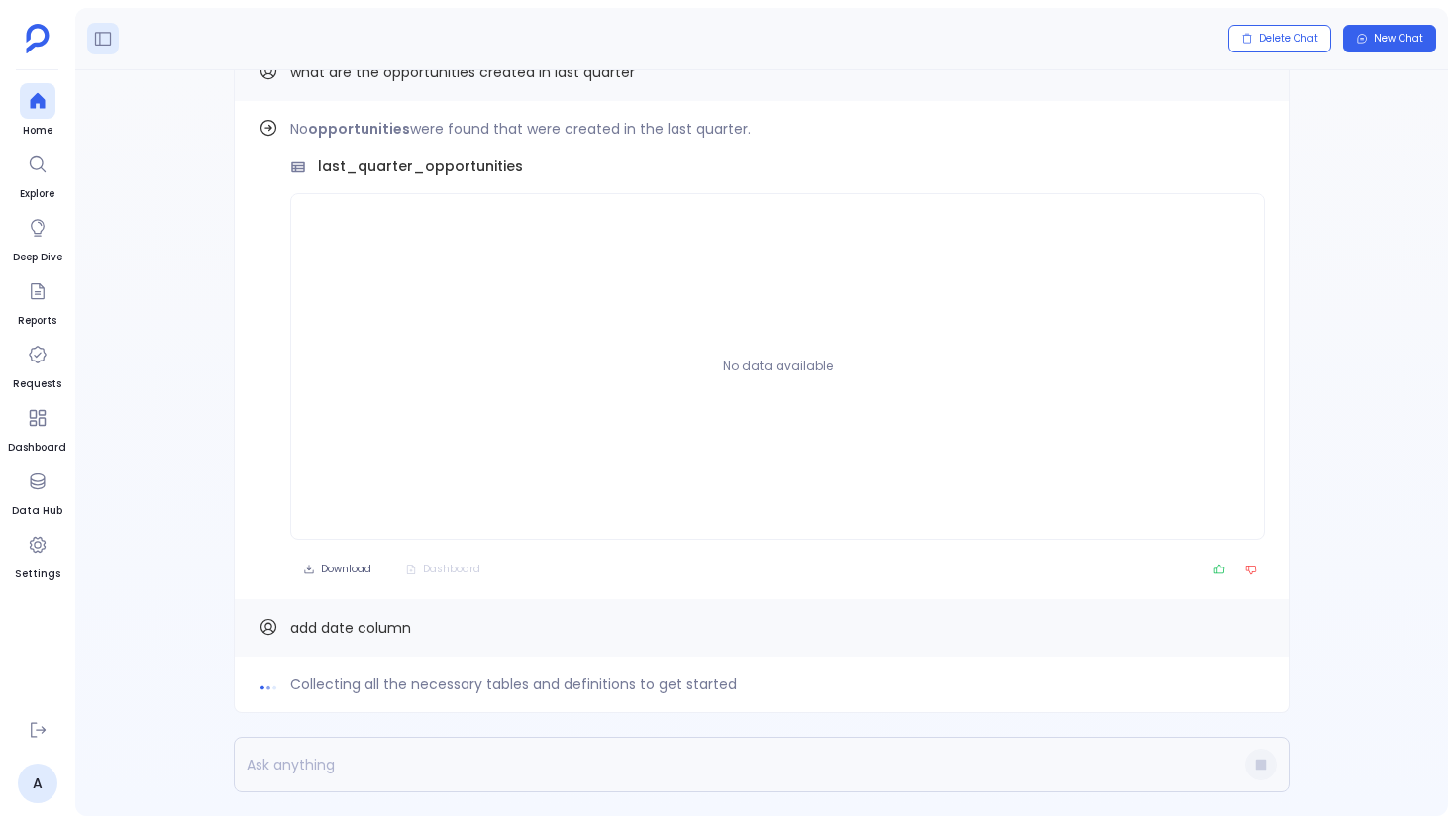 click at bounding box center (723, 765) 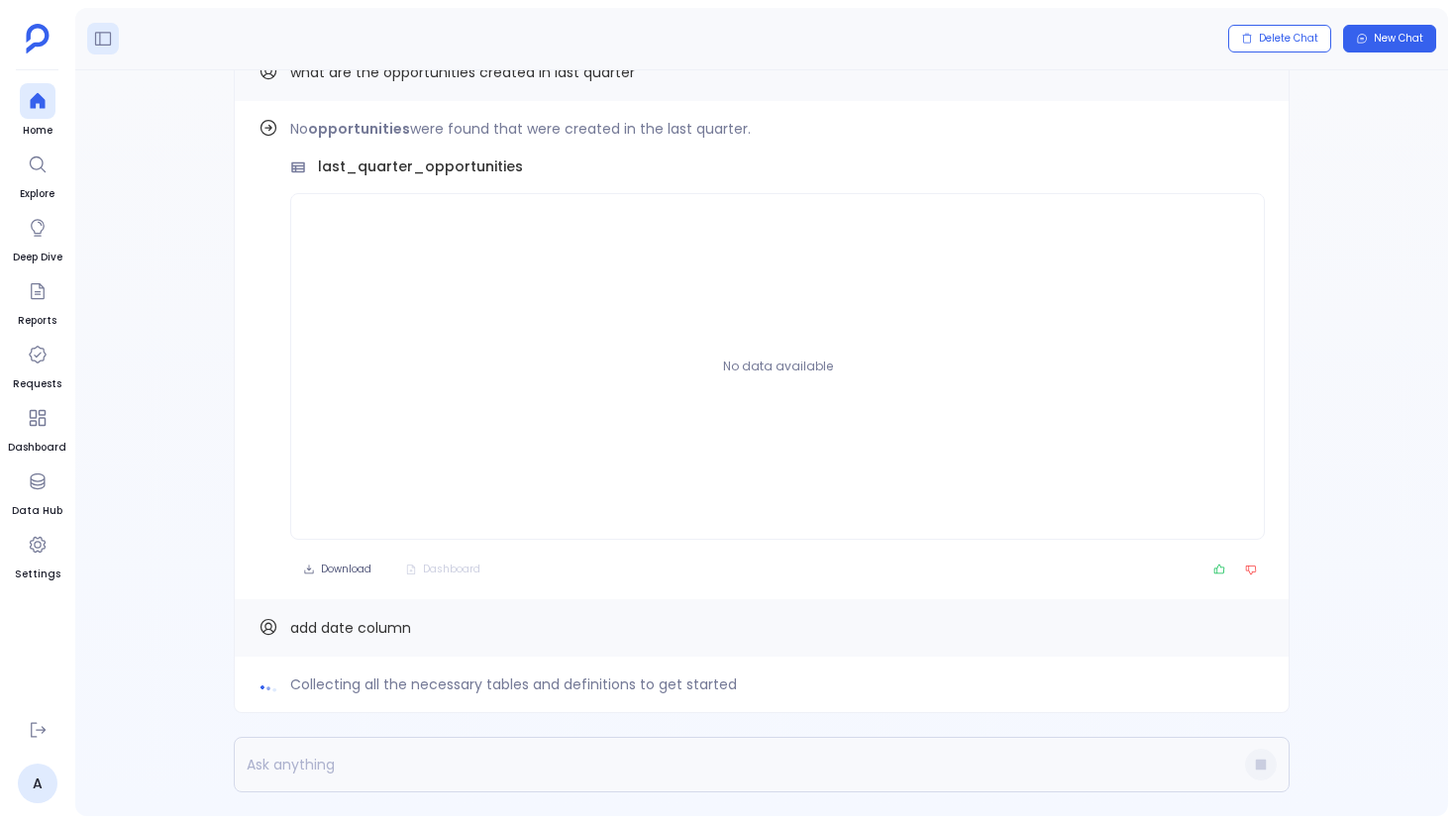 click at bounding box center (723, 765) 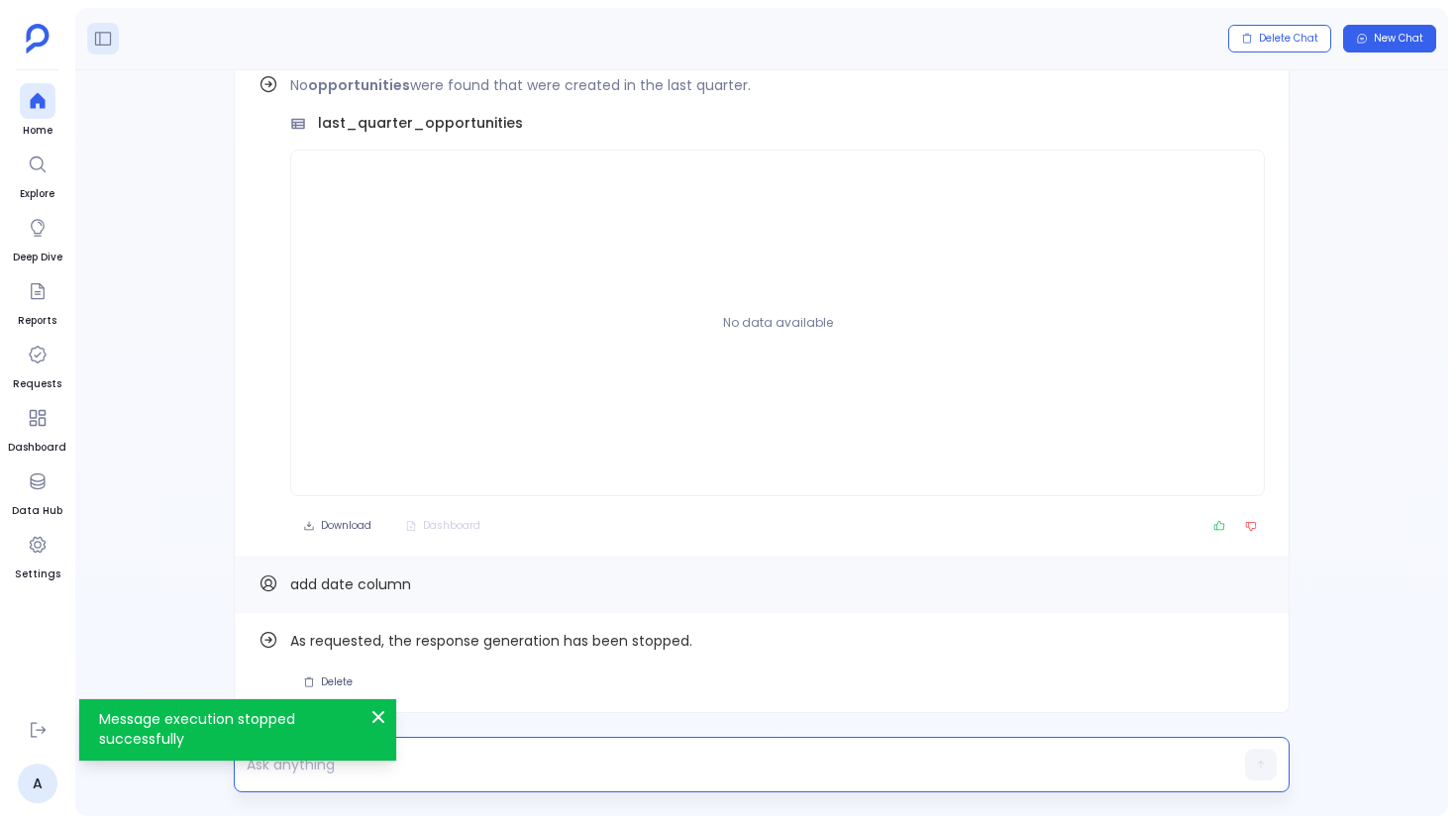 click at bounding box center [723, 765] 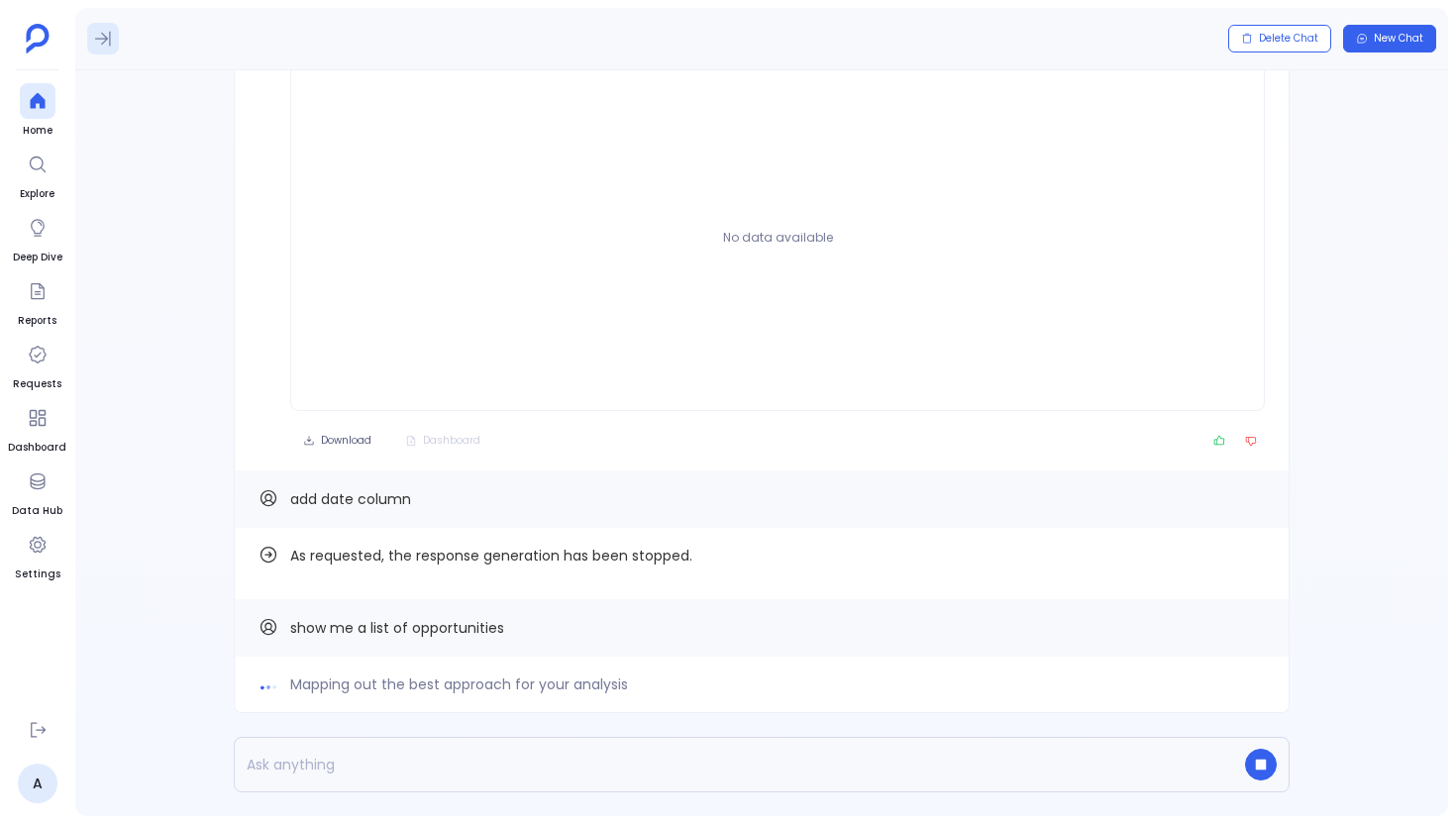 click 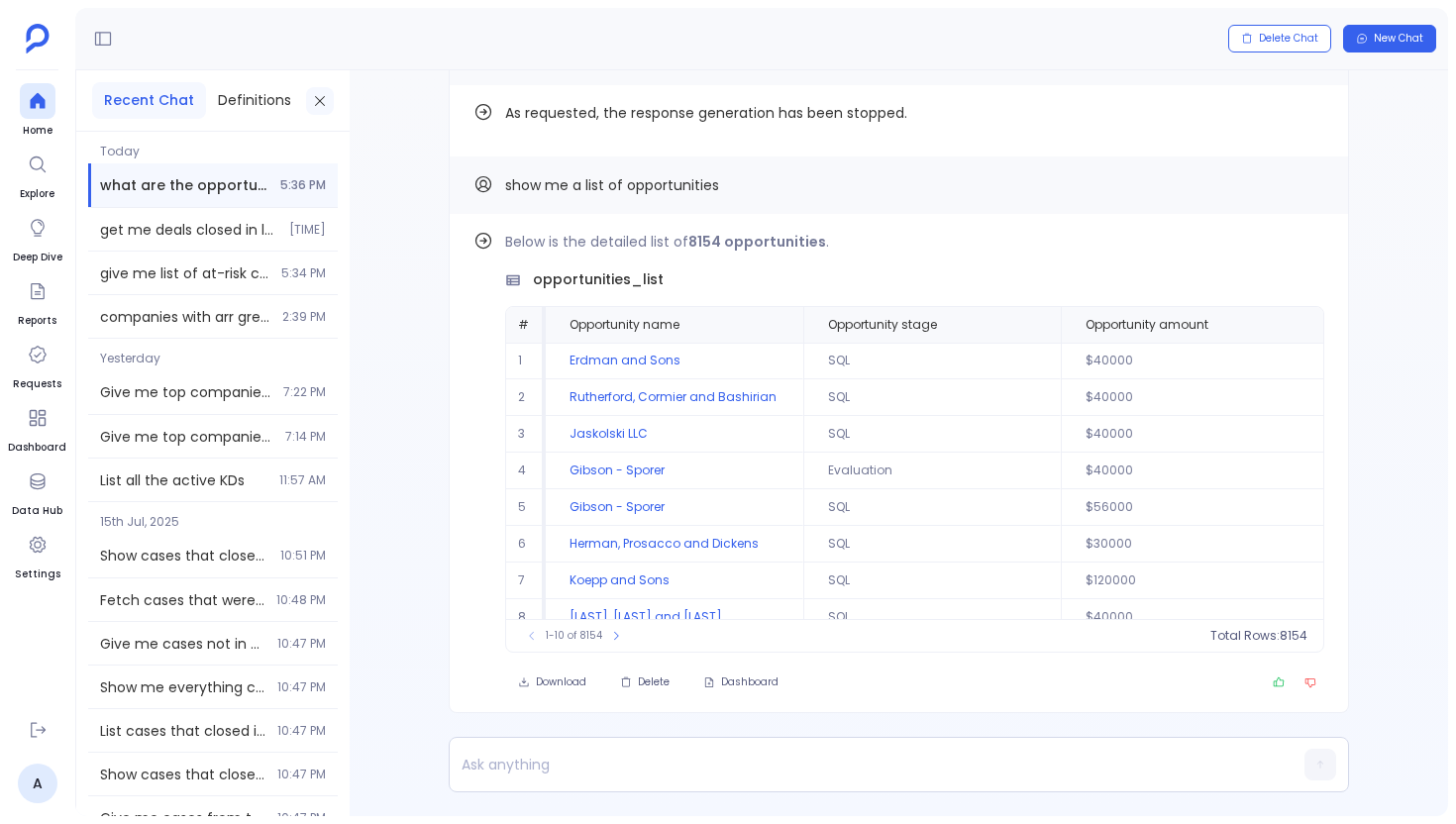click 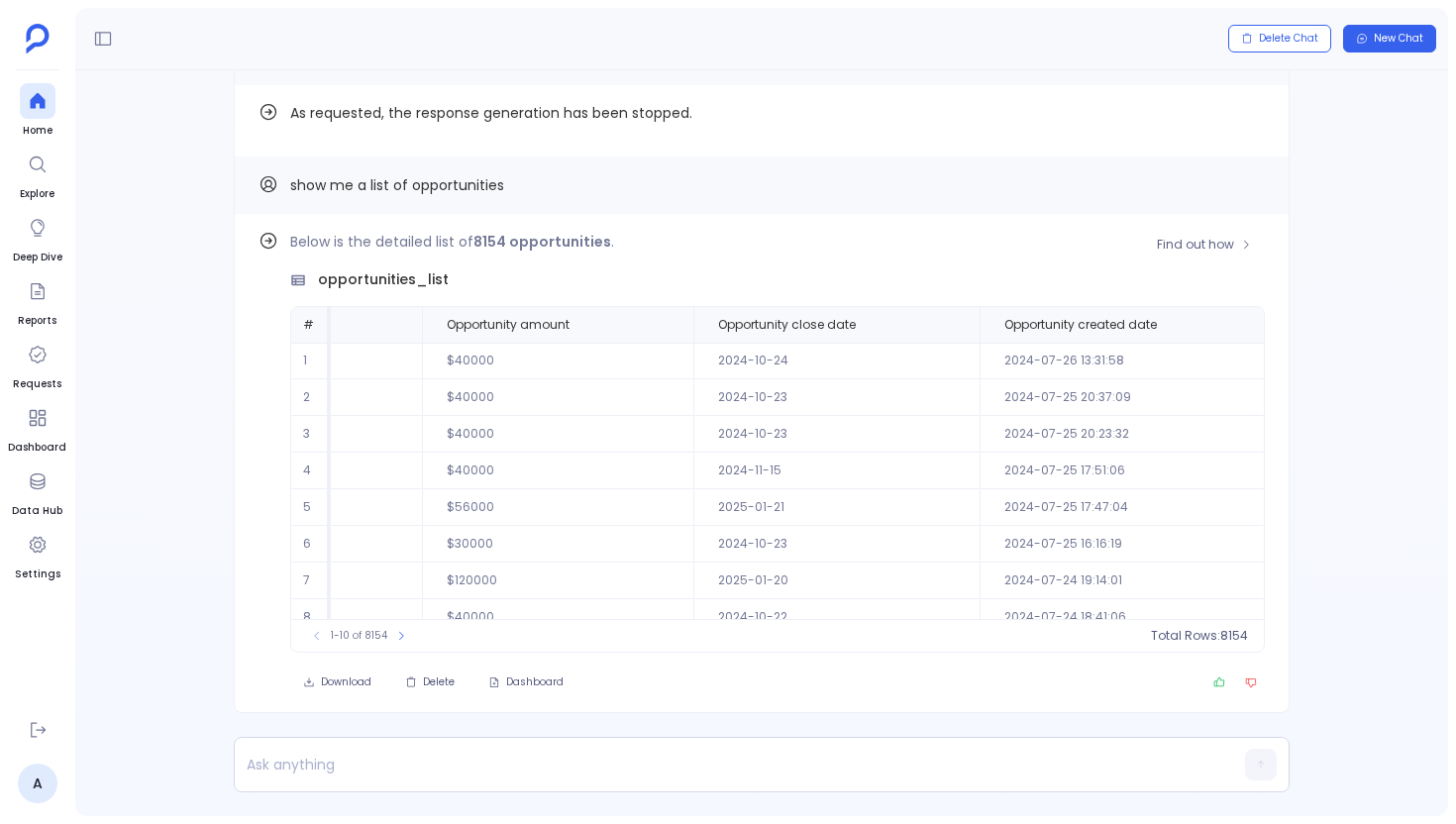 scroll, scrollTop: 95, scrollLeft: 424, axis: both 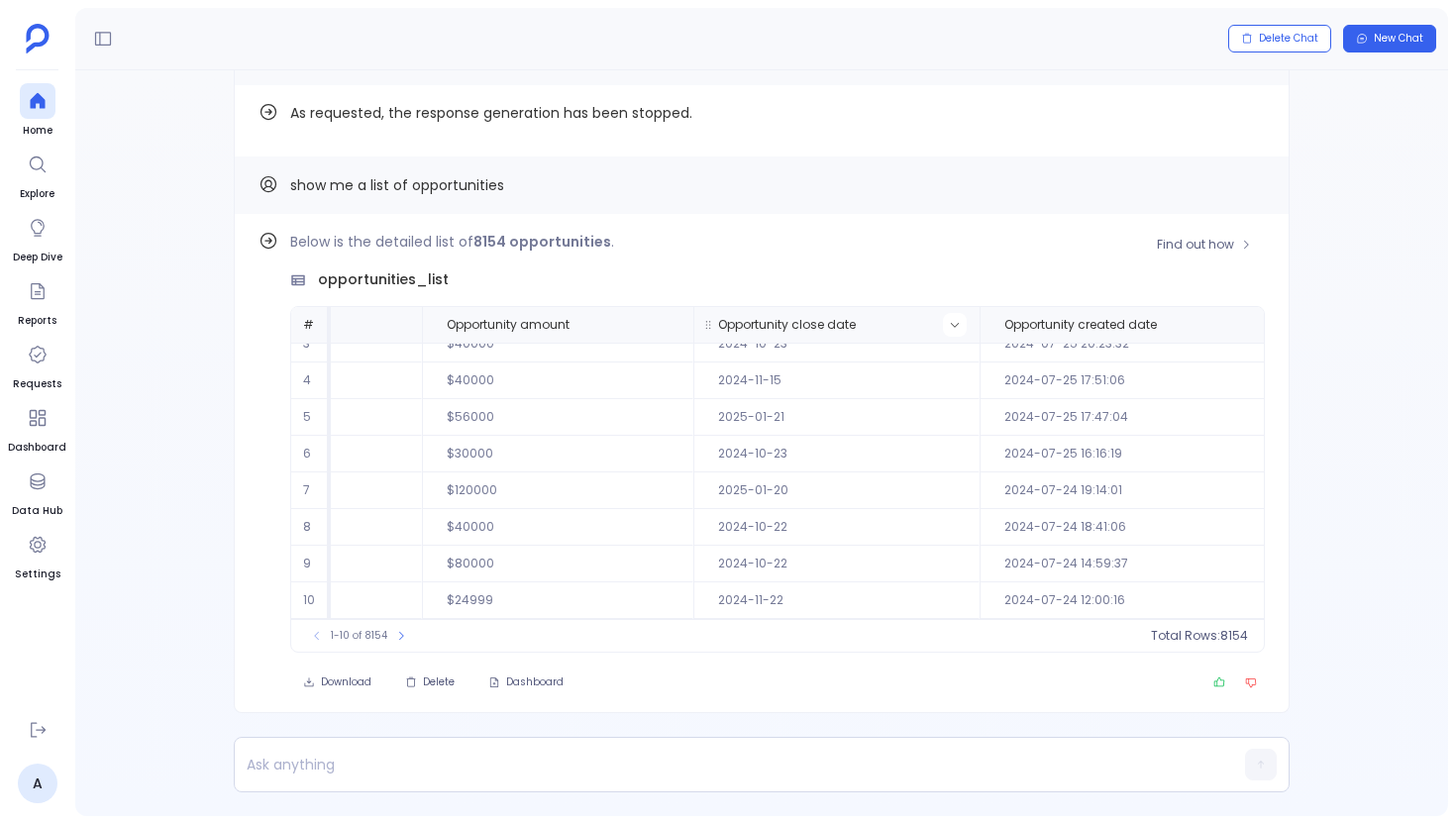 click 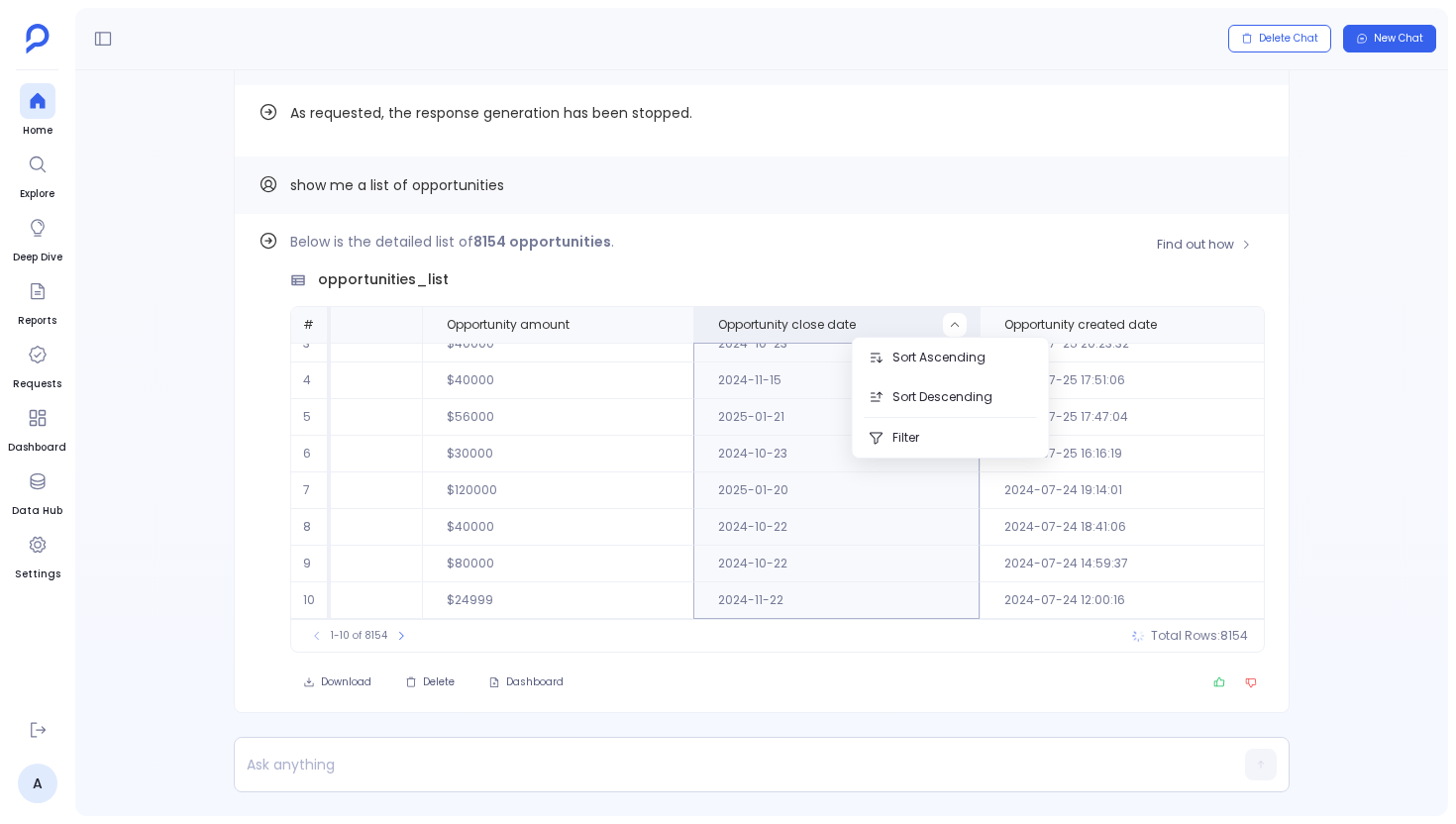click on "Below is the detailed list of  8154 opportunities . opportunities_list # Opportunity name Opportunity stage Opportunity amount Opportunity close date Opportunity created date Opportunity probability (%) Opportunity type Opportunity closed Opportunity won 1 Erdman and Sons SQL $40000 2024-10-24 2024-07-26 13:31:58 0.0 New Business 0 0 2 Rutherford, Cormier and Bashirian SQL $40000 2024-10-23 2024-07-25 20:37:09 0.0 New Business 0 0 3 Jaskolski LLC SQL $40000 2024-10-23 2024-07-25 20:23:32 0.0 New Business 0 0 4 Gibson - Sporer Evaluation $40000 2024-11-15 2024-07-25 17:51:06 30.0 Expansion 0 0 5 Gibson - Sporer SQL $56000 2025-01-21 2024-07-25 17:47:04 0.0 Expansion 0 0 6 Herman, Prosacco and Dickens SQL $30000 2024-10-23 2024-07-25 16:16:19 0.0 New Business 0 0 7 Koepp and Sons SQL $120000 2025-01-20 2024-07-24 19:14:01 0.0 New Business 0 0 8 Rogahn, Dooley and Fay SQL $40000 2024-10-22 2024-07-24 18:41:06 0.0 New Business 0 0 9 O'Hara LLC SQL $80000 2024-10-22 2024-07-24 14:59:37 0.0 New Business 0 0 10 10.0" at bounding box center [778, 441] 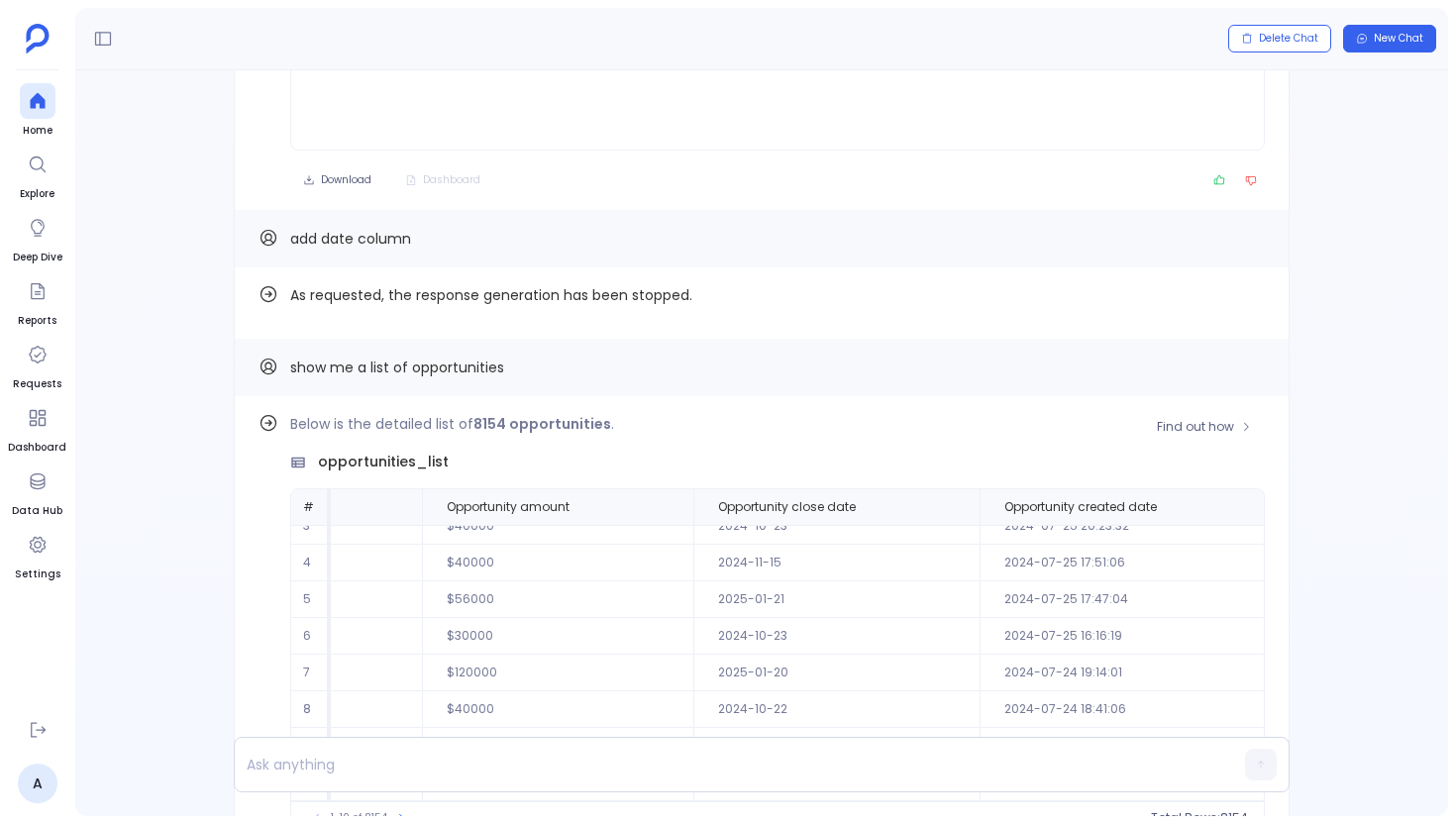 scroll, scrollTop: 0, scrollLeft: 0, axis: both 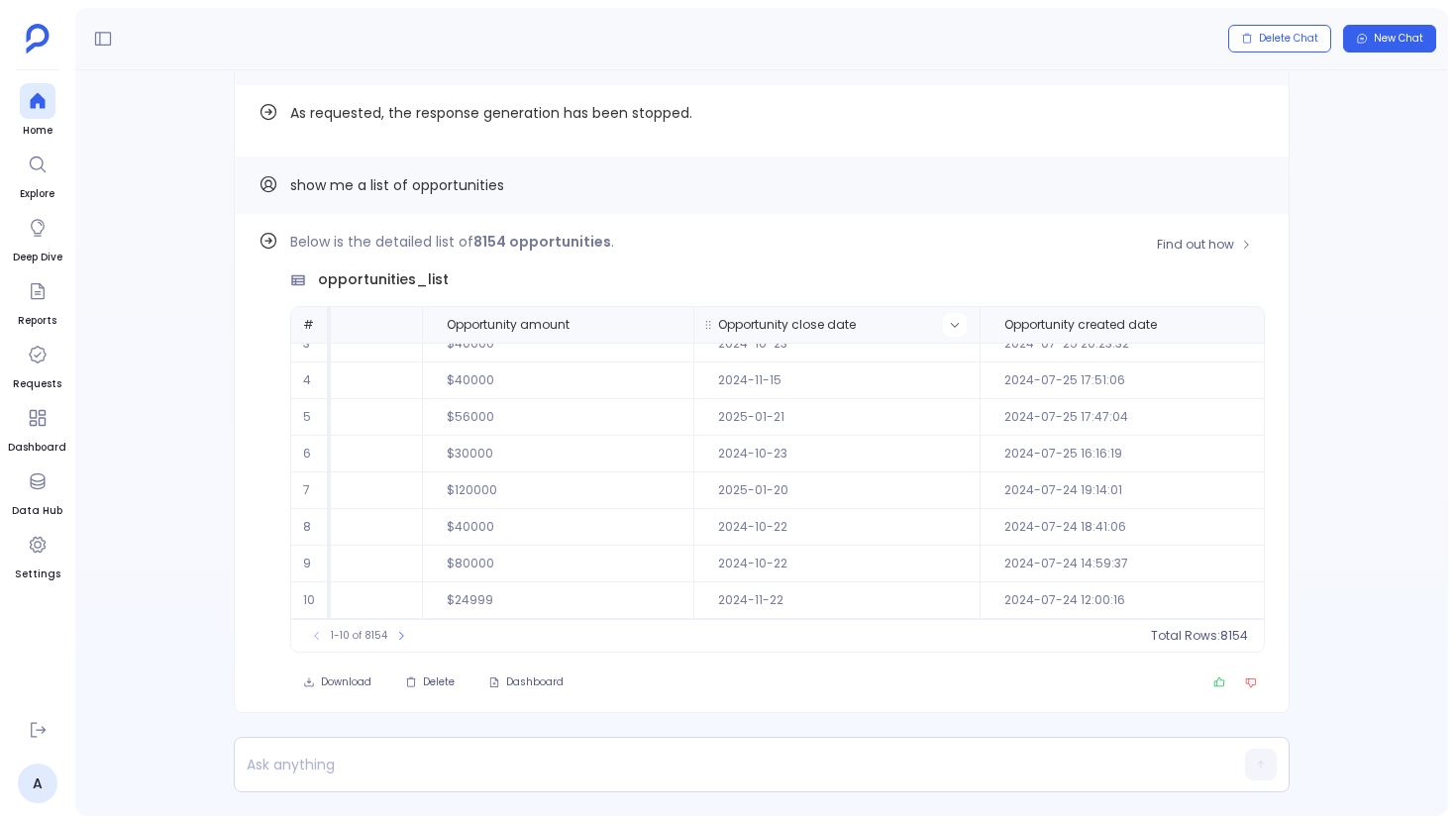 click 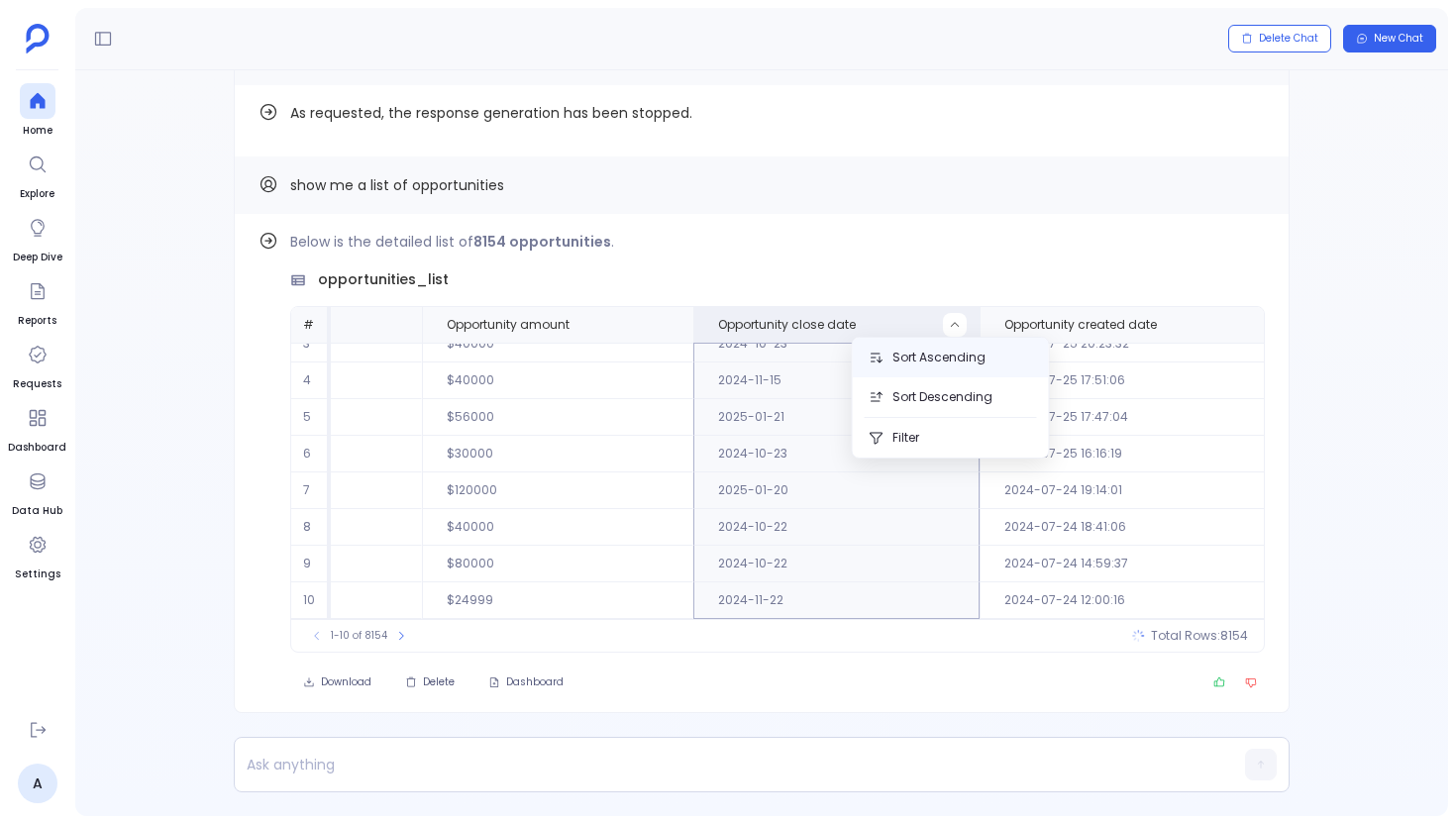 click on "Sort Ascending" at bounding box center [951, 358] 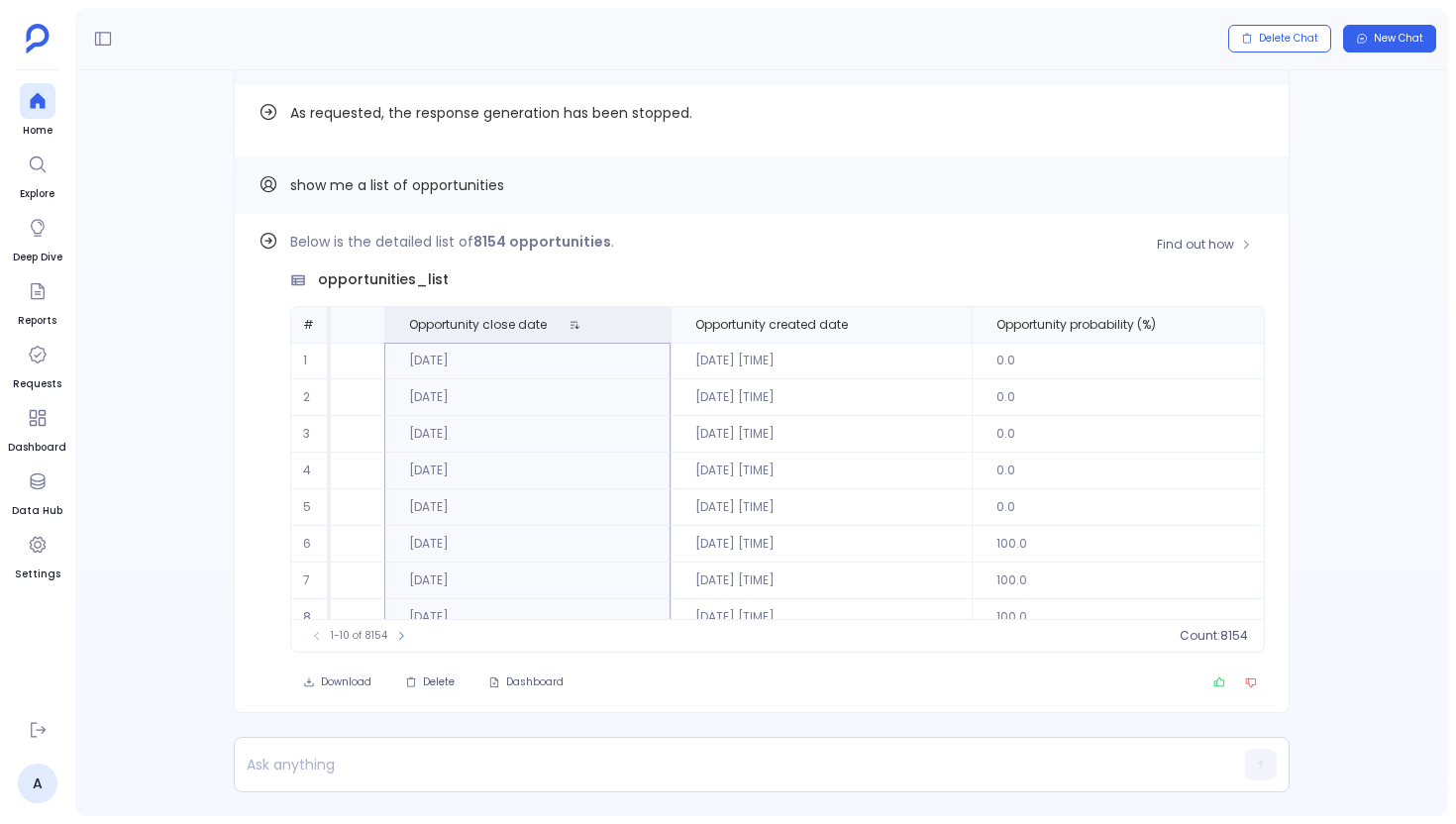 scroll, scrollTop: 0, scrollLeft: 775, axis: horizontal 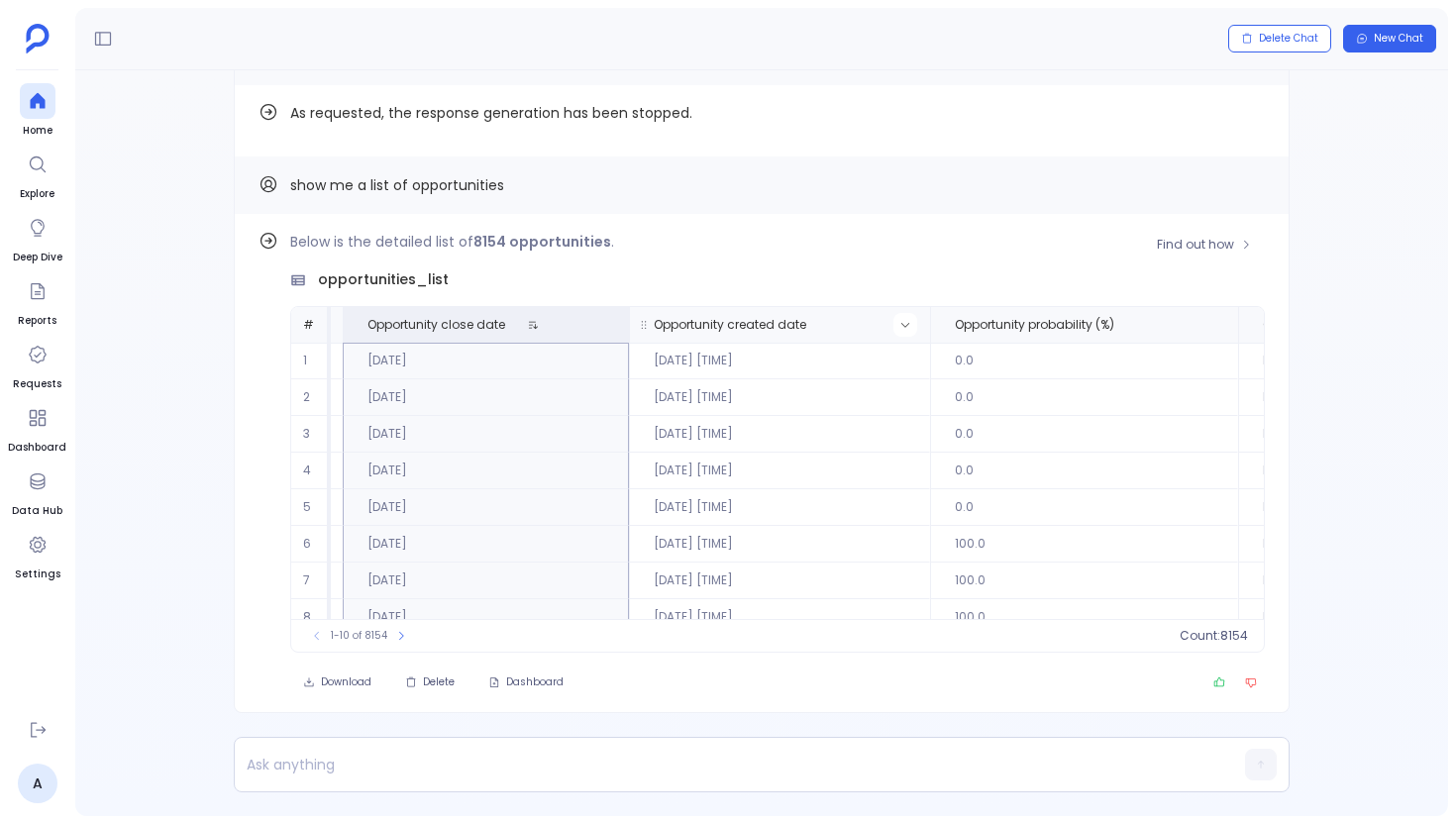 click 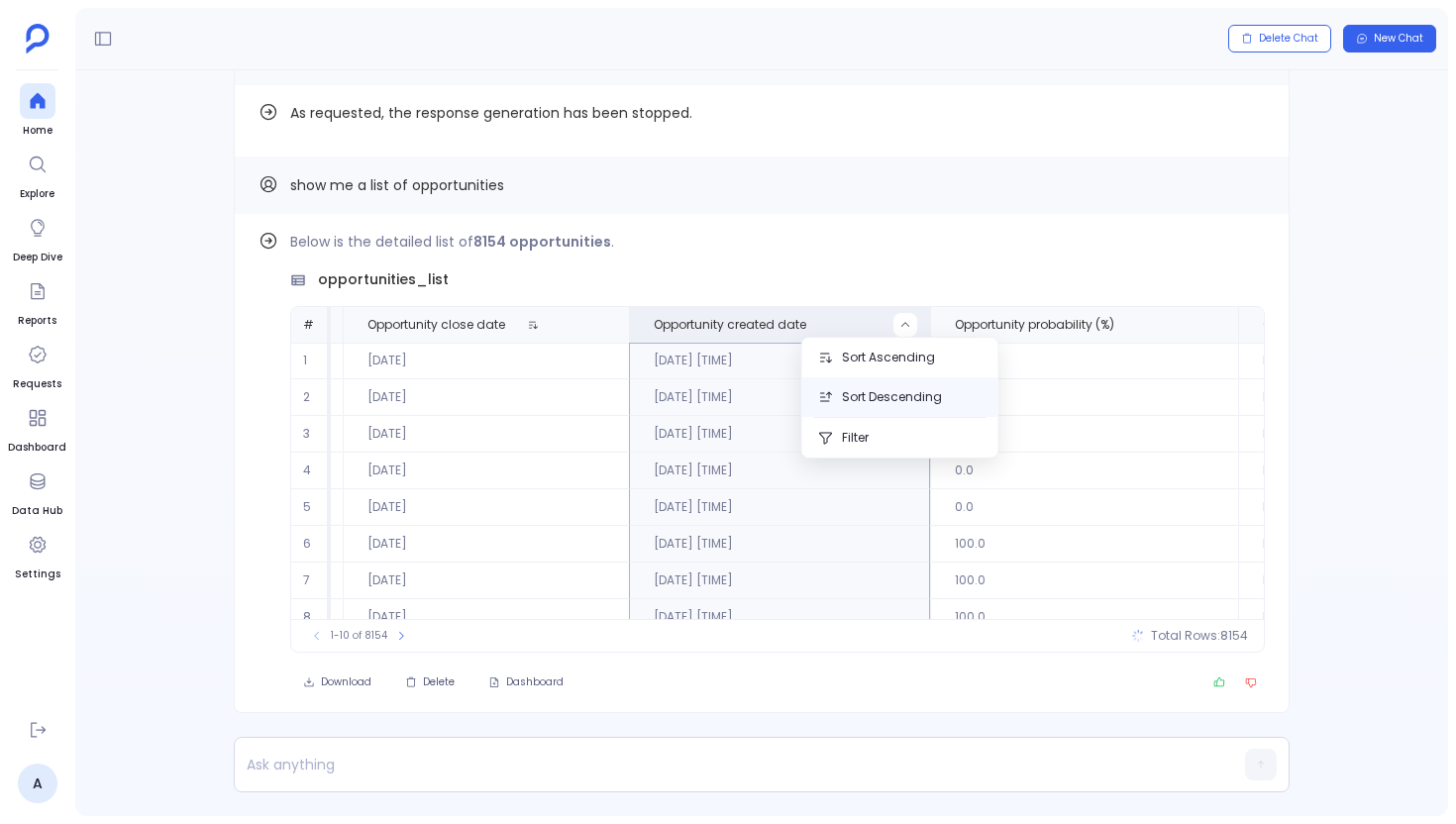 click on "Sort Descending" at bounding box center [900, 397] 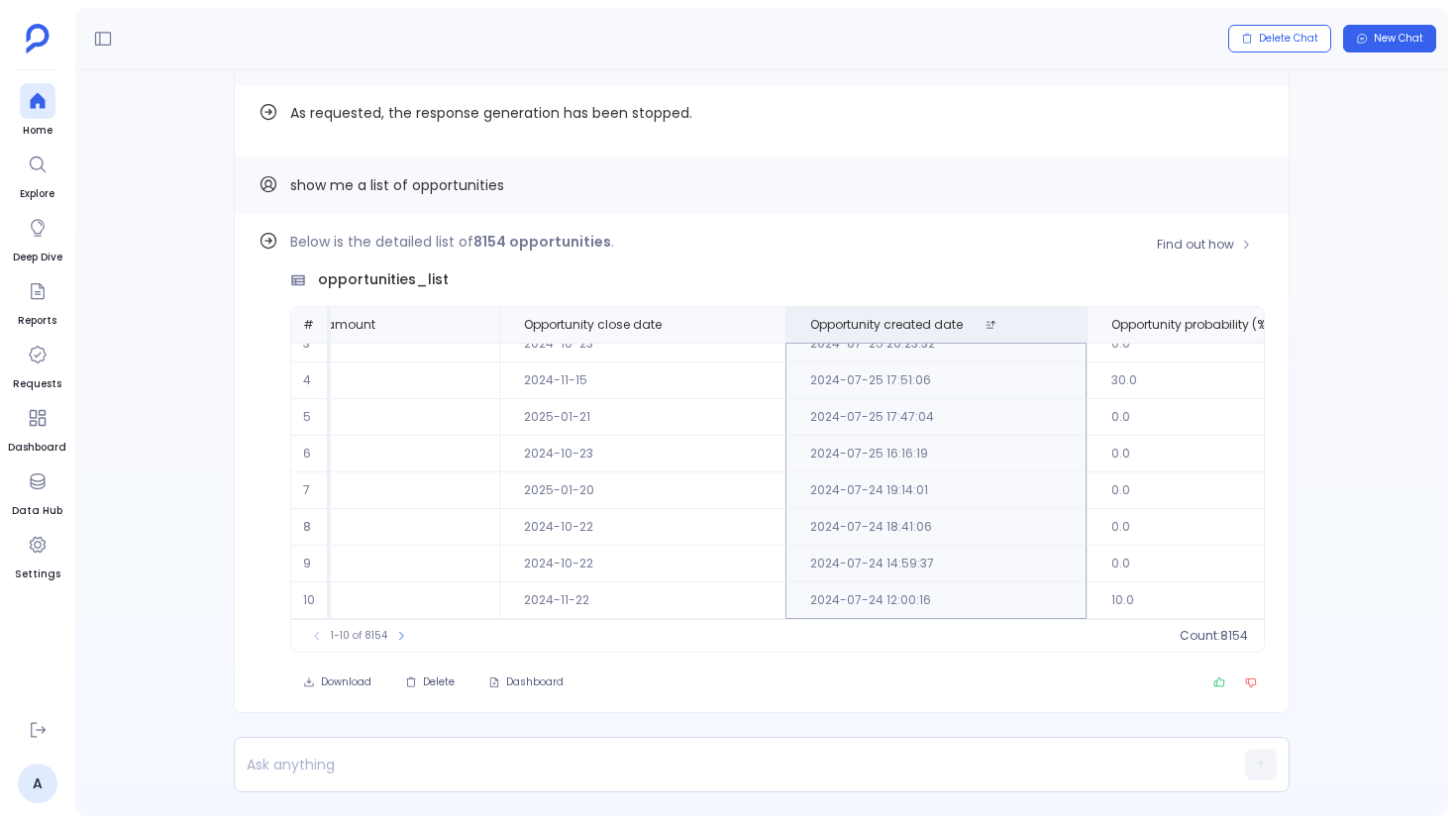 scroll, scrollTop: 0, scrollLeft: 618, axis: horizontal 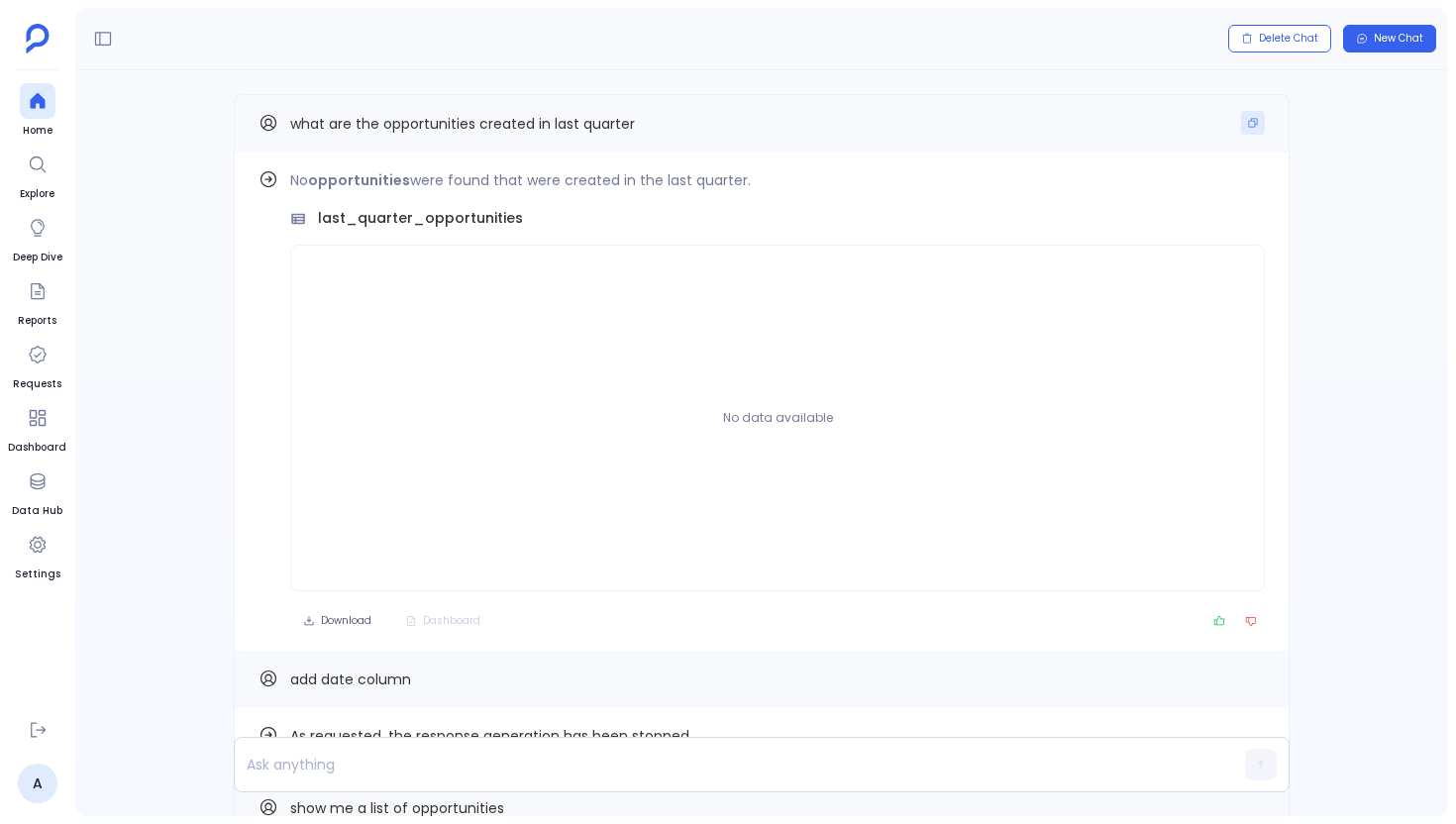 click at bounding box center [1253, 123] 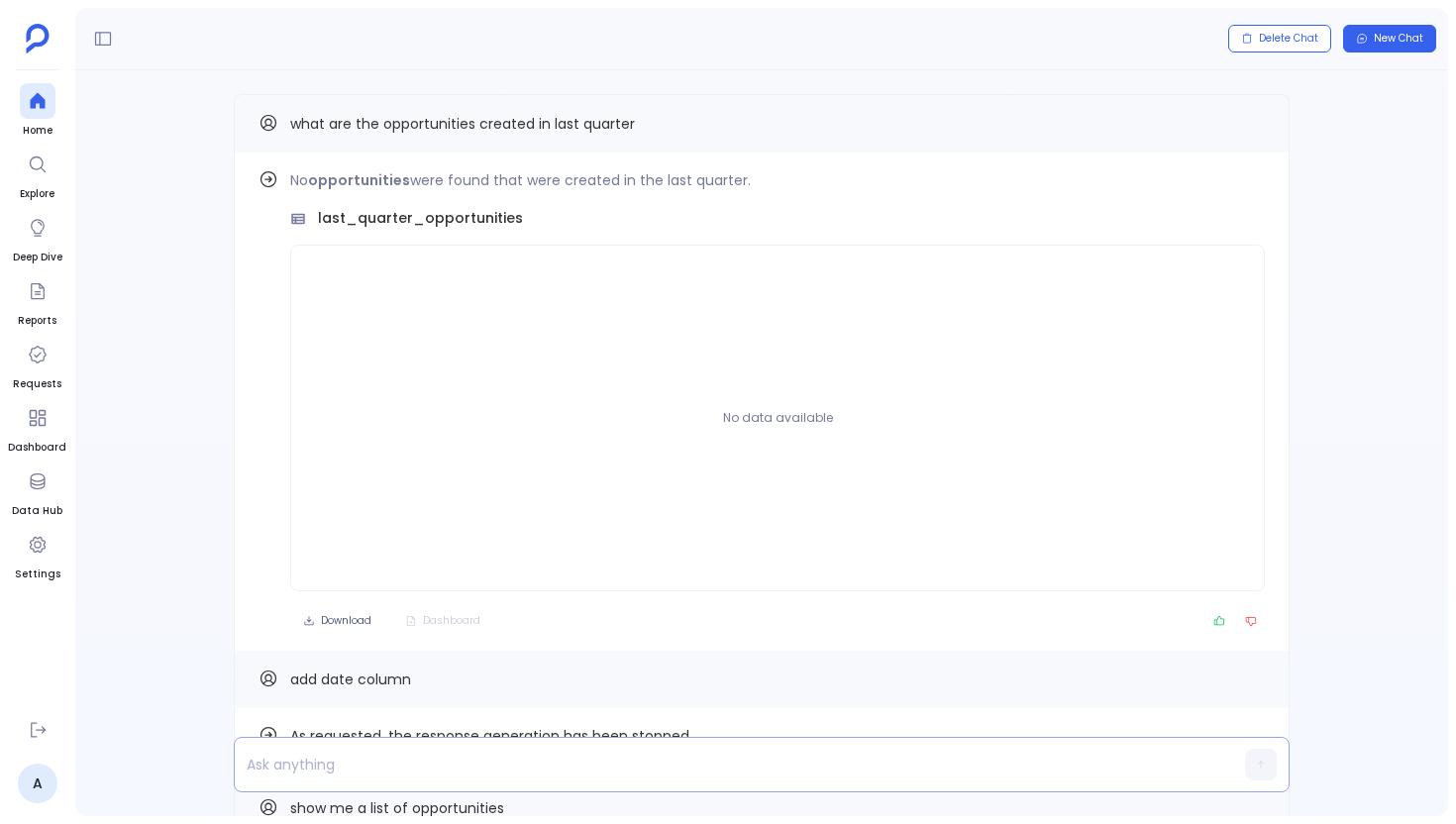 click at bounding box center (723, 765) 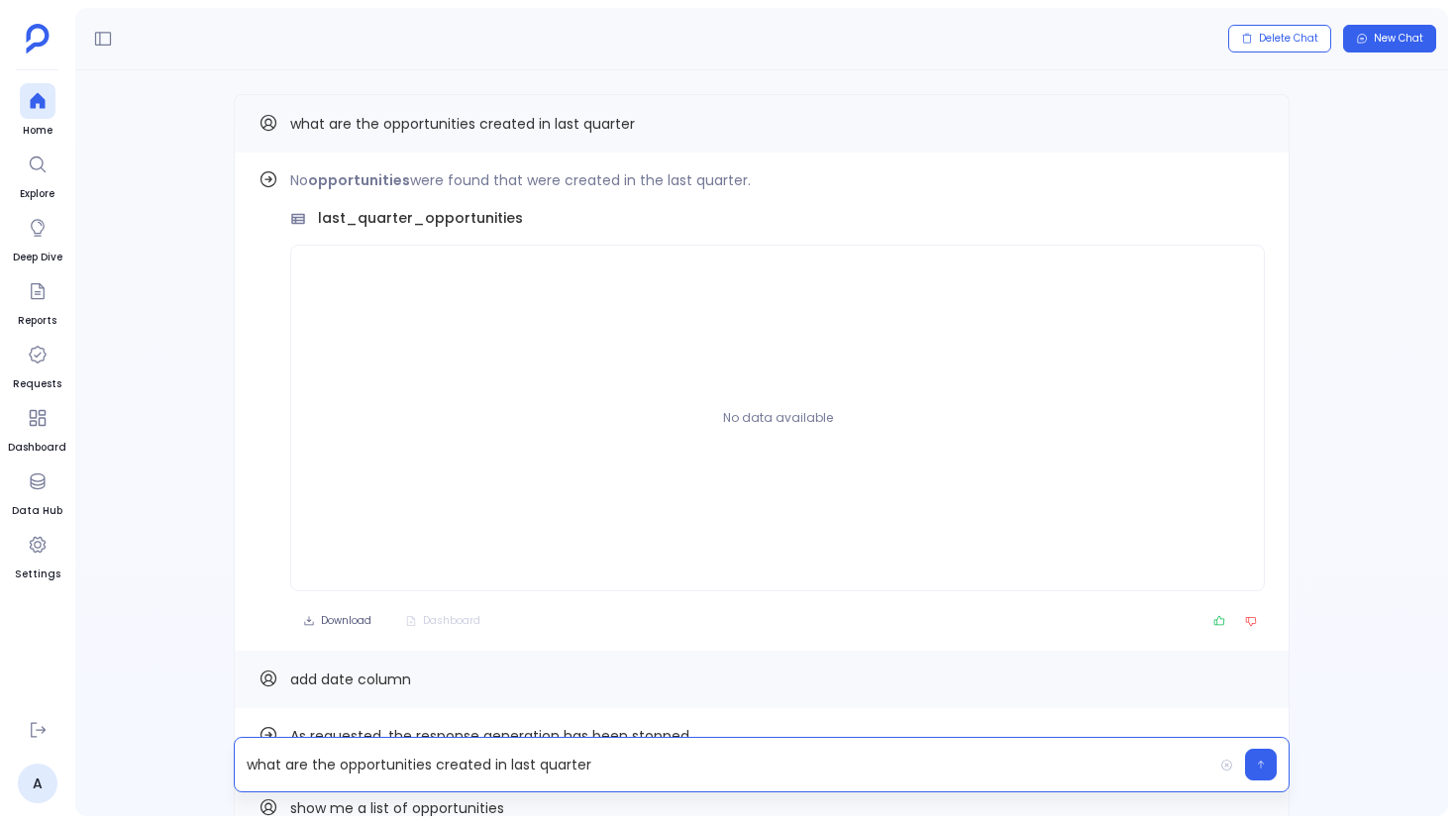 click on "what are the opportunities created in last quarter" at bounding box center (723, 765) 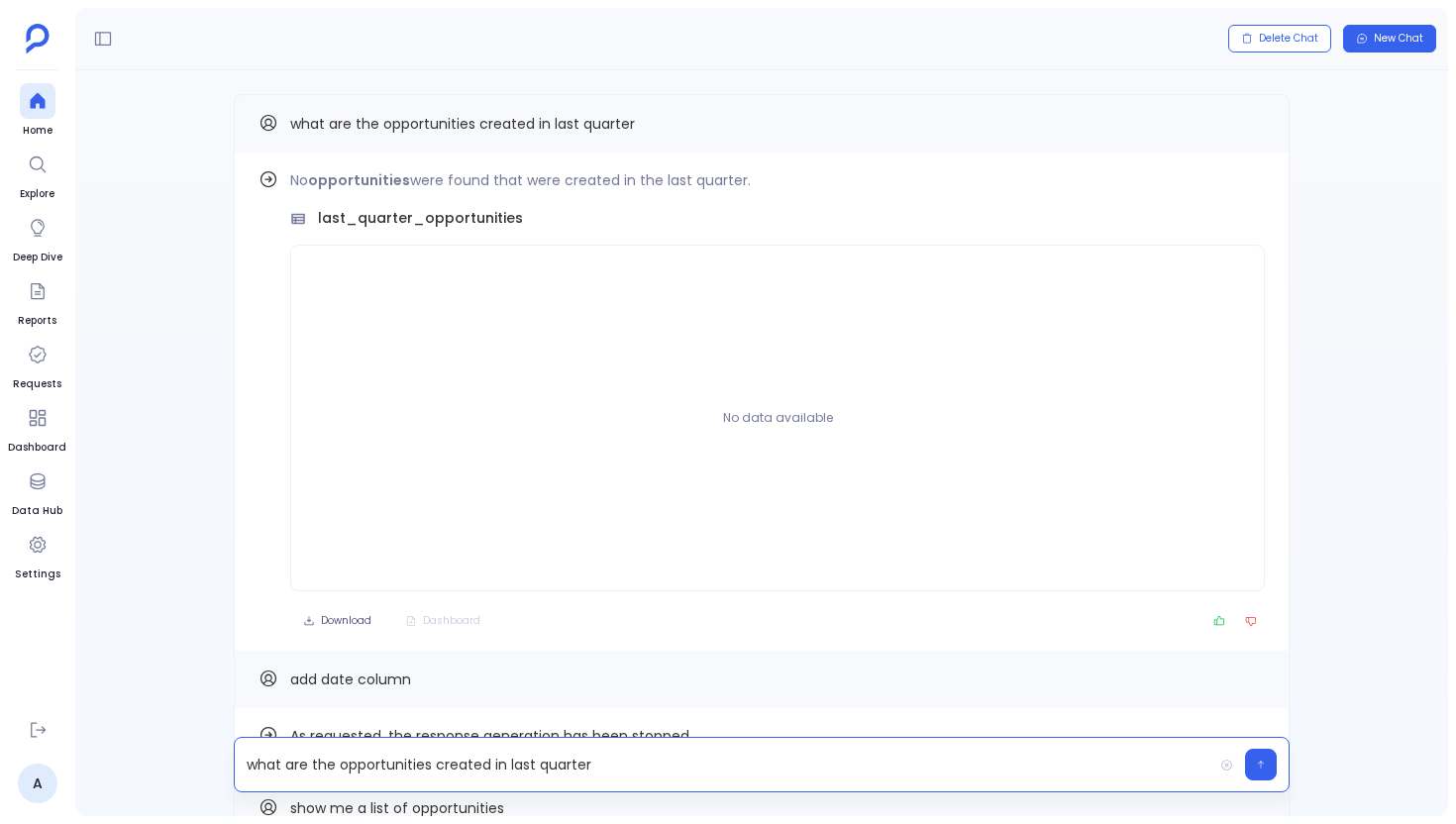 click on "what are the opportunities created in last quarter" at bounding box center (723, 765) 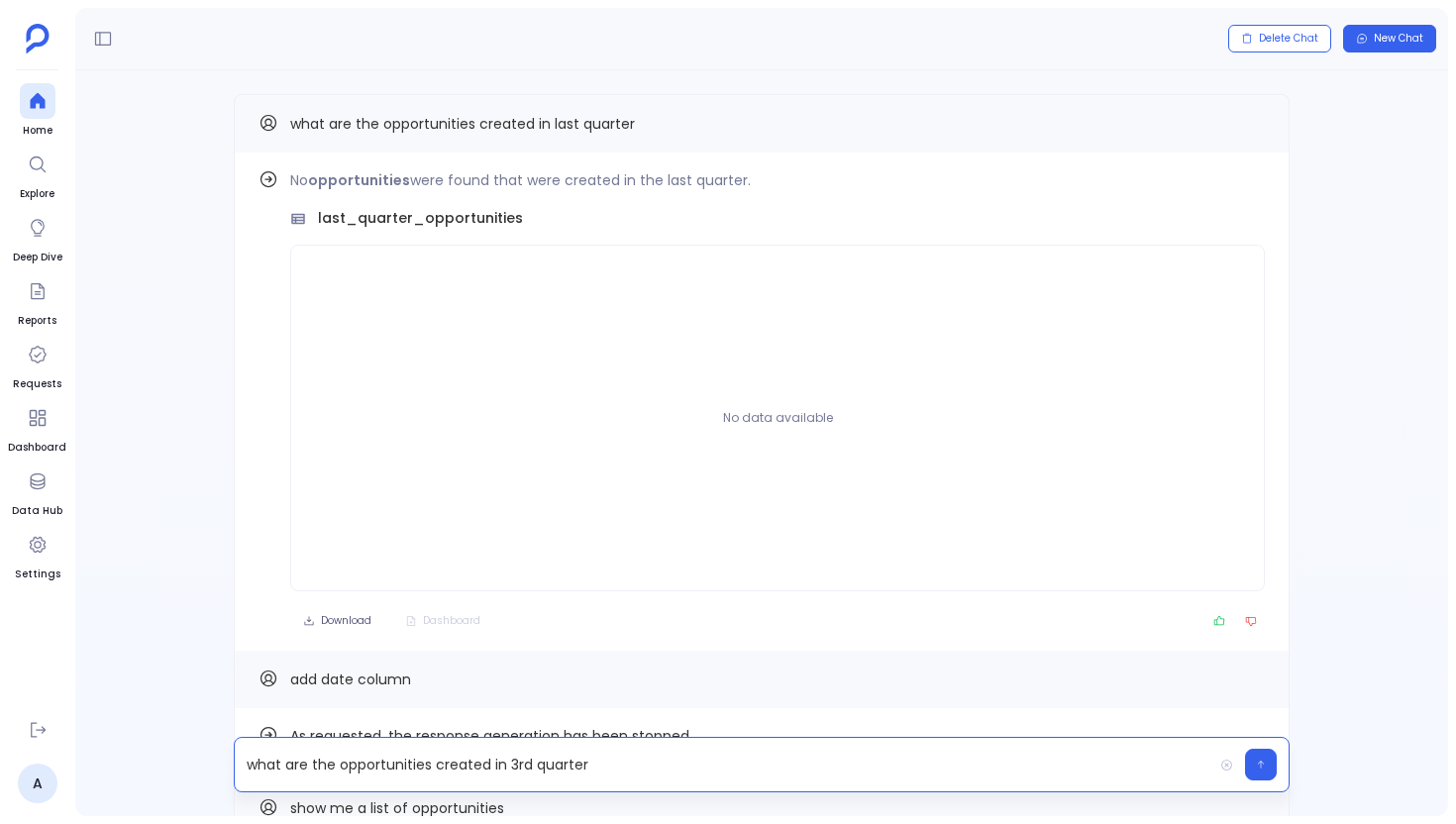 click on "what are the opportunities created in 3rd quarter" at bounding box center [723, 765] 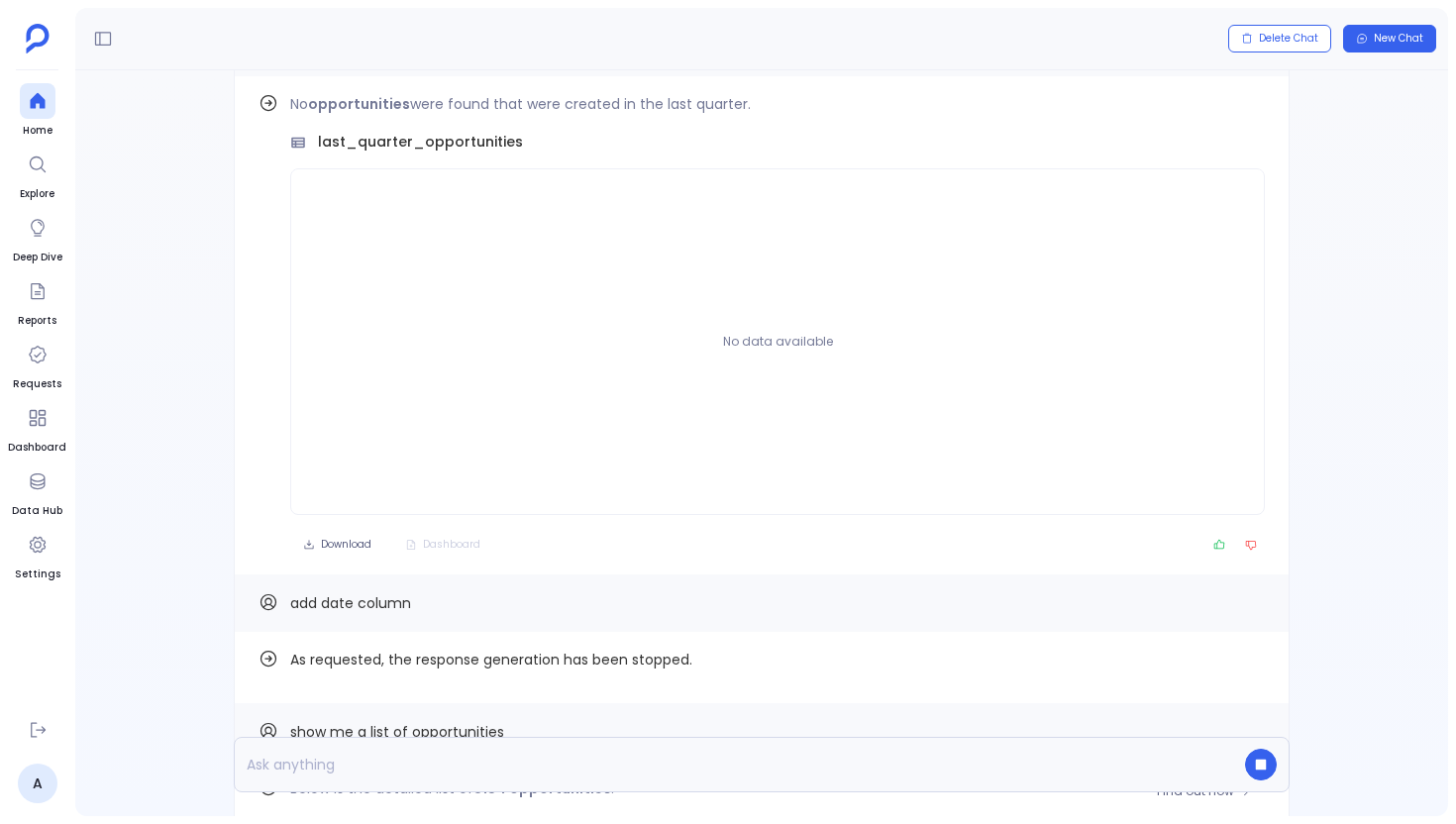 scroll, scrollTop: -736, scrollLeft: 0, axis: vertical 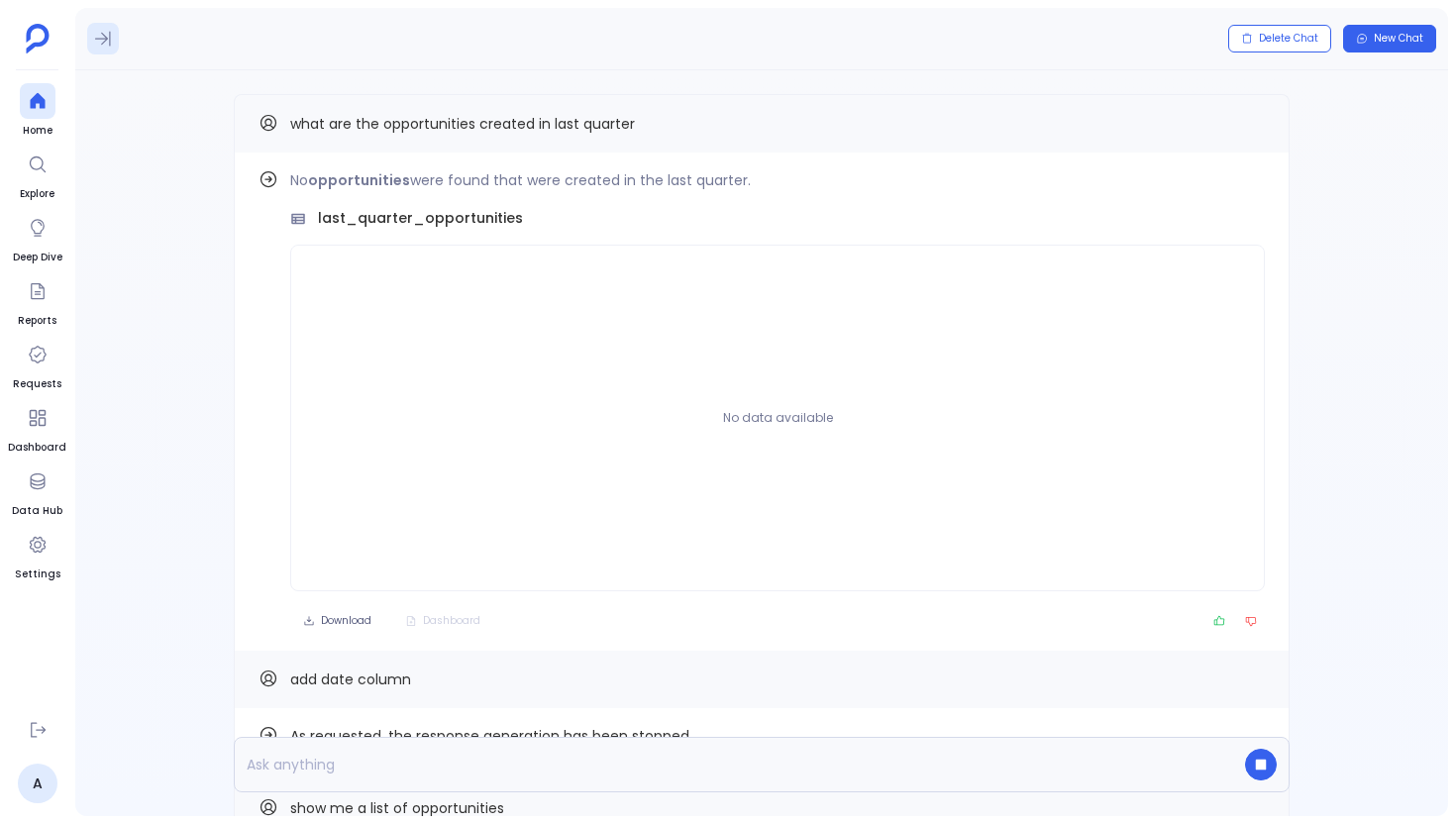 click 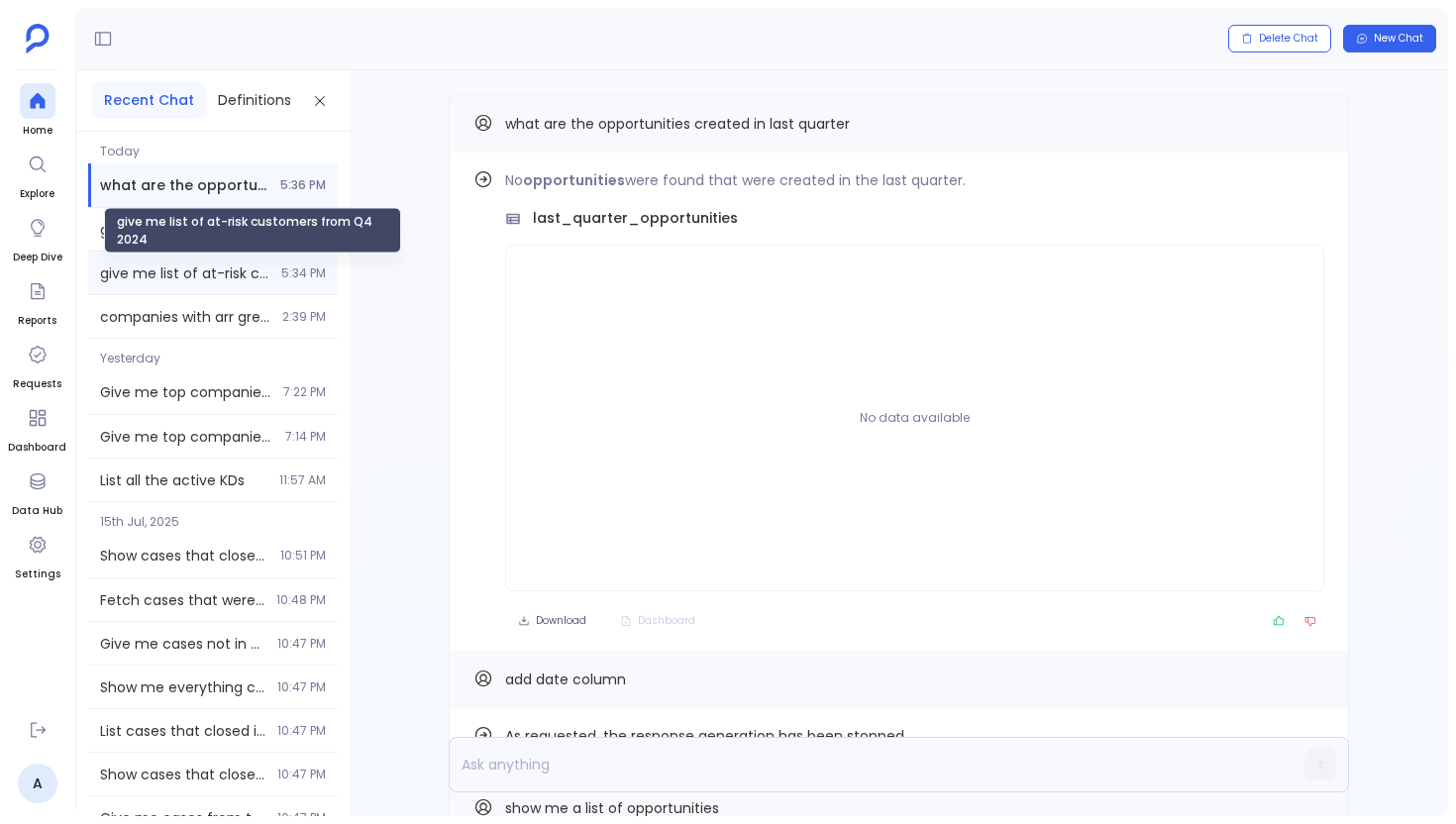 click on "give me list of at-risk customers from Q4 2024" at bounding box center [184, 273] 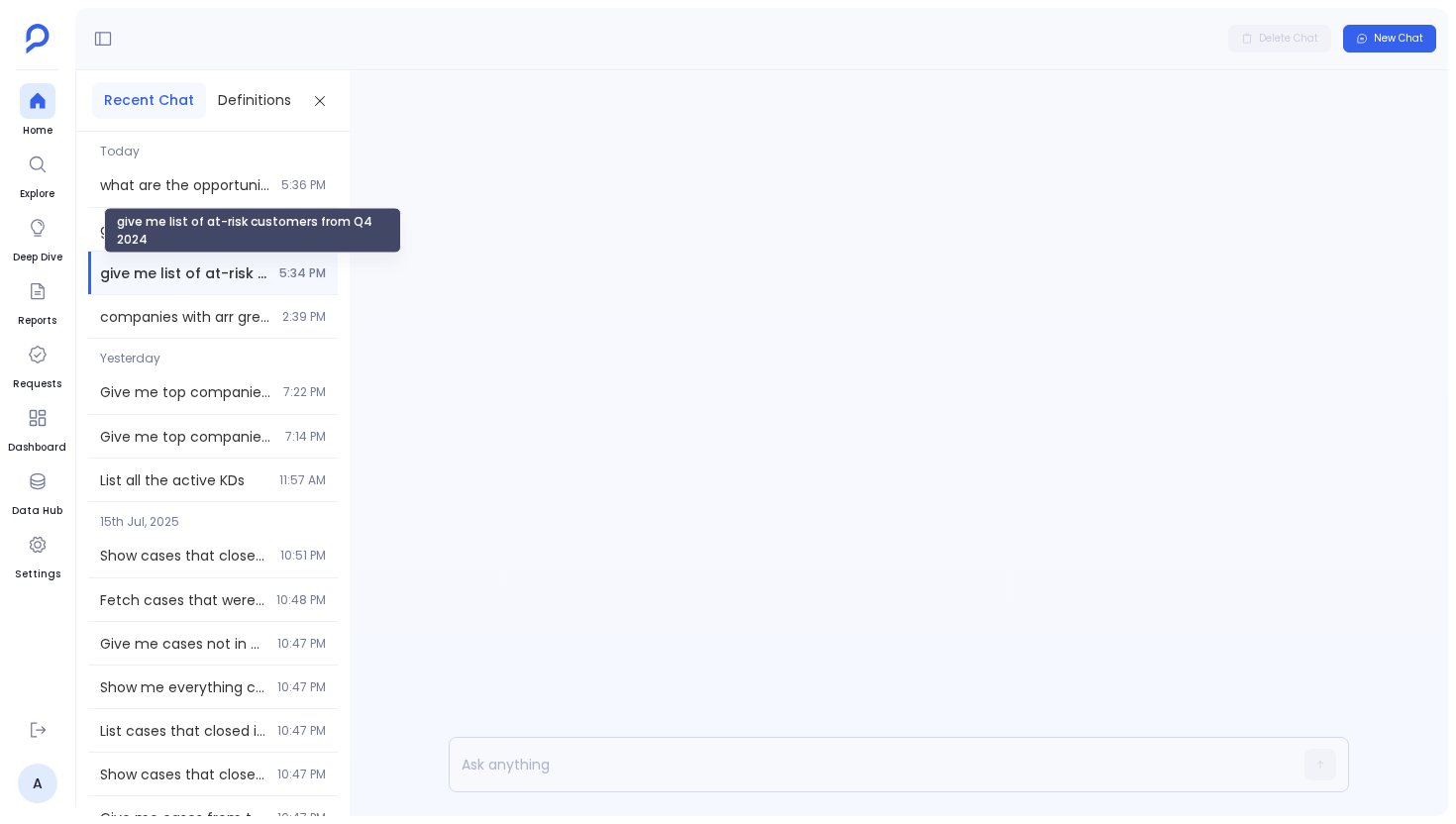 scroll, scrollTop: 0, scrollLeft: 0, axis: both 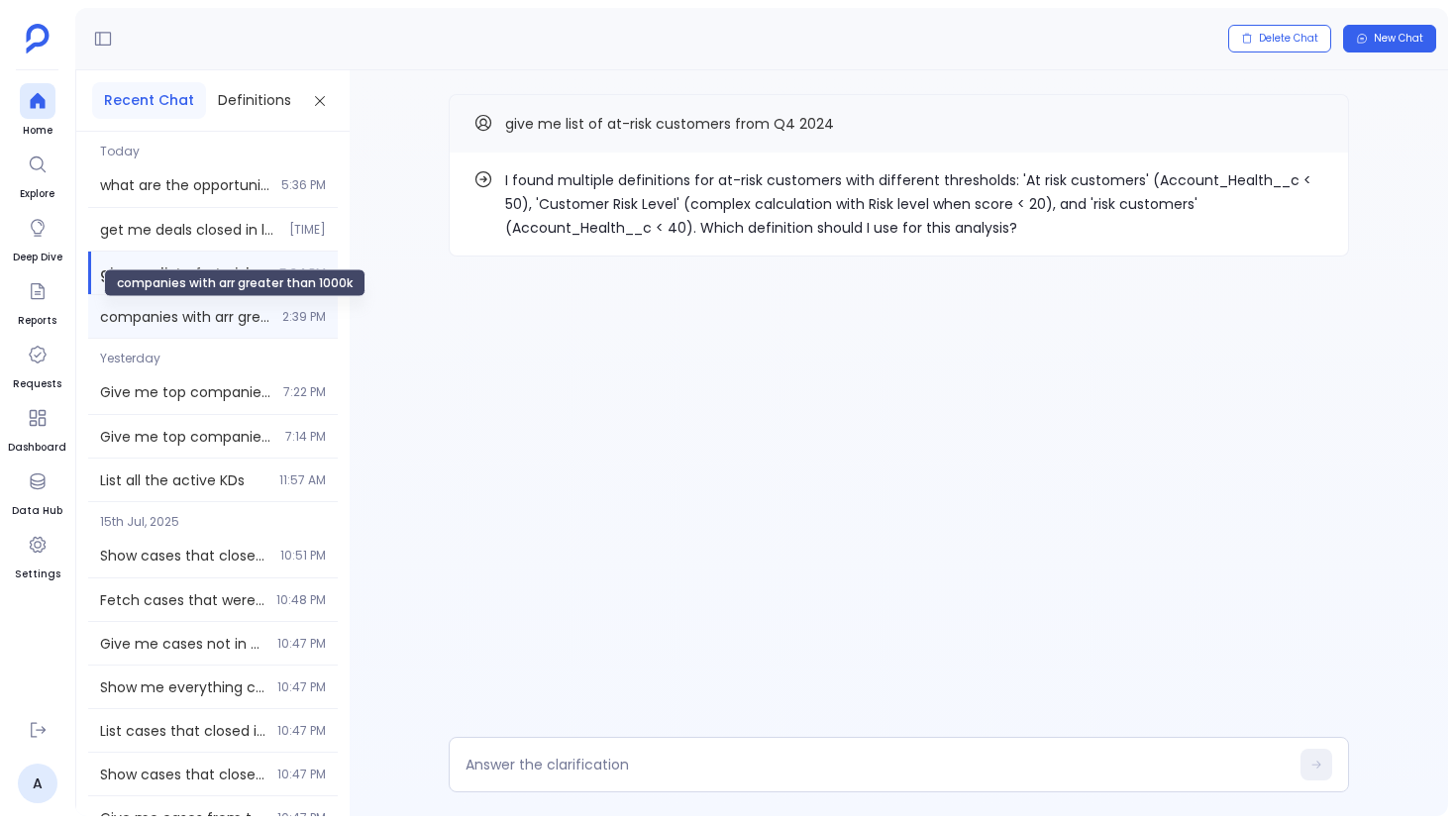 click on "companies with arr greater than 1000k" at bounding box center (185, 317) 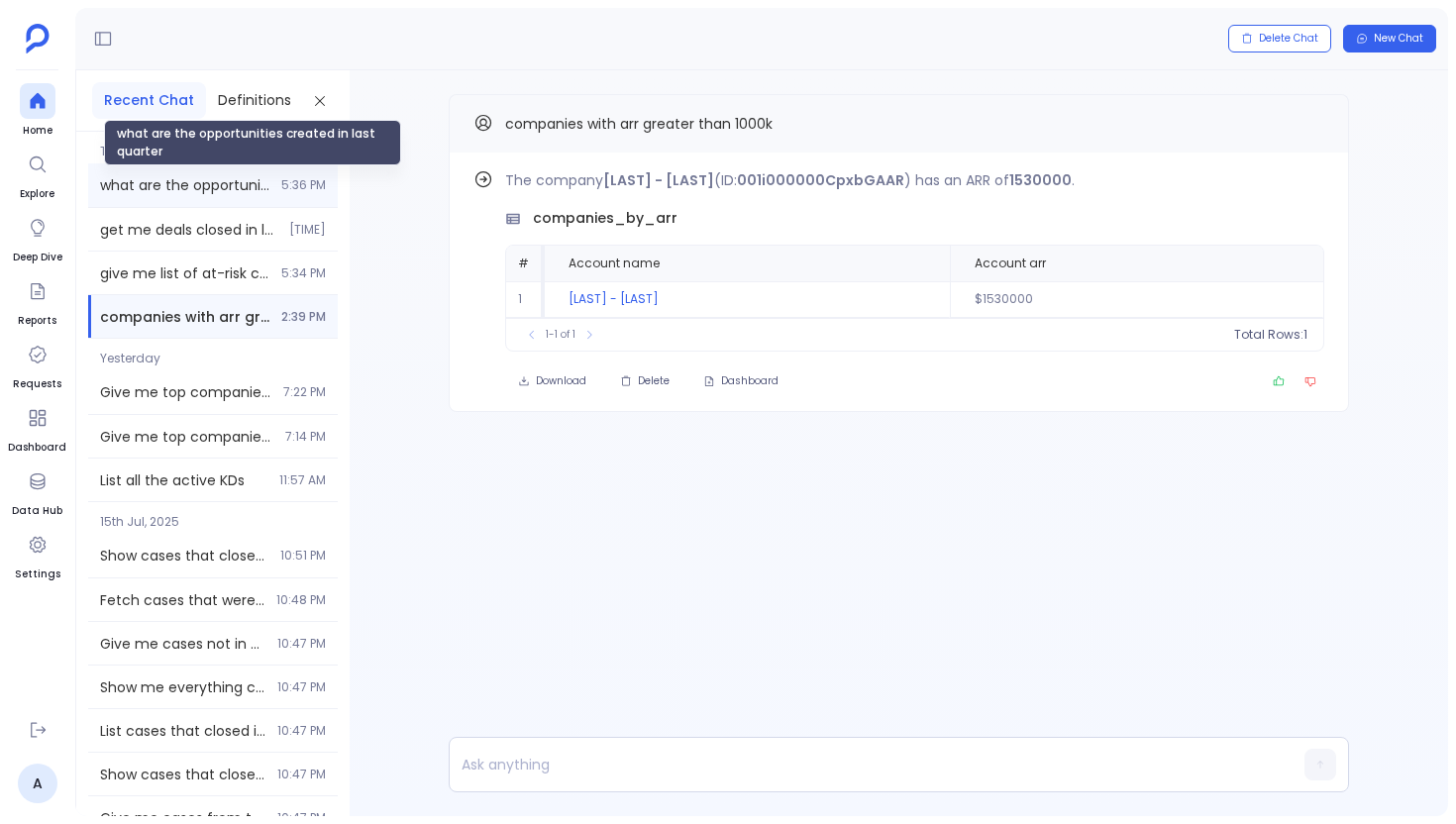 click on "what are the opportunities created in last quarter" at bounding box center (184, 185) 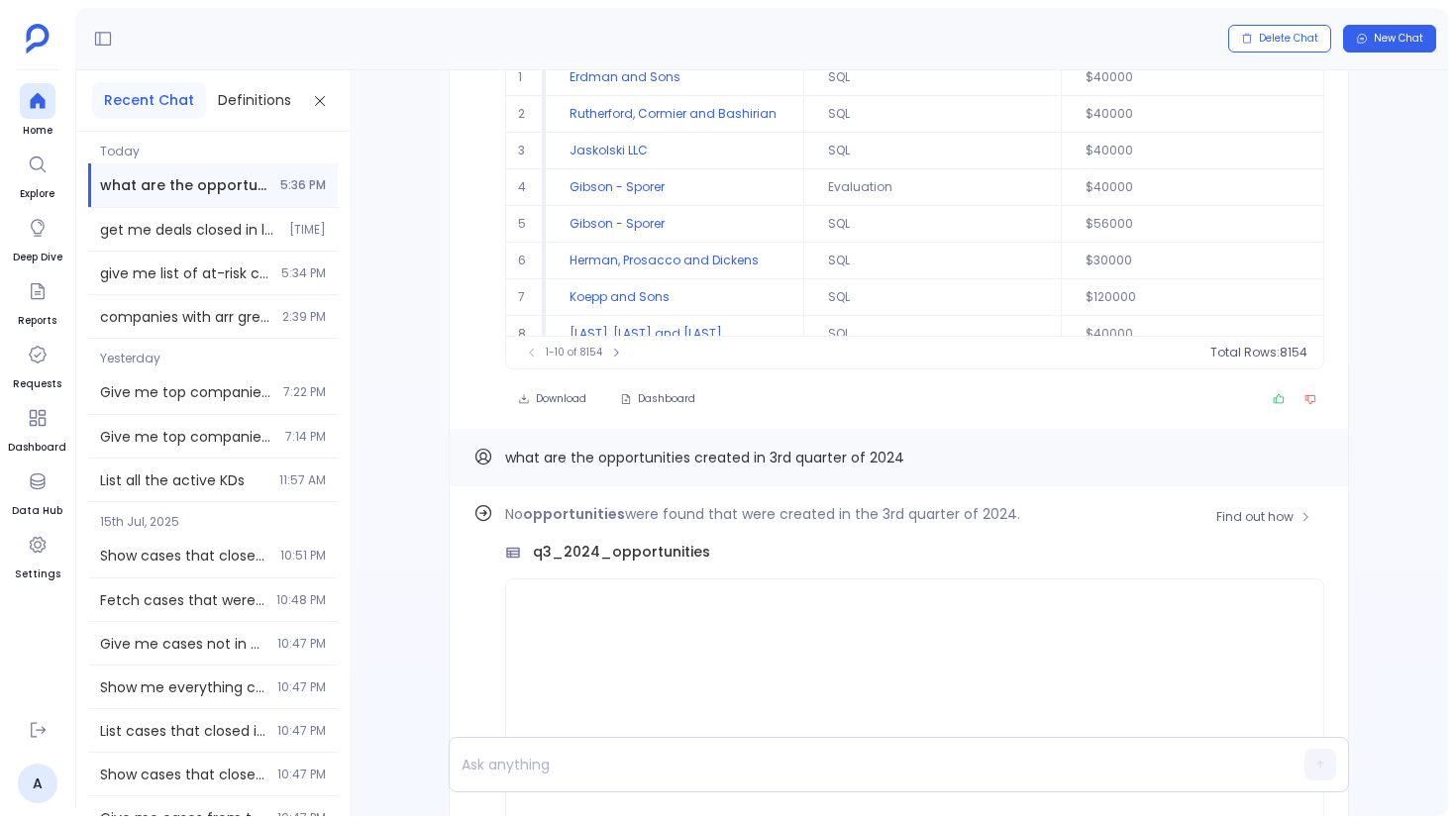 scroll, scrollTop: -315, scrollLeft: 0, axis: vertical 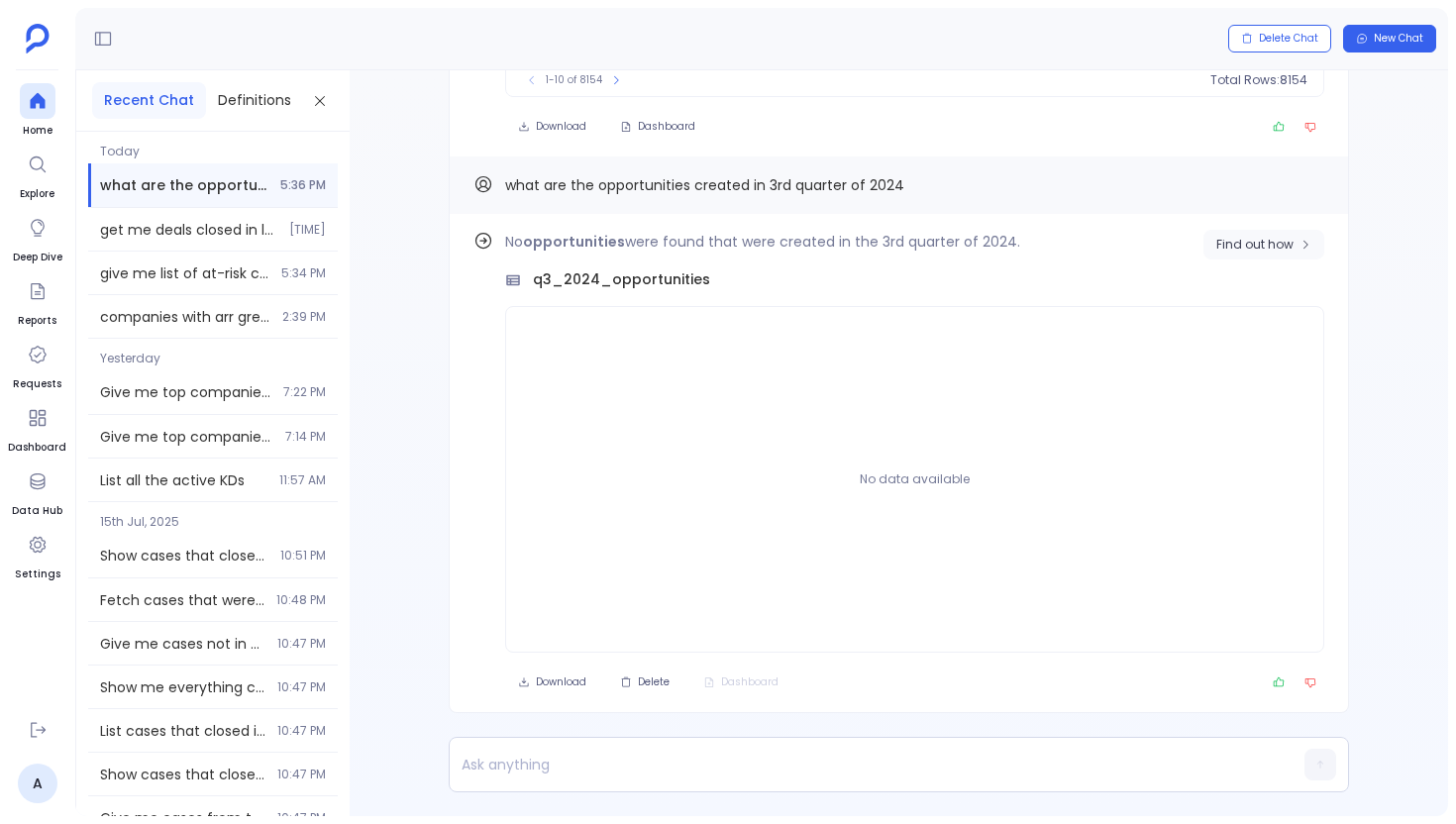 click on "Find out how" at bounding box center [1255, 245] 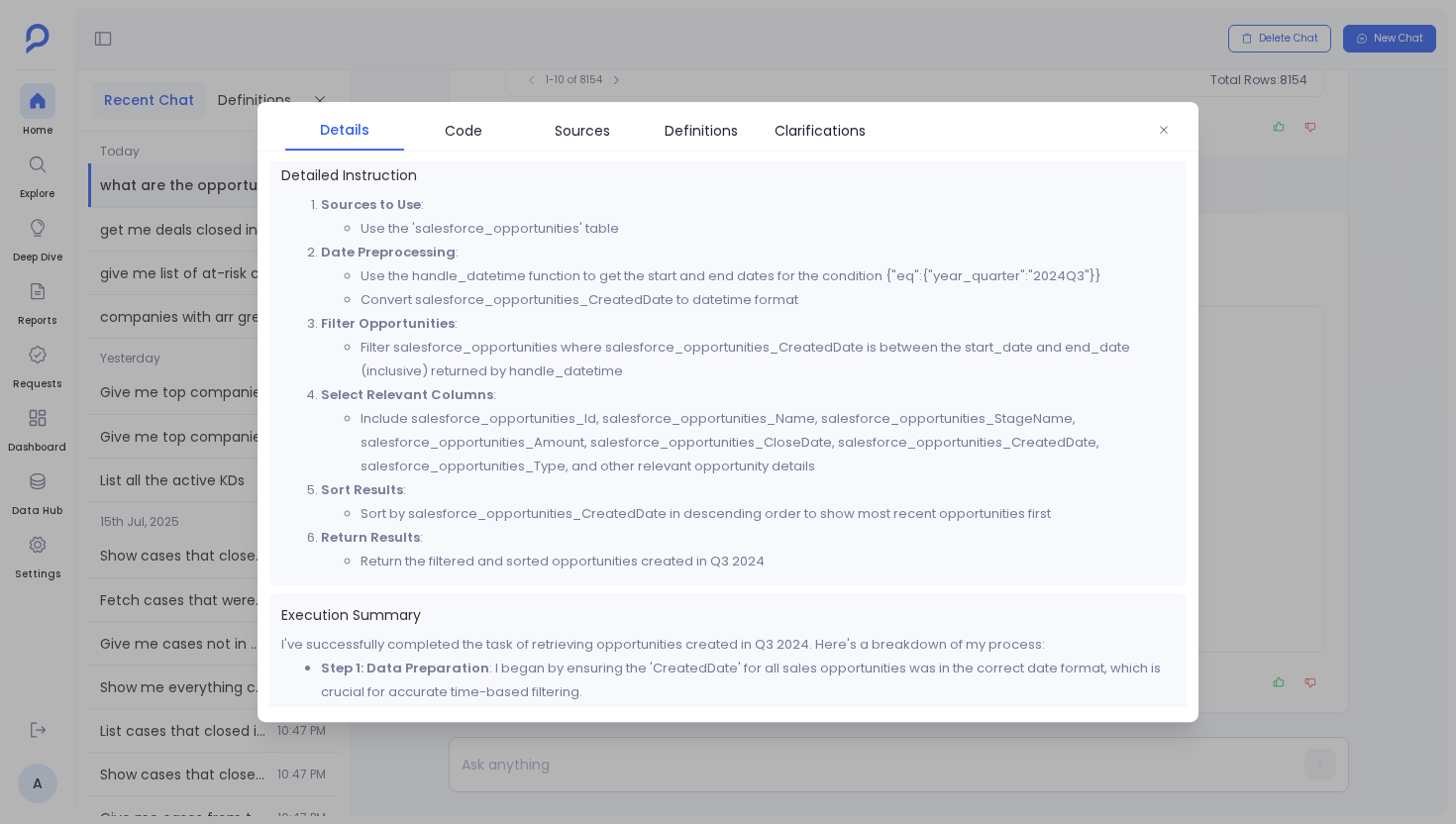 scroll, scrollTop: 364, scrollLeft: 0, axis: vertical 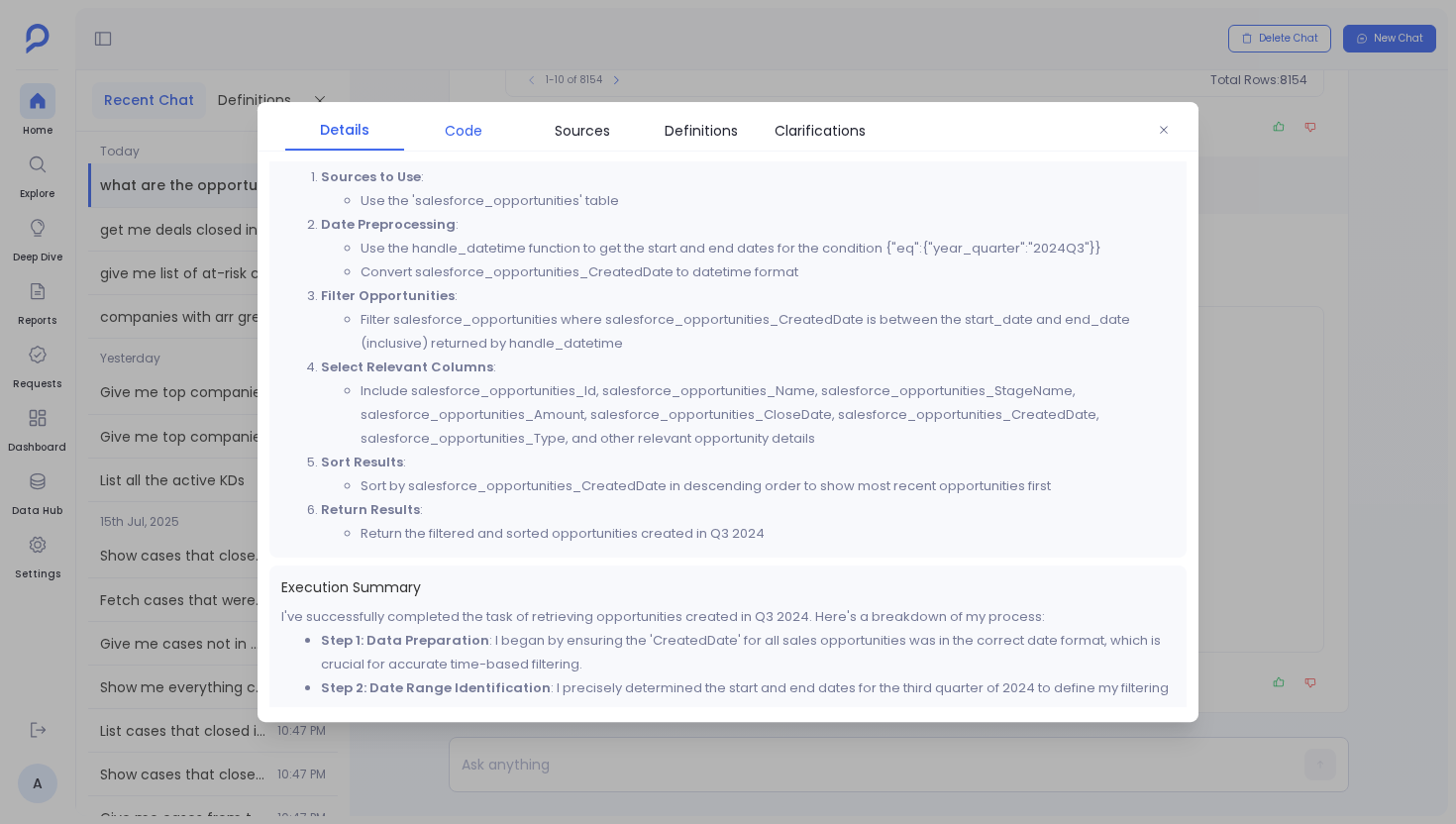 click on "Code" at bounding box center (464, 131) 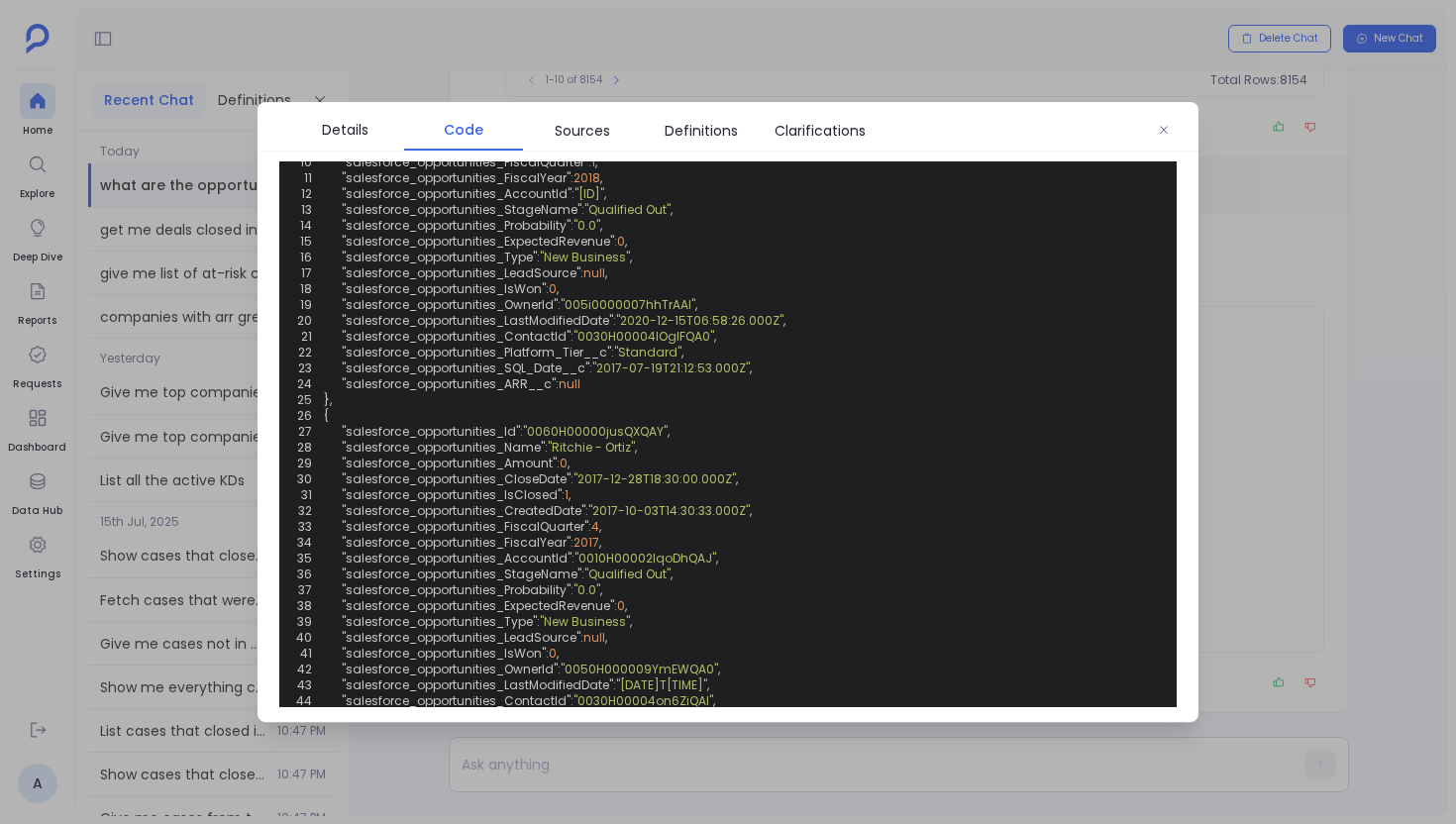 scroll, scrollTop: 591, scrollLeft: 0, axis: vertical 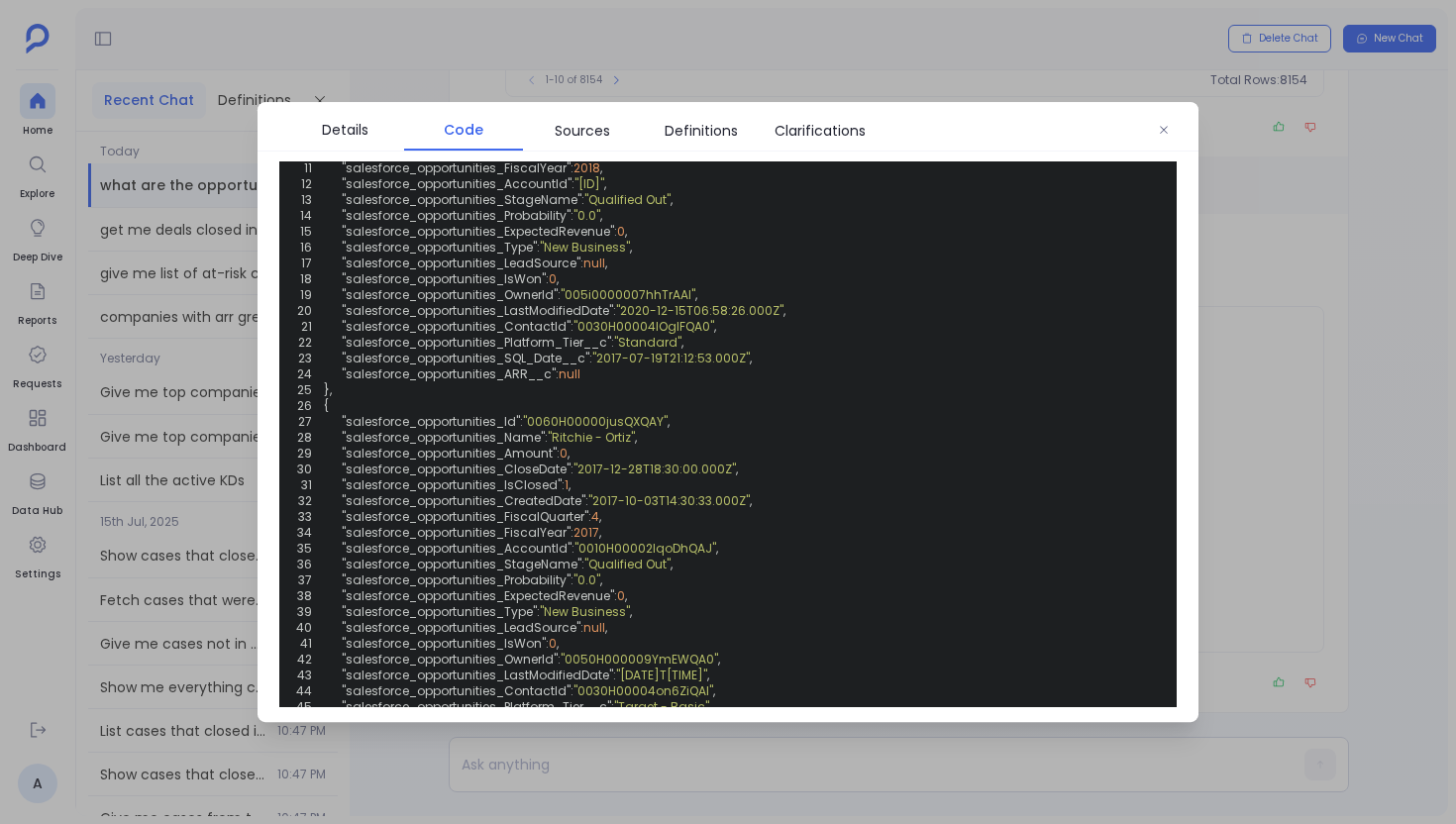click at bounding box center (728, 412) 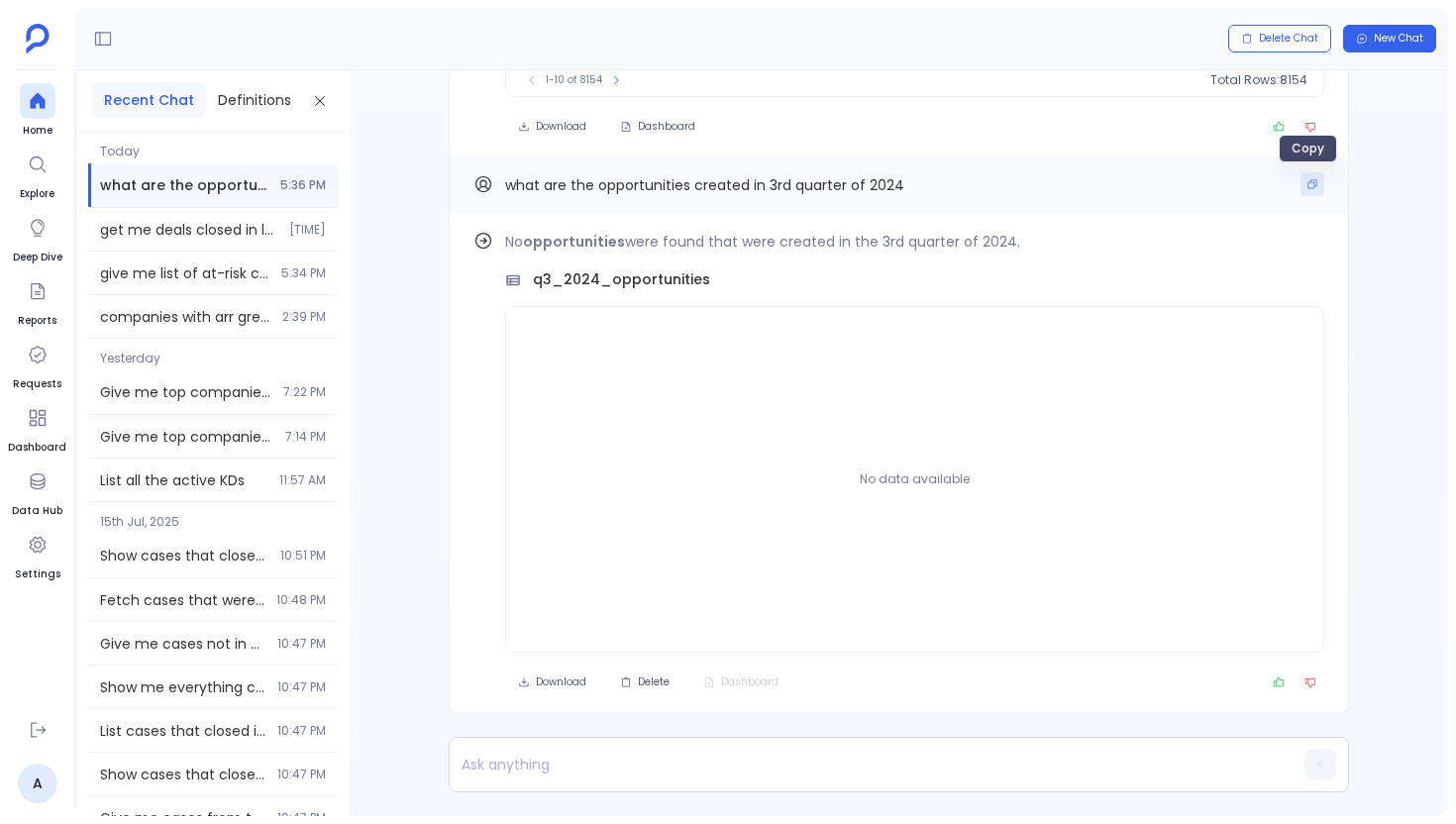click at bounding box center [1312, 184] 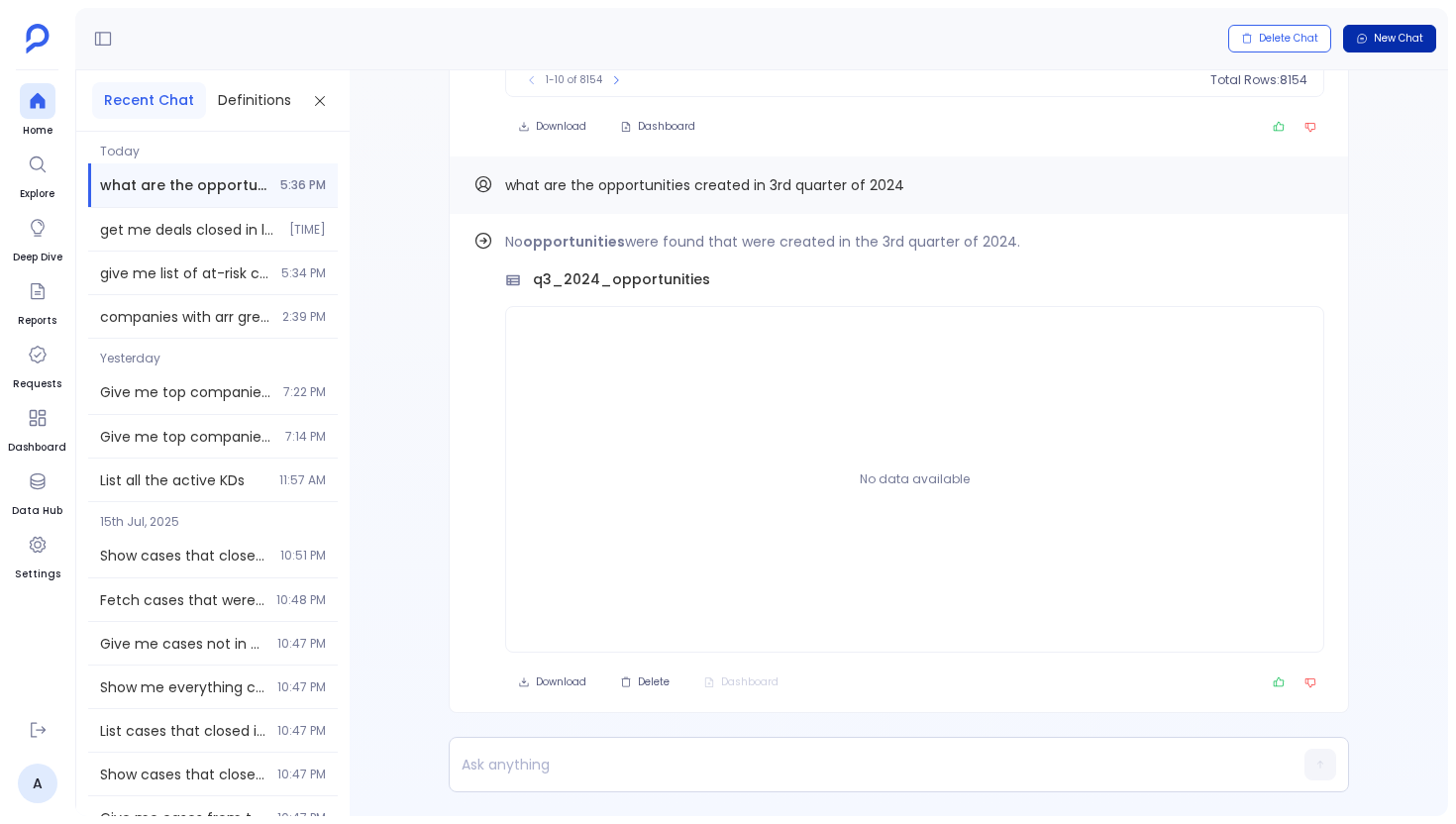 click on "New Chat" at bounding box center (1399, 39) 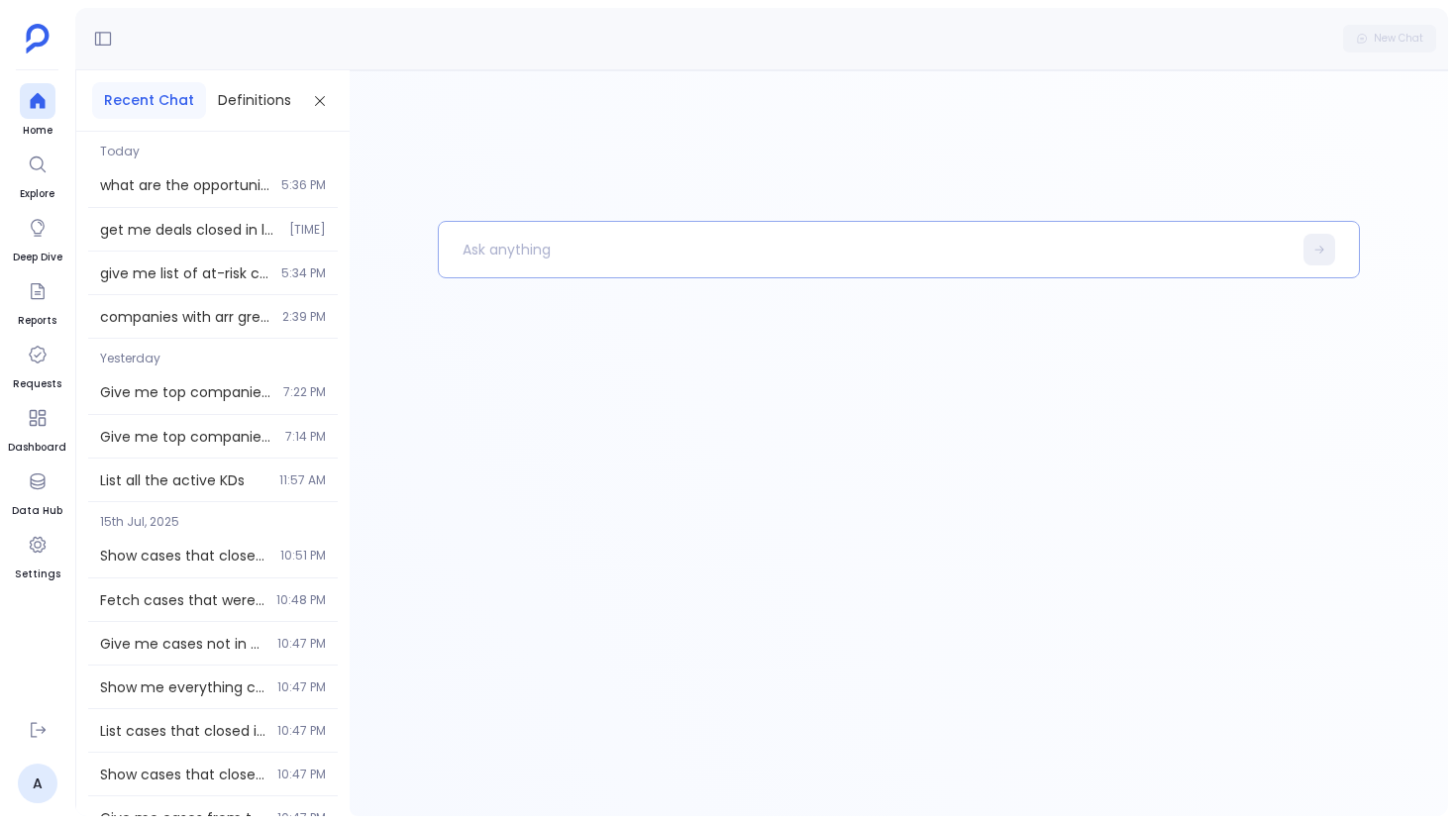 click at bounding box center (865, 250) 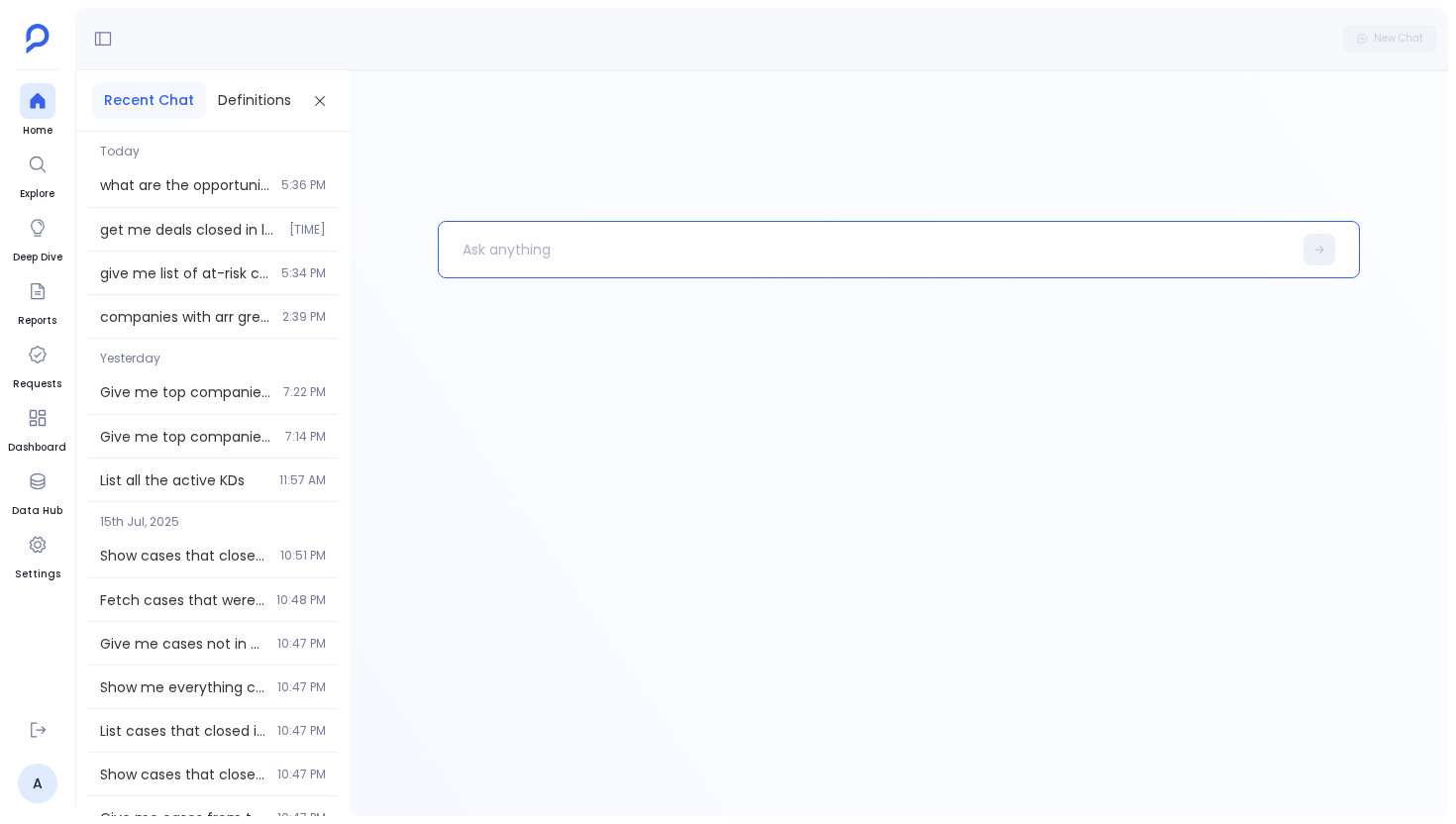paste 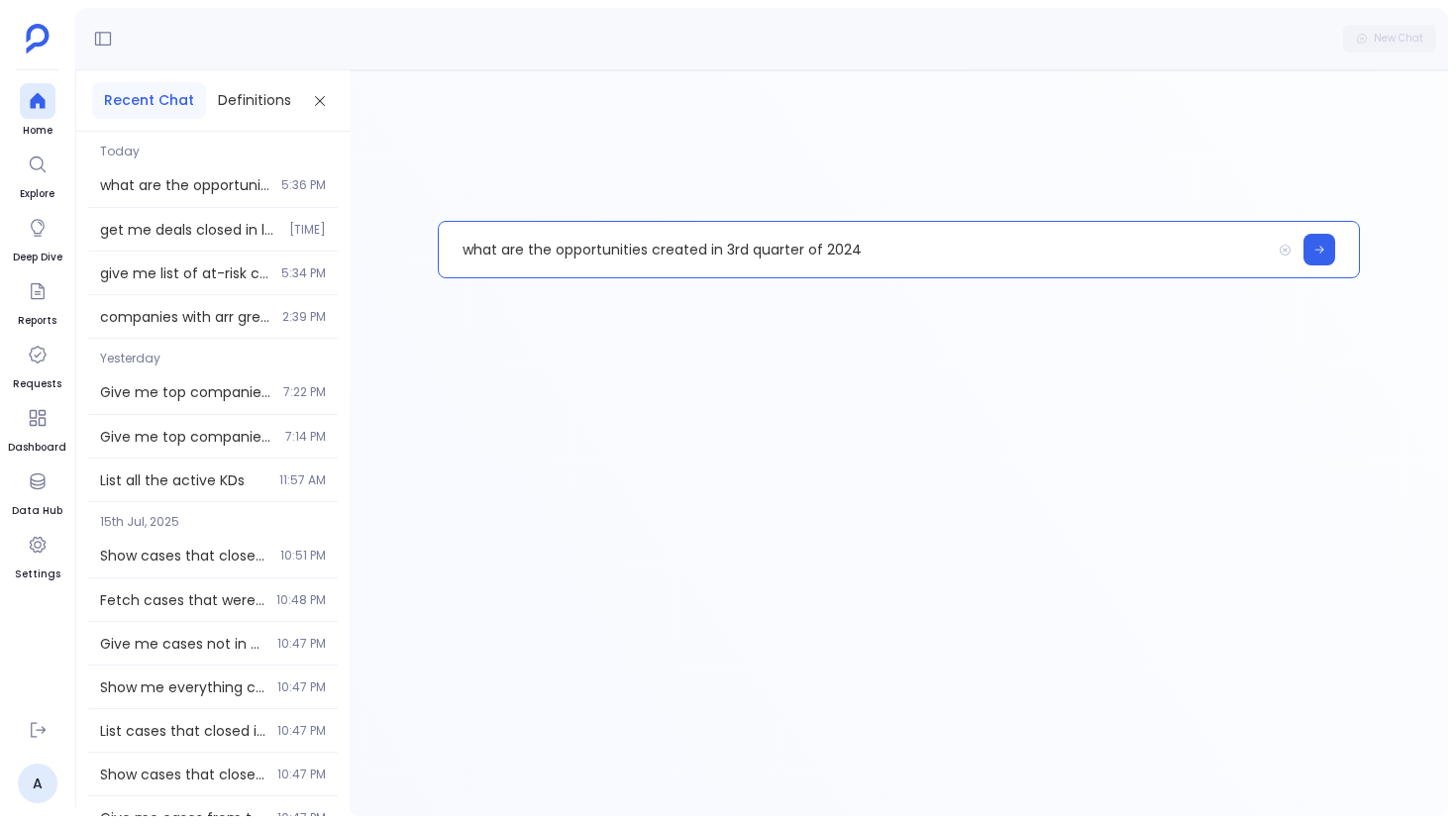 click on "what are the opportunities created in 3rd quarter of 2024" at bounding box center [855, 250] 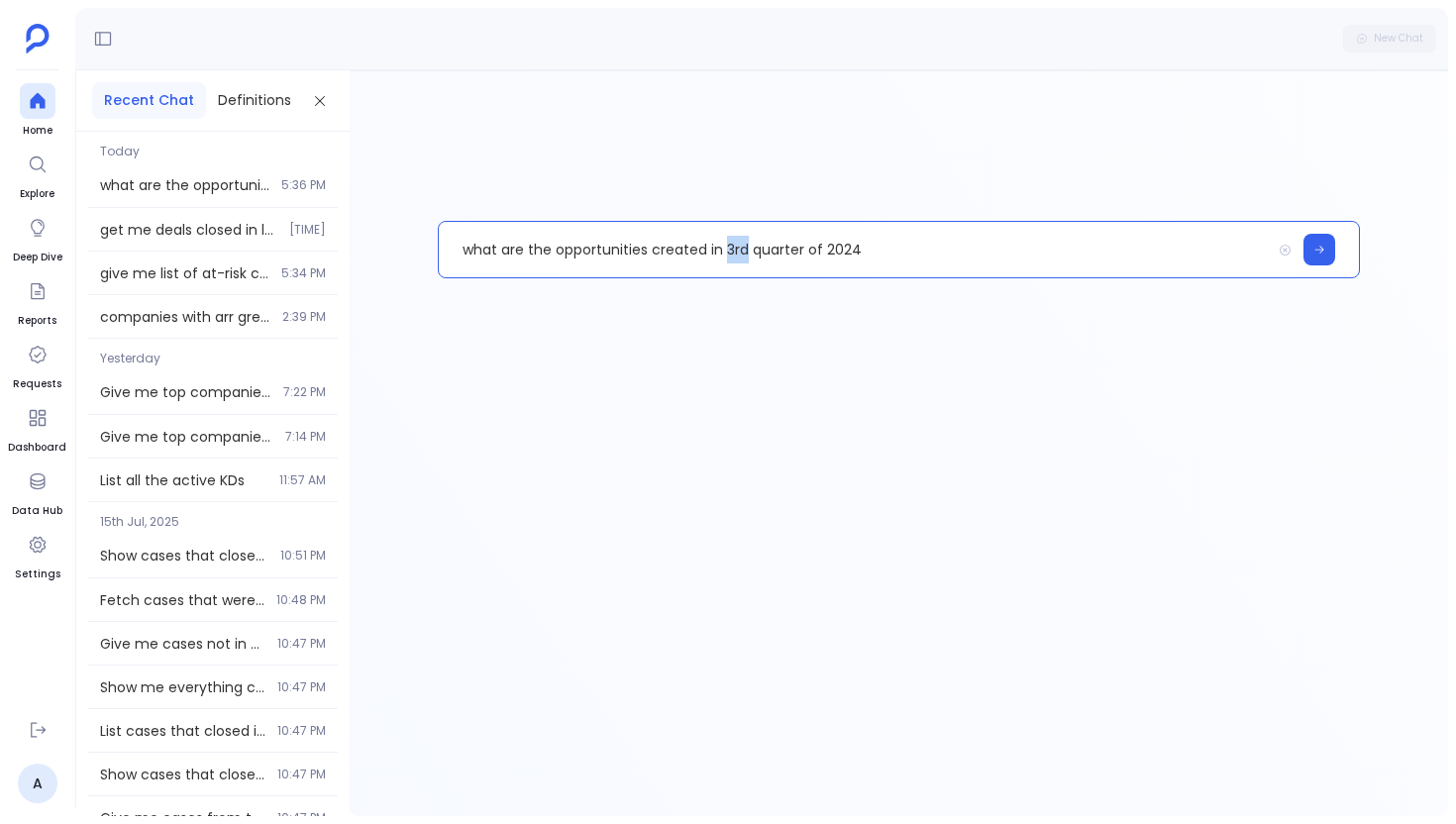 type 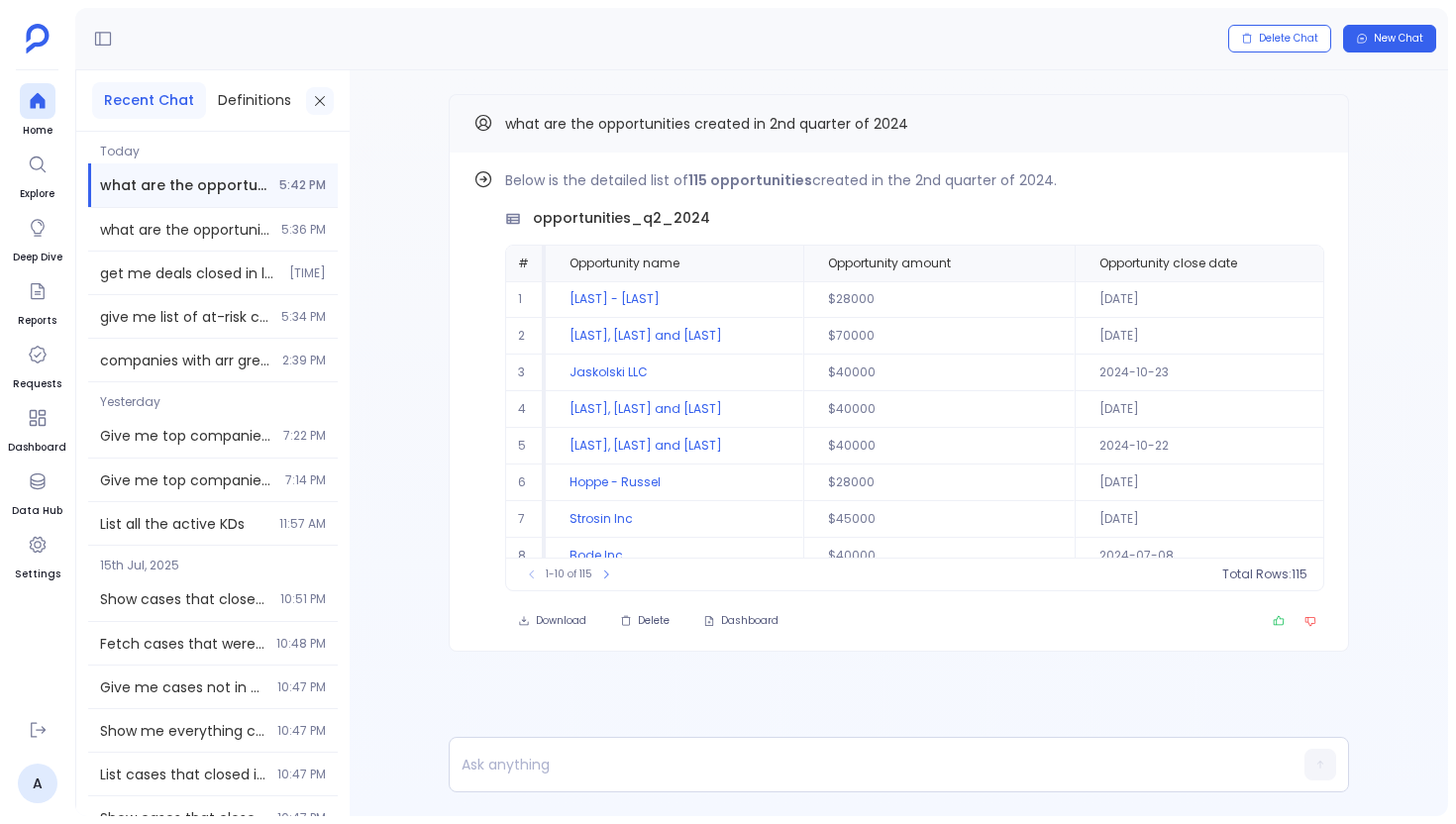 click at bounding box center [320, 101] 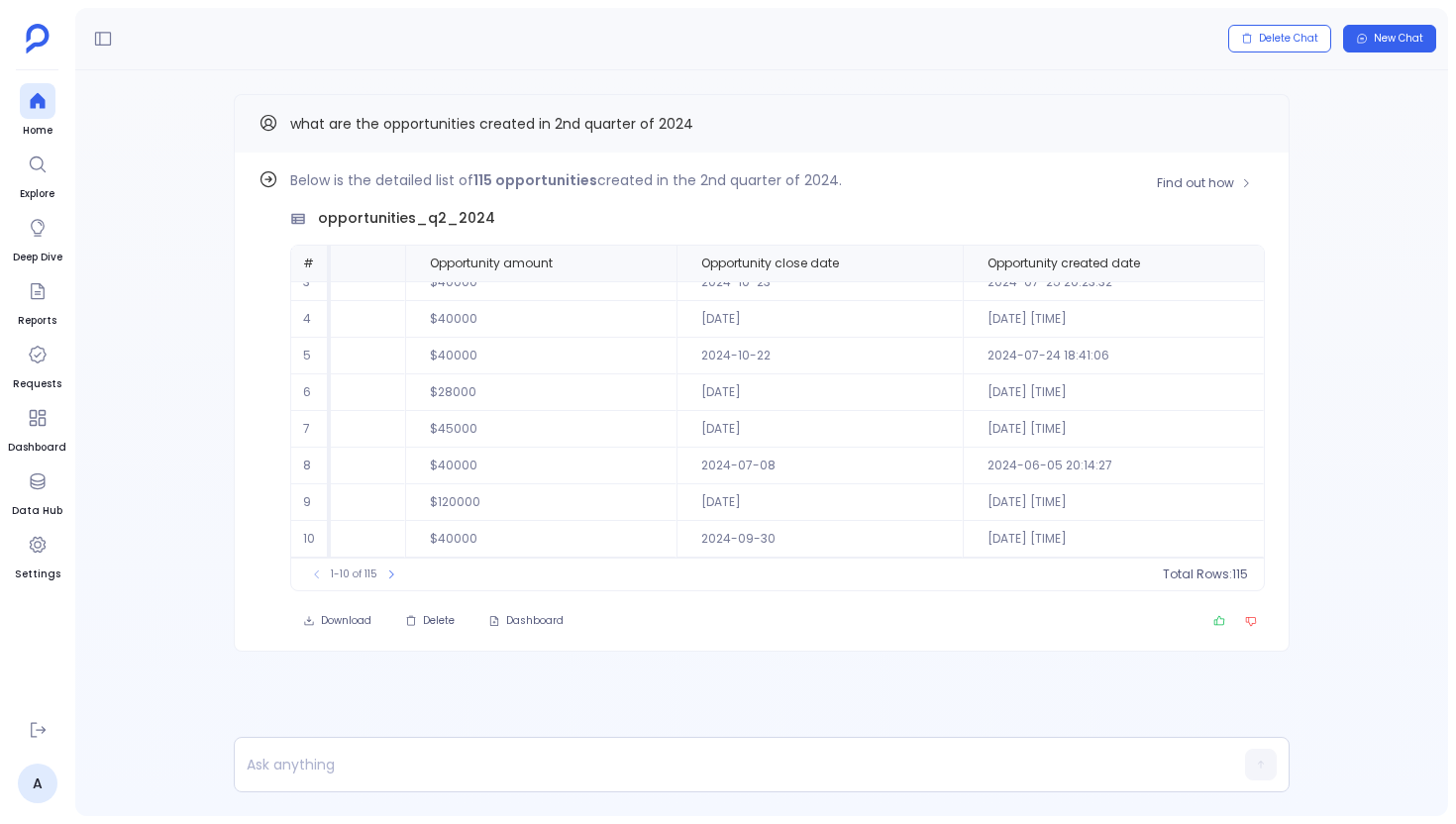 scroll, scrollTop: 0, scrollLeft: 183, axis: horizontal 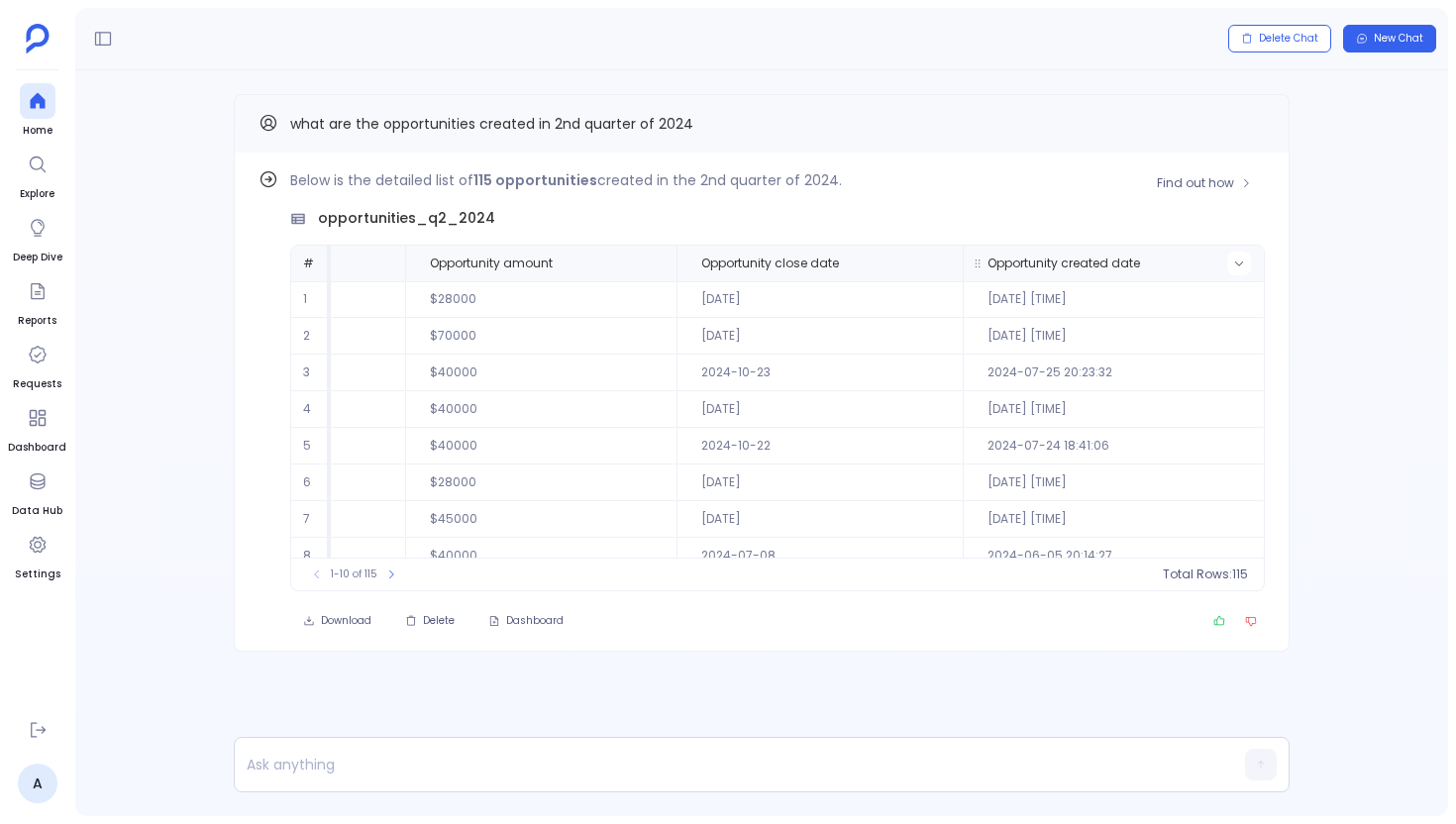 click 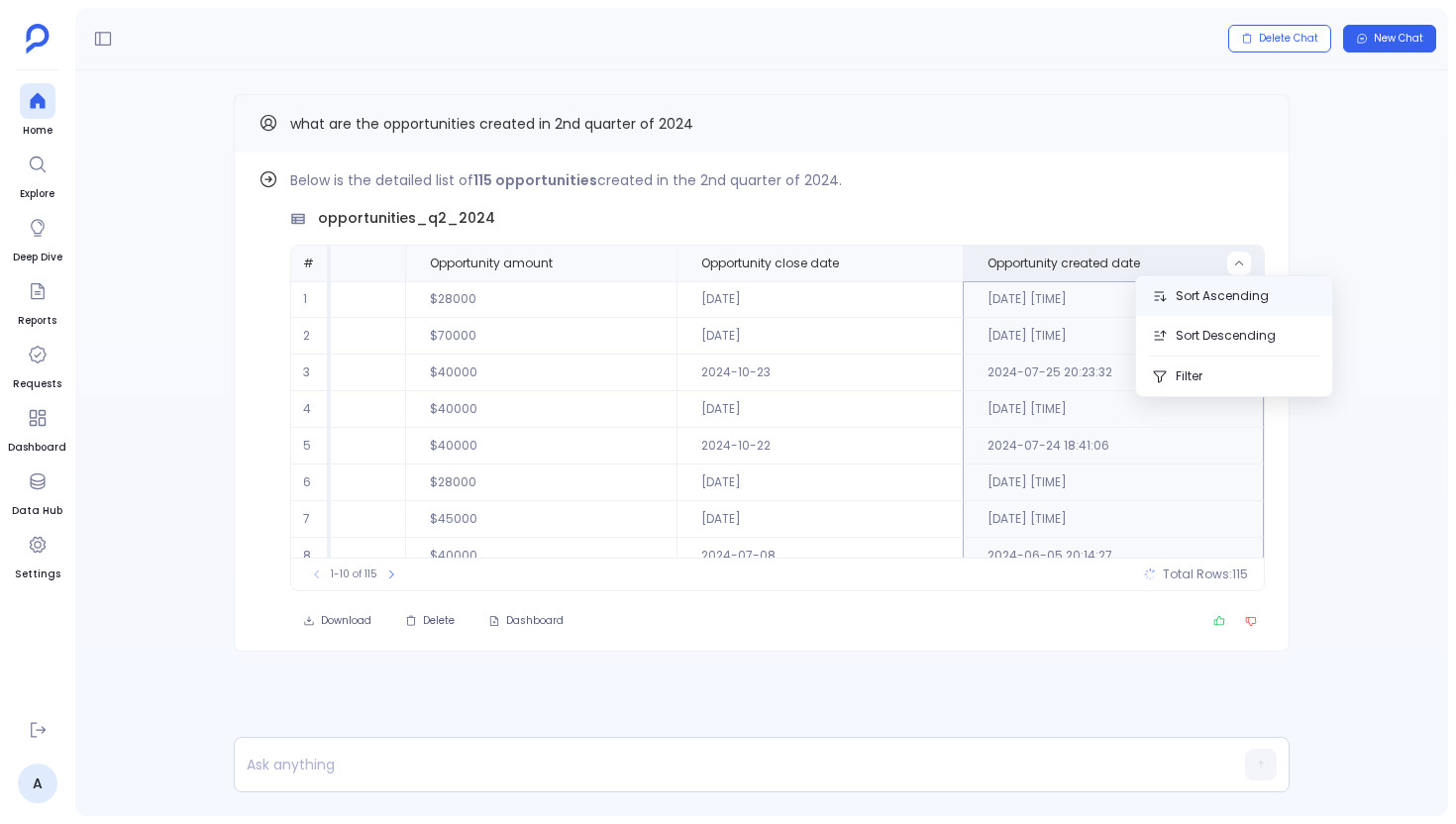 click on "Sort Ascending" at bounding box center [1234, 296] 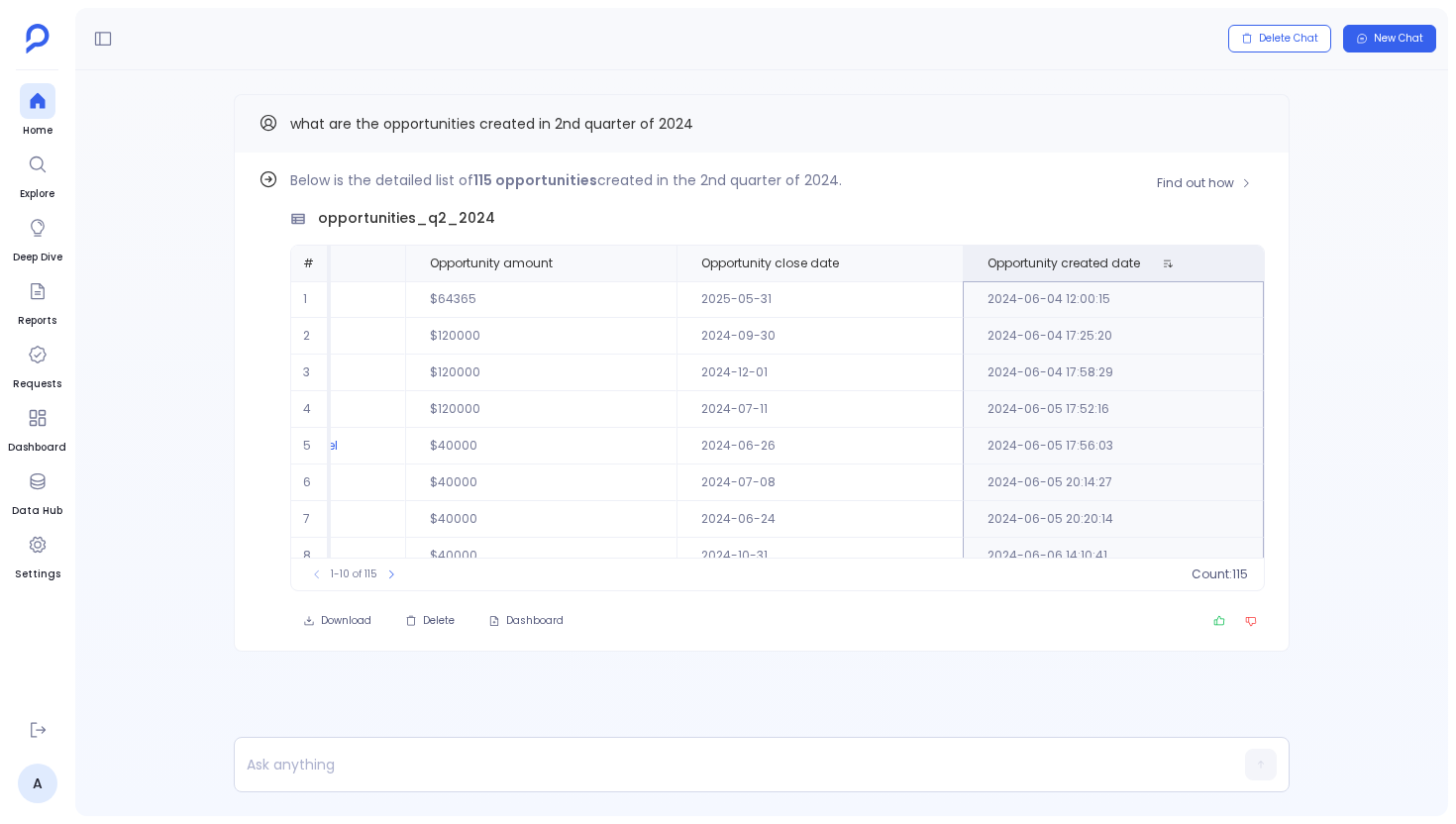 scroll, scrollTop: 95, scrollLeft: 183, axis: both 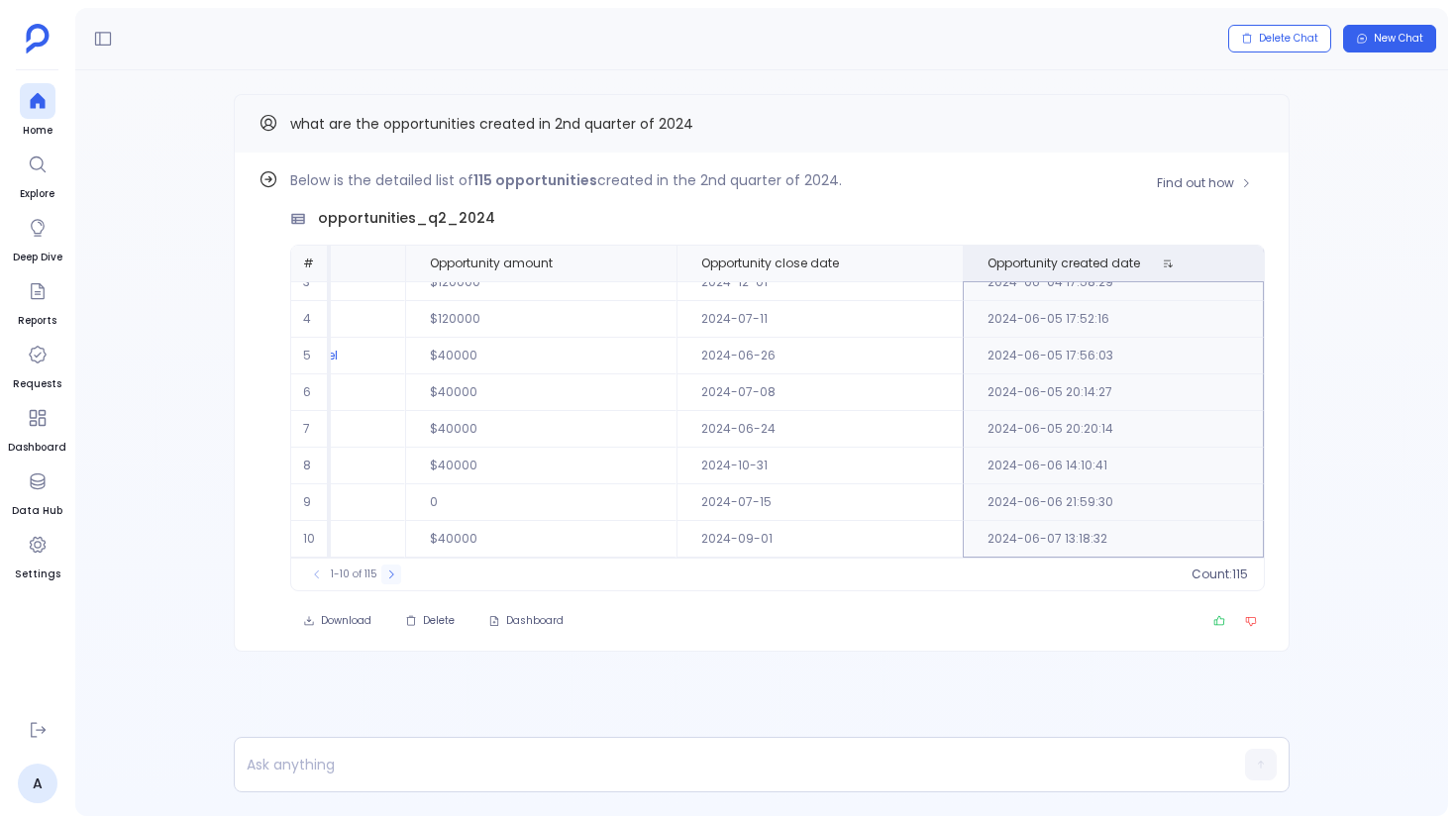 click 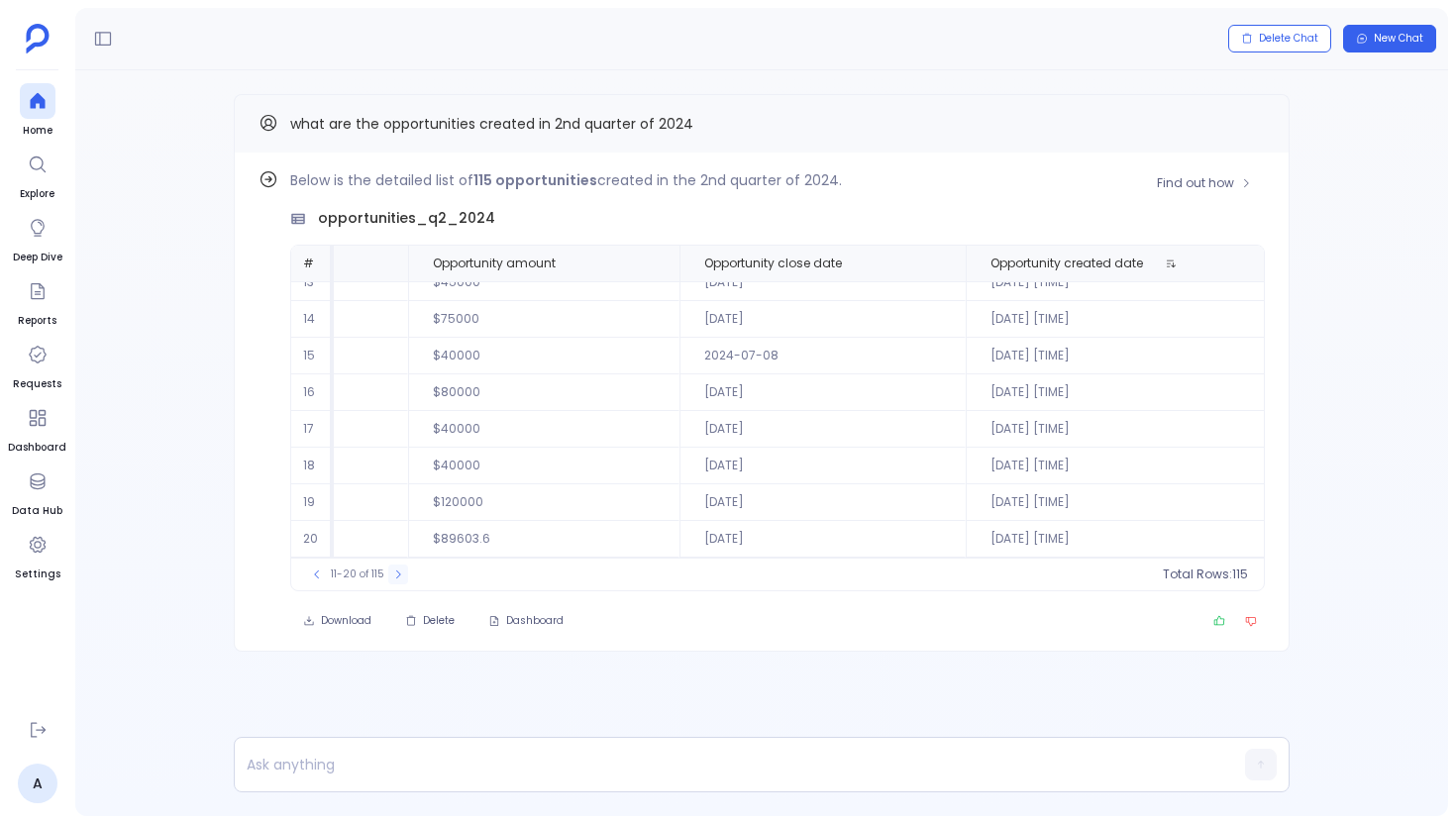 click at bounding box center [398, 574] 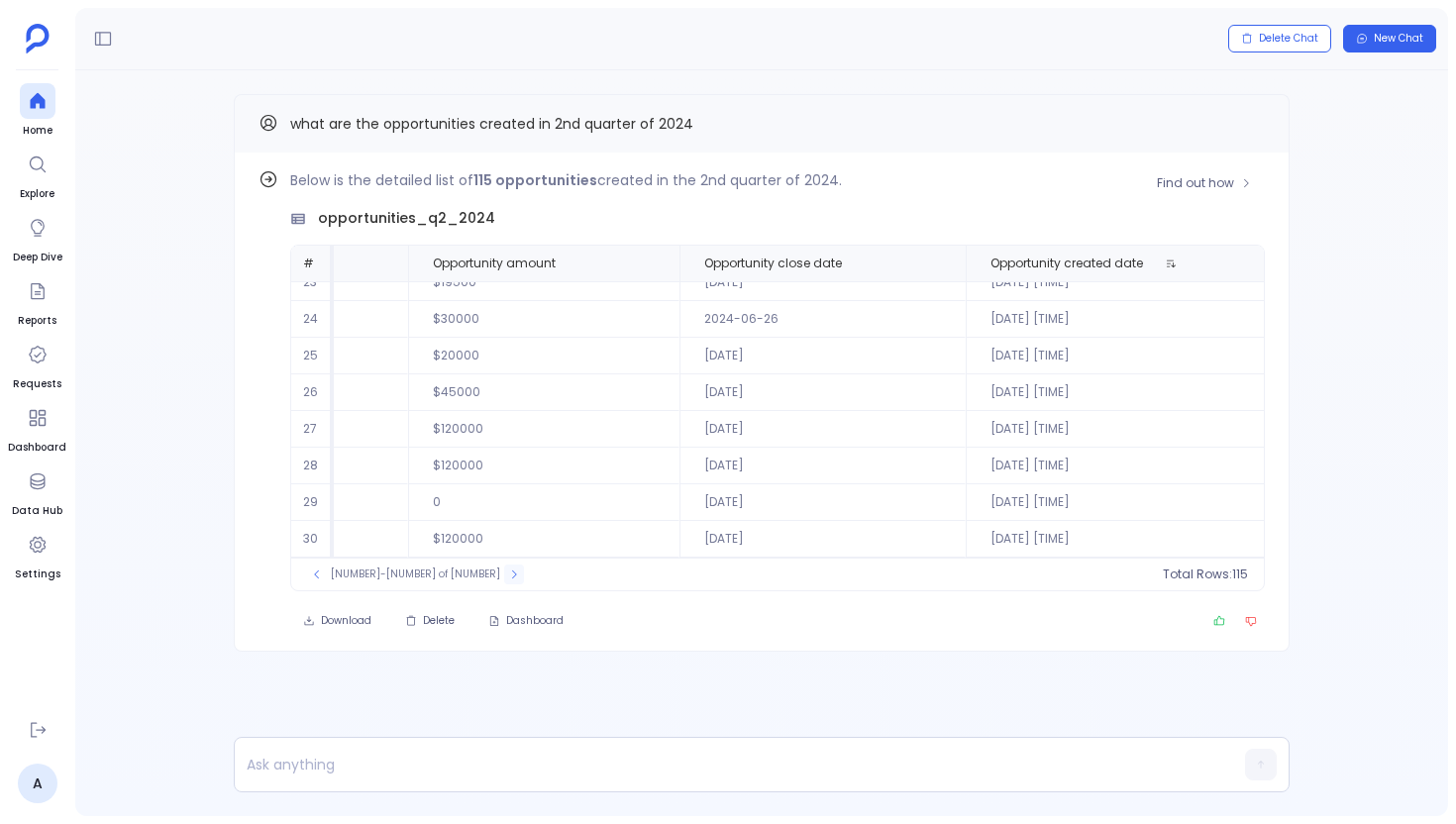 click on "21-30 of 115" at bounding box center [415, 574] 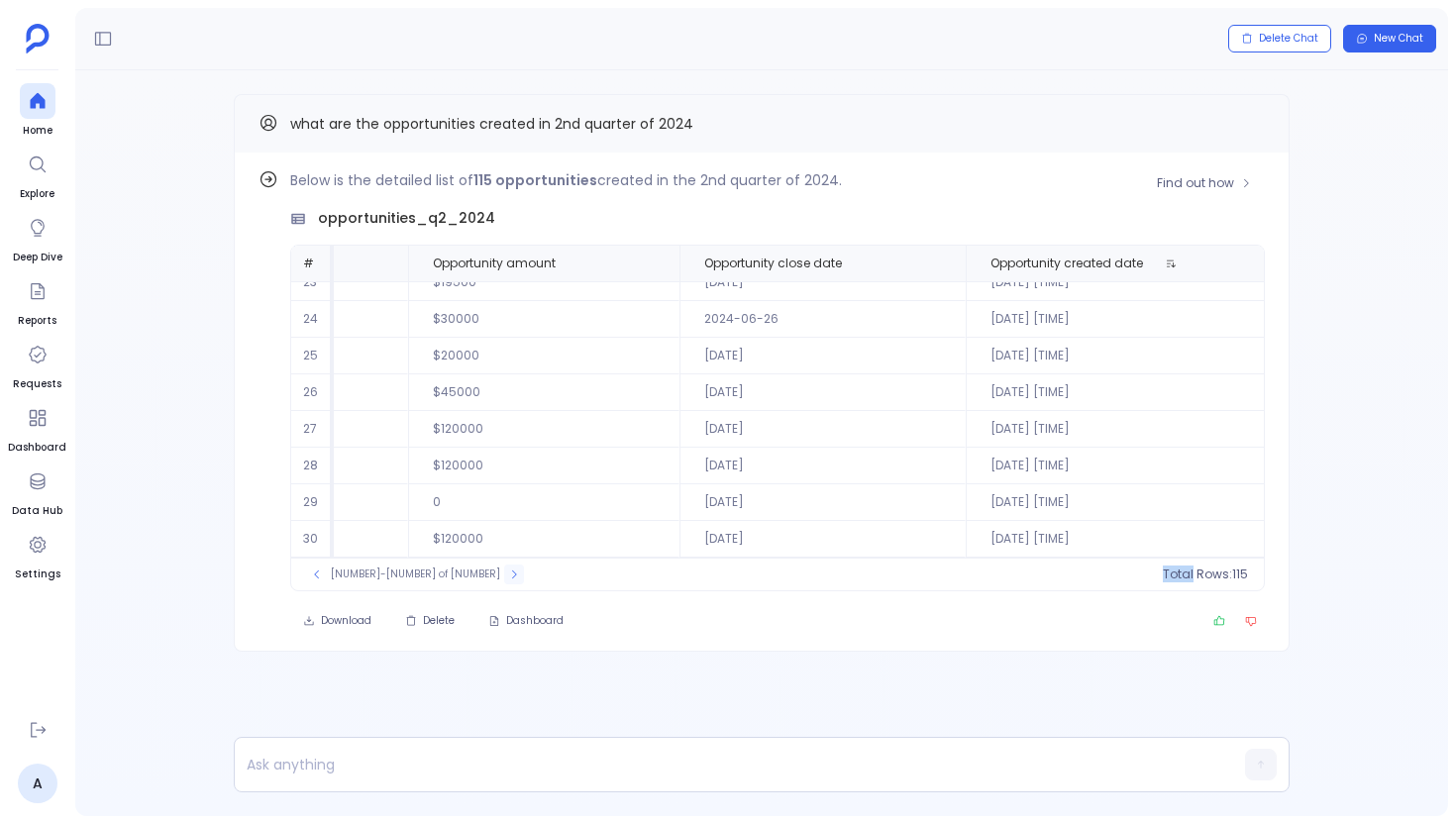 click on "21-30 of 115" at bounding box center [415, 574] 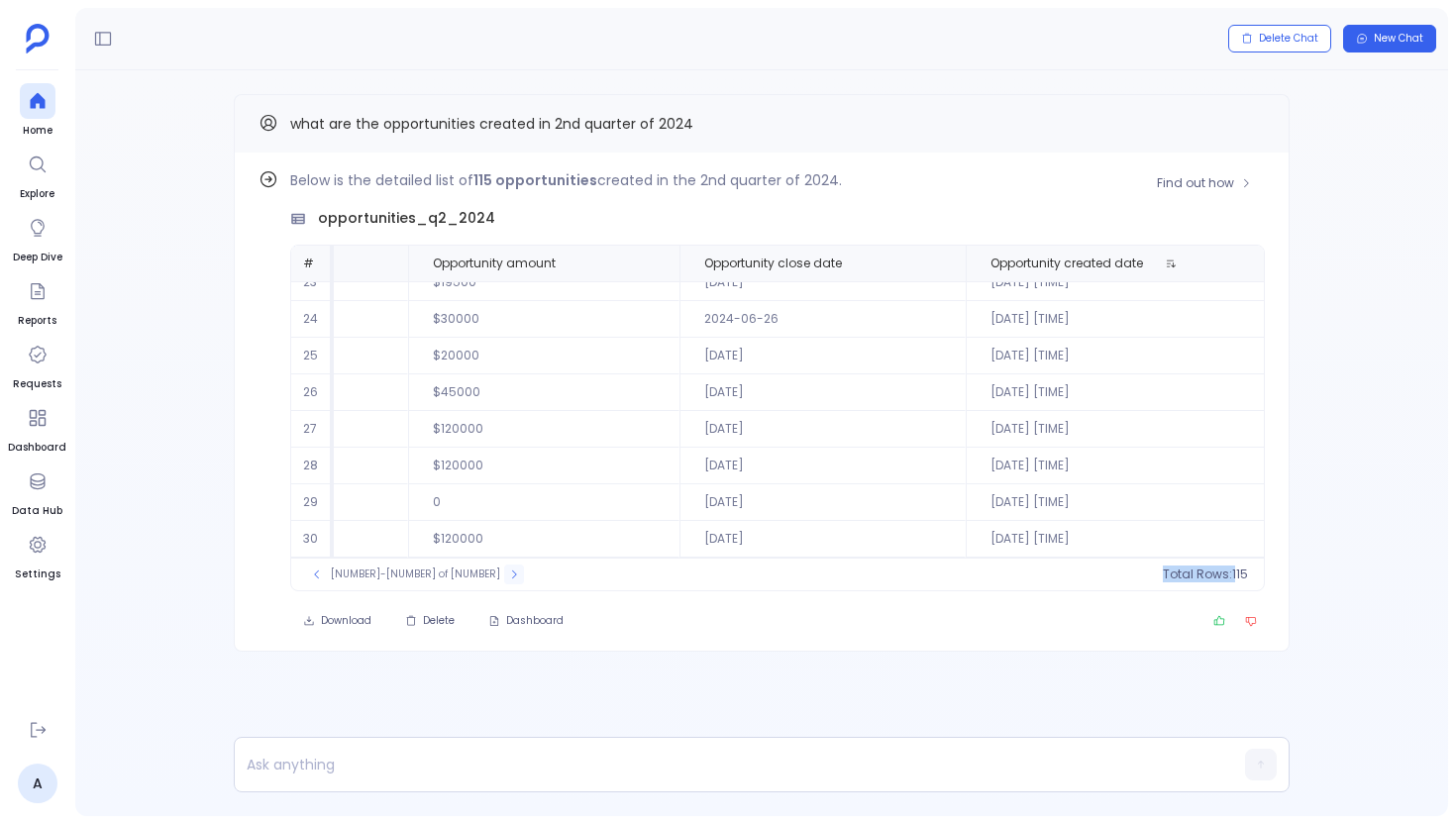 click 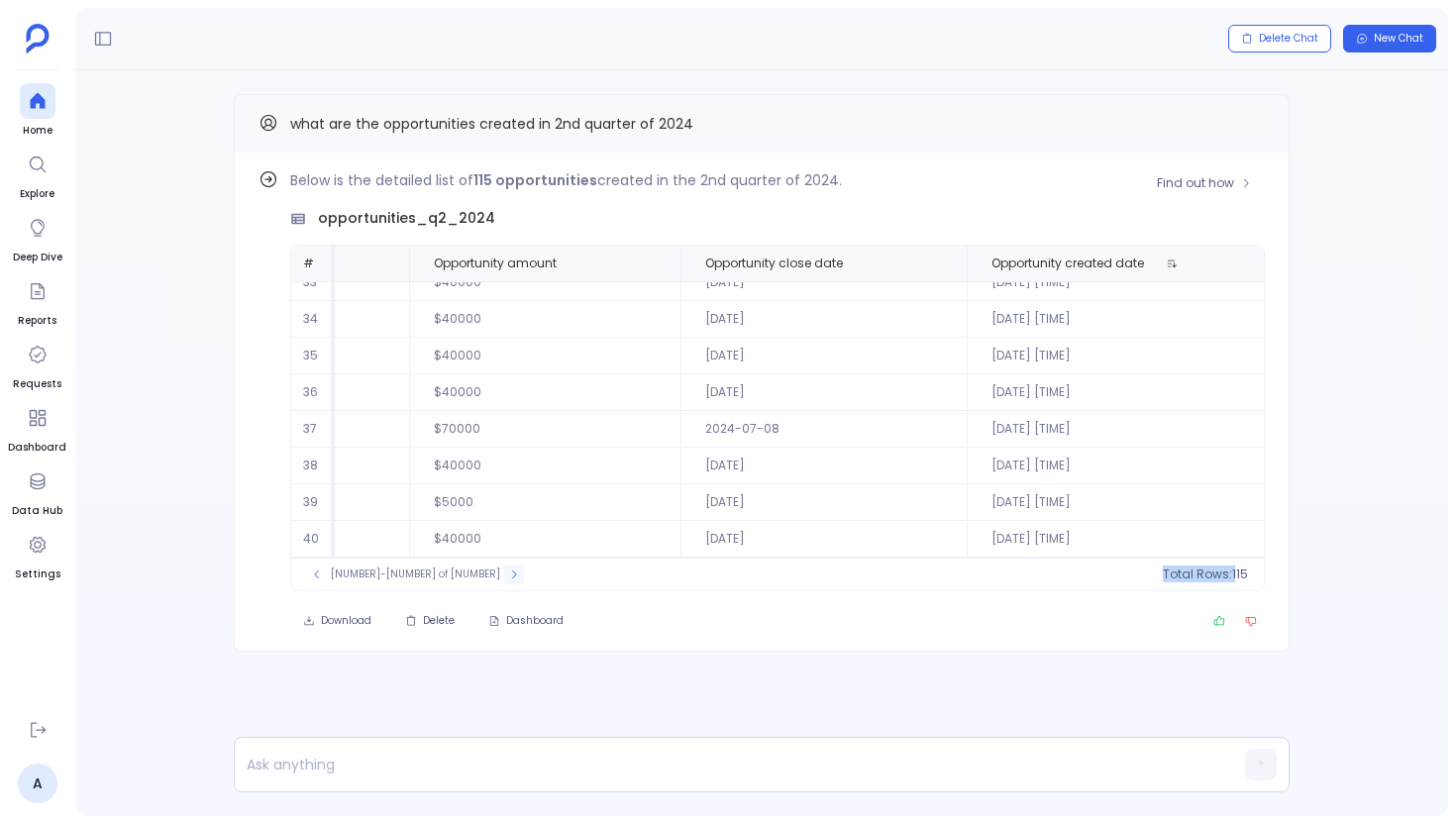 click 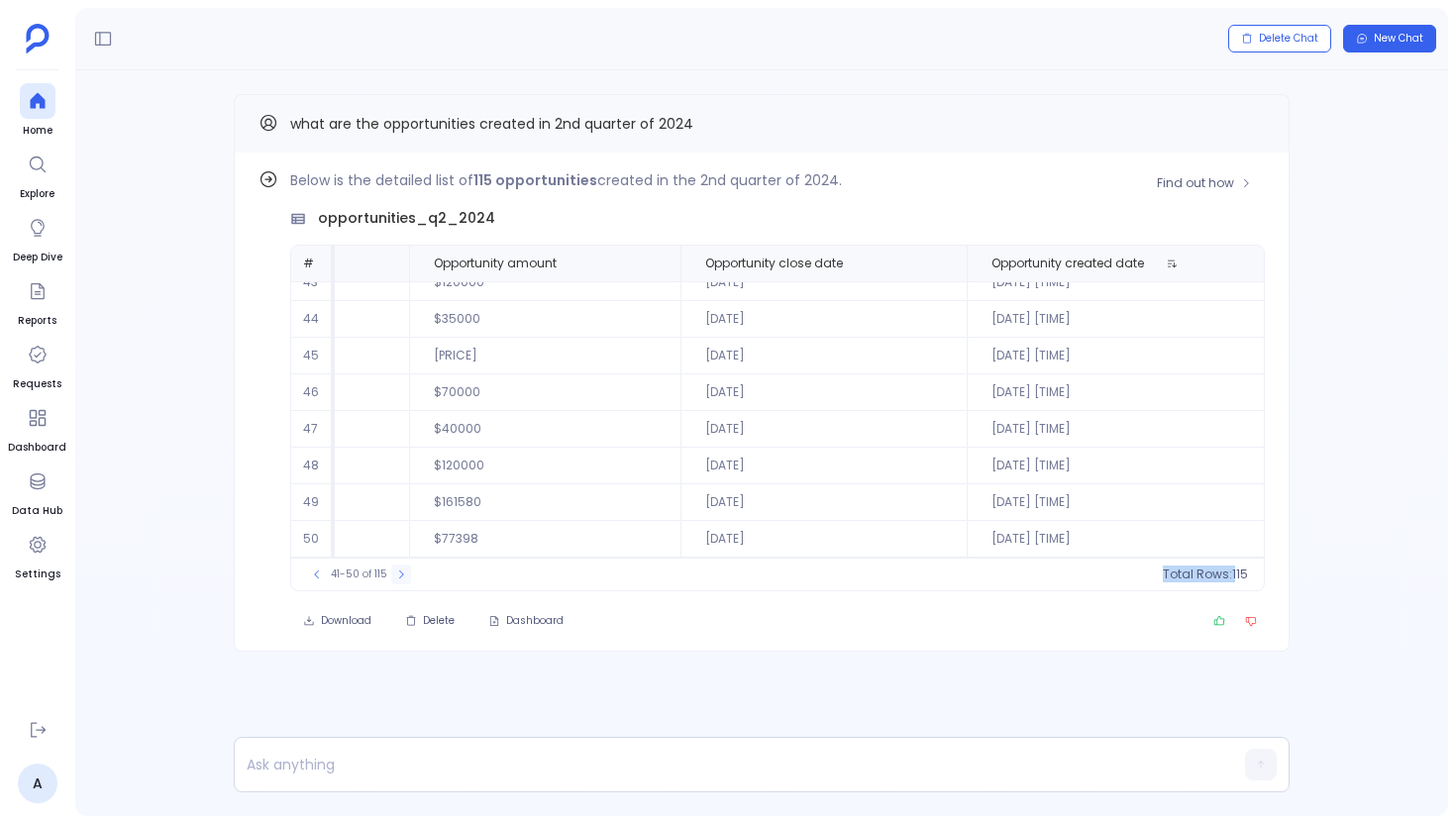 click 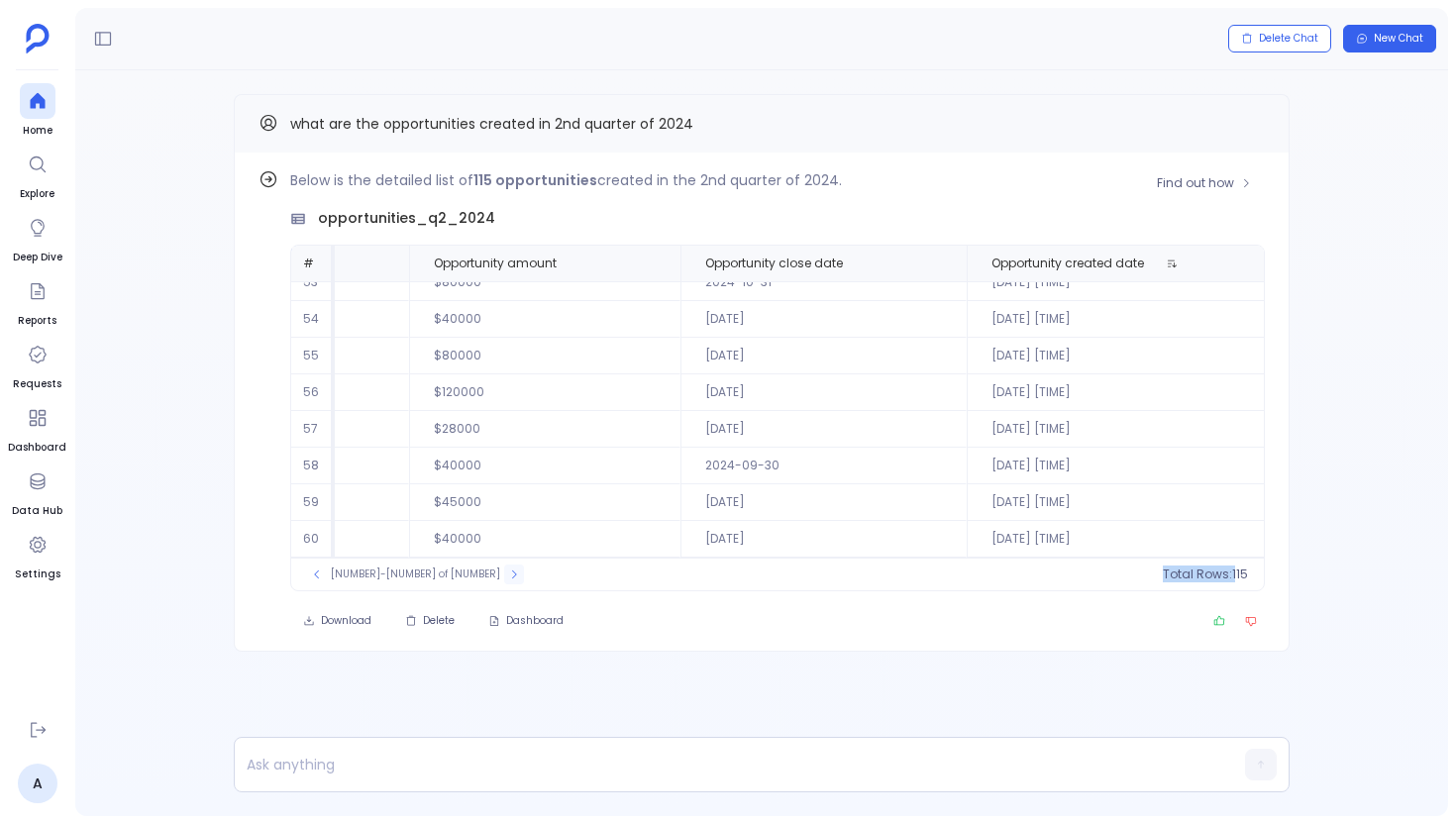 click 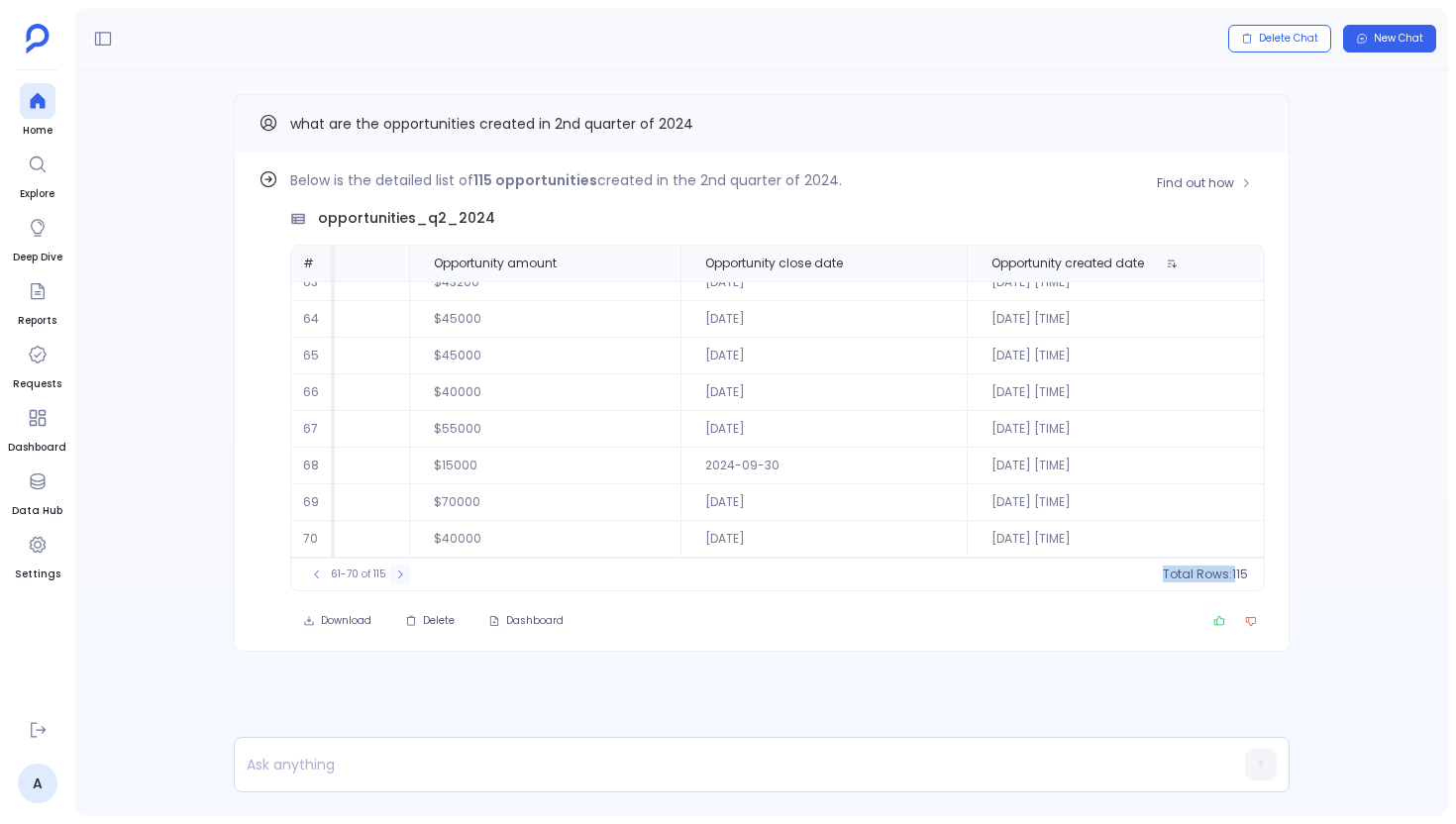 click 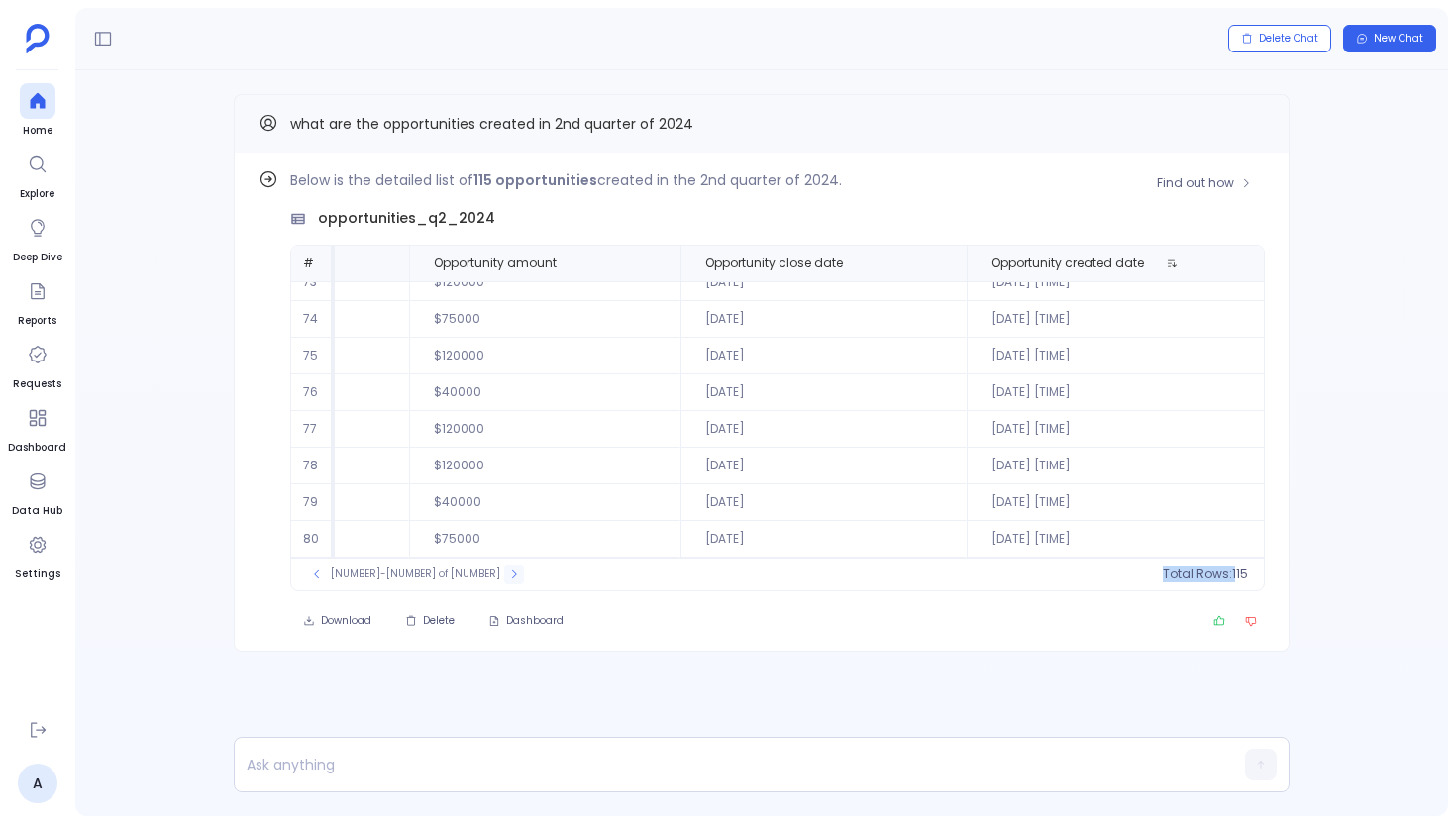 click 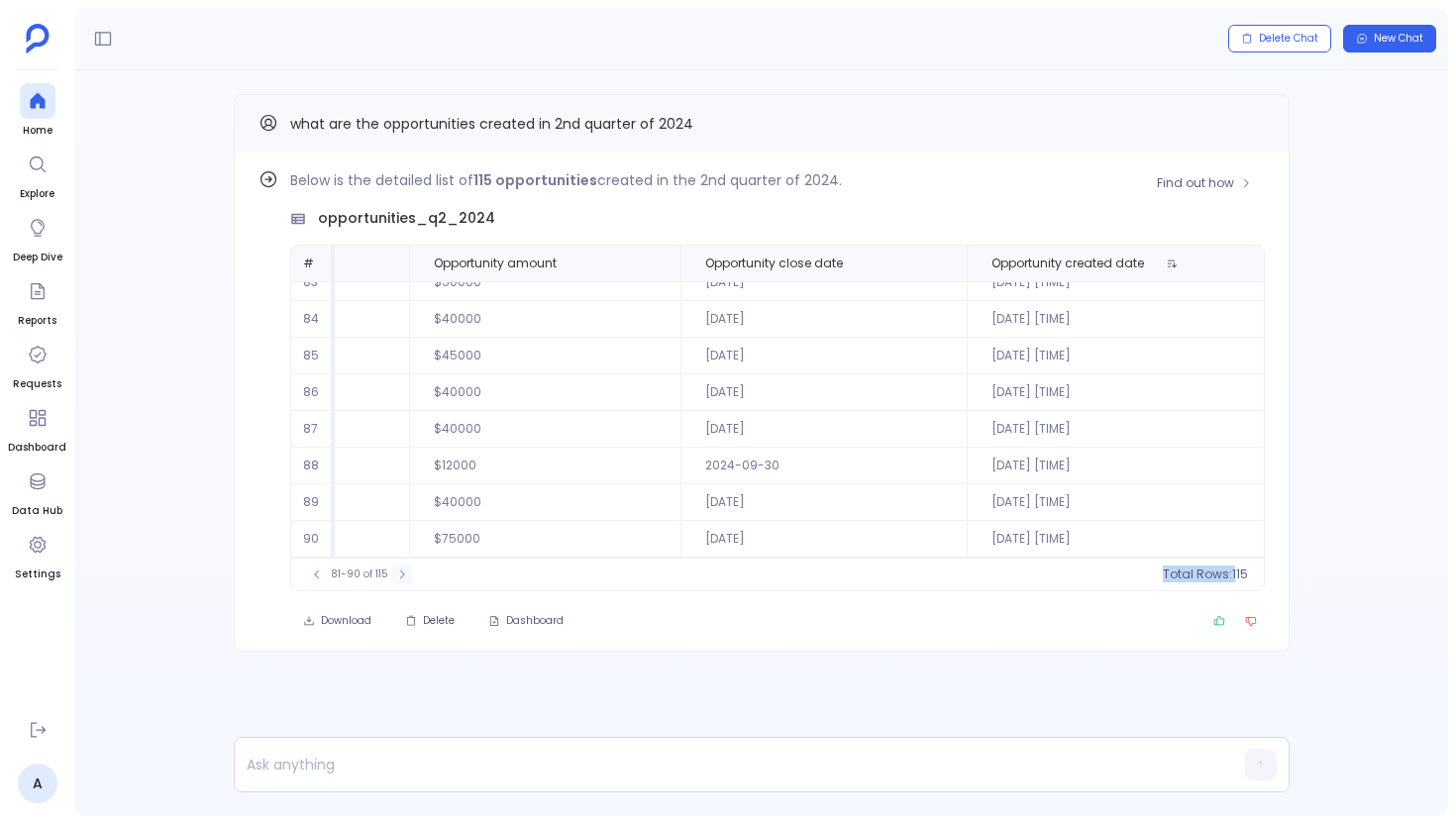click 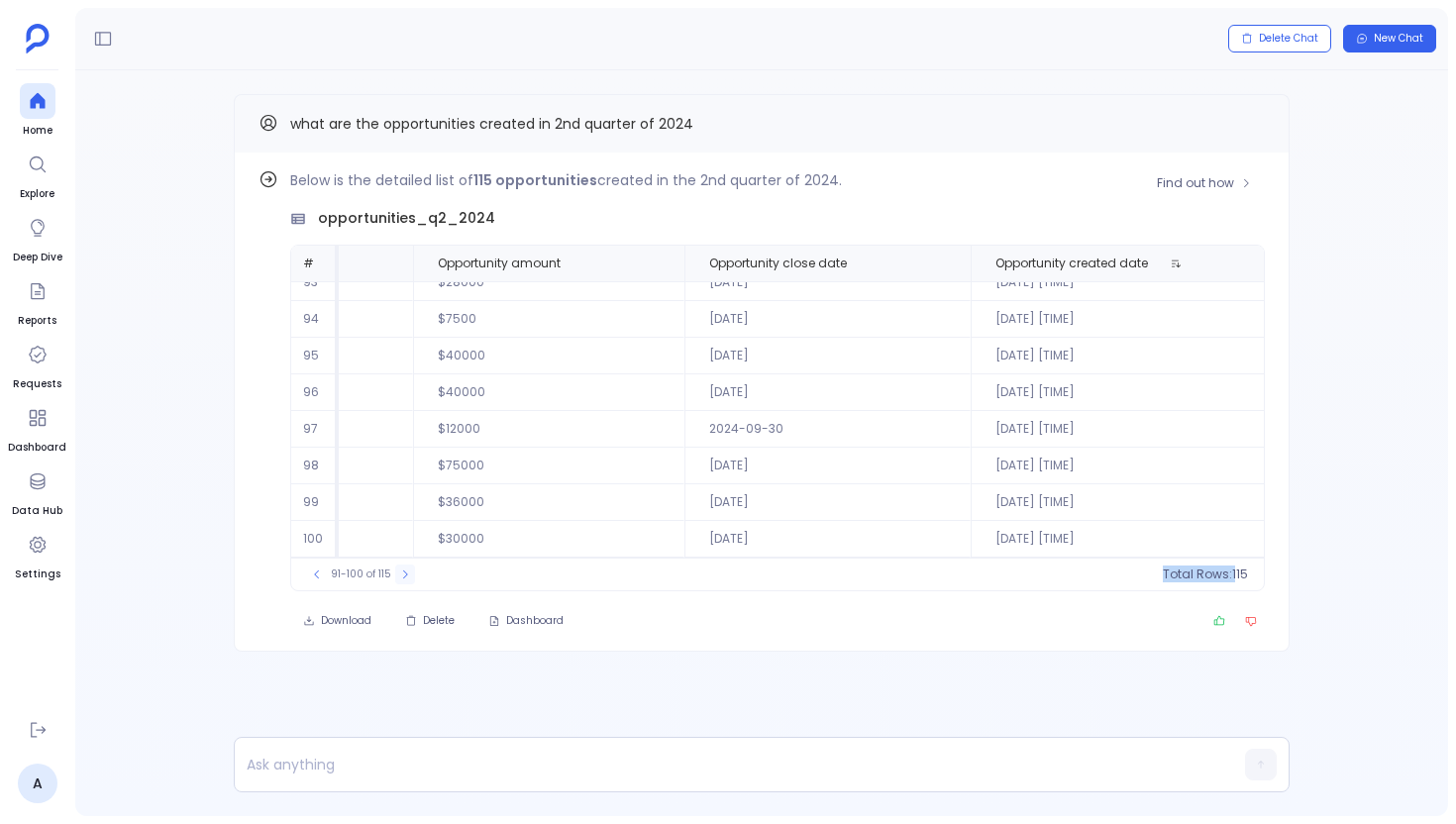 click at bounding box center [405, 574] 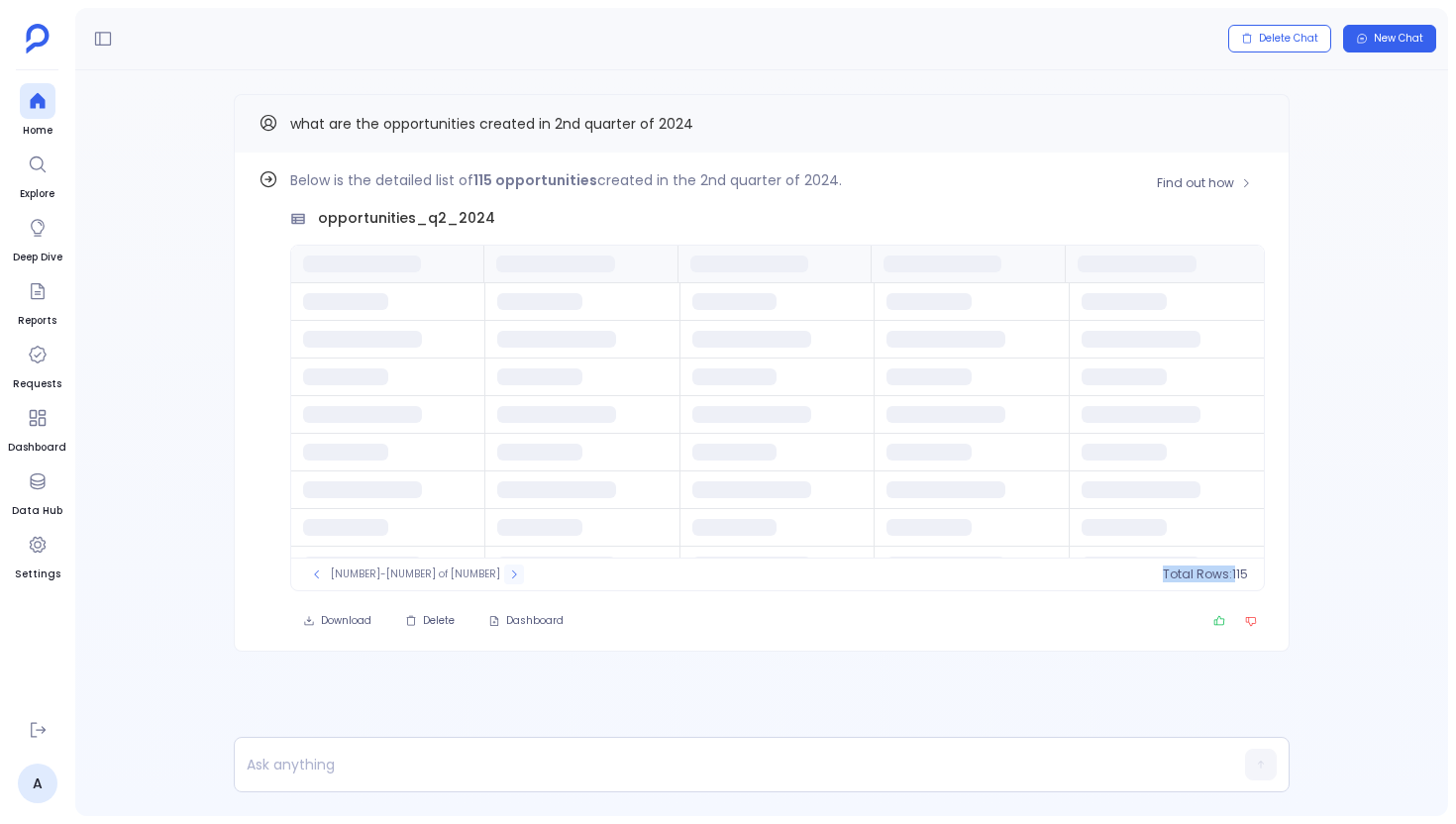 scroll, scrollTop: 0, scrollLeft: 0, axis: both 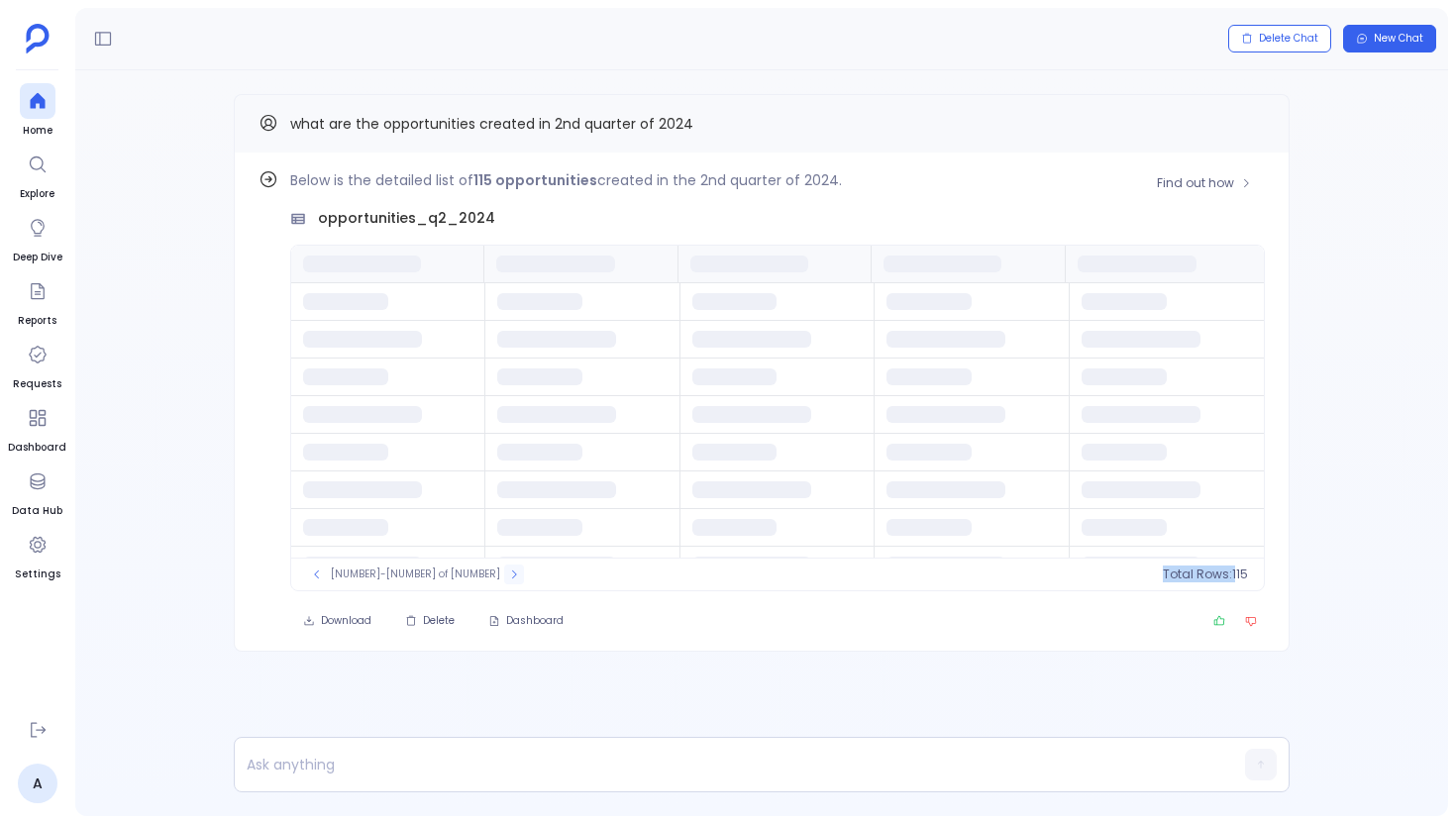 click at bounding box center (514, 574) 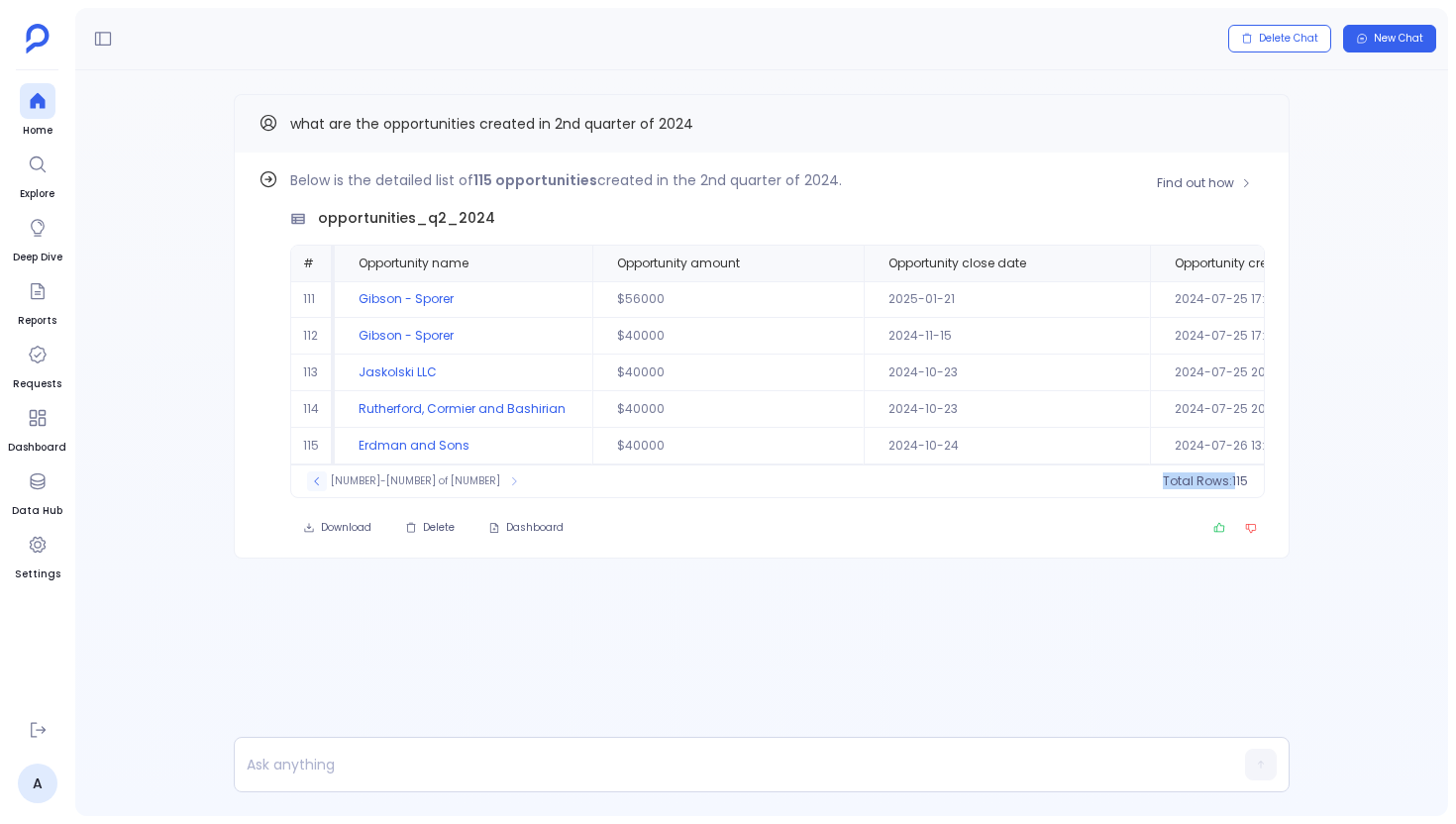 click 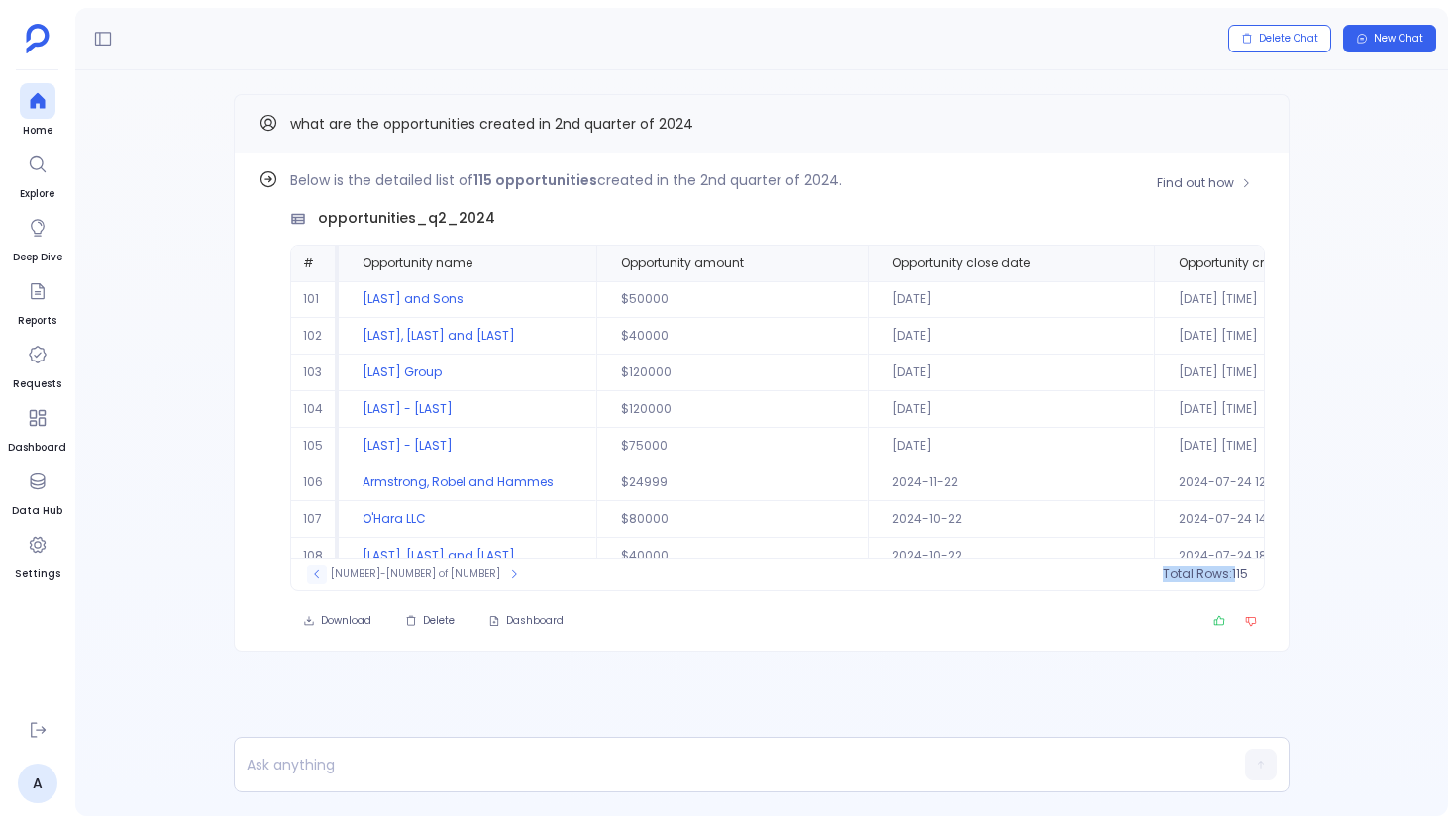 click on "106" at bounding box center (315, 482) 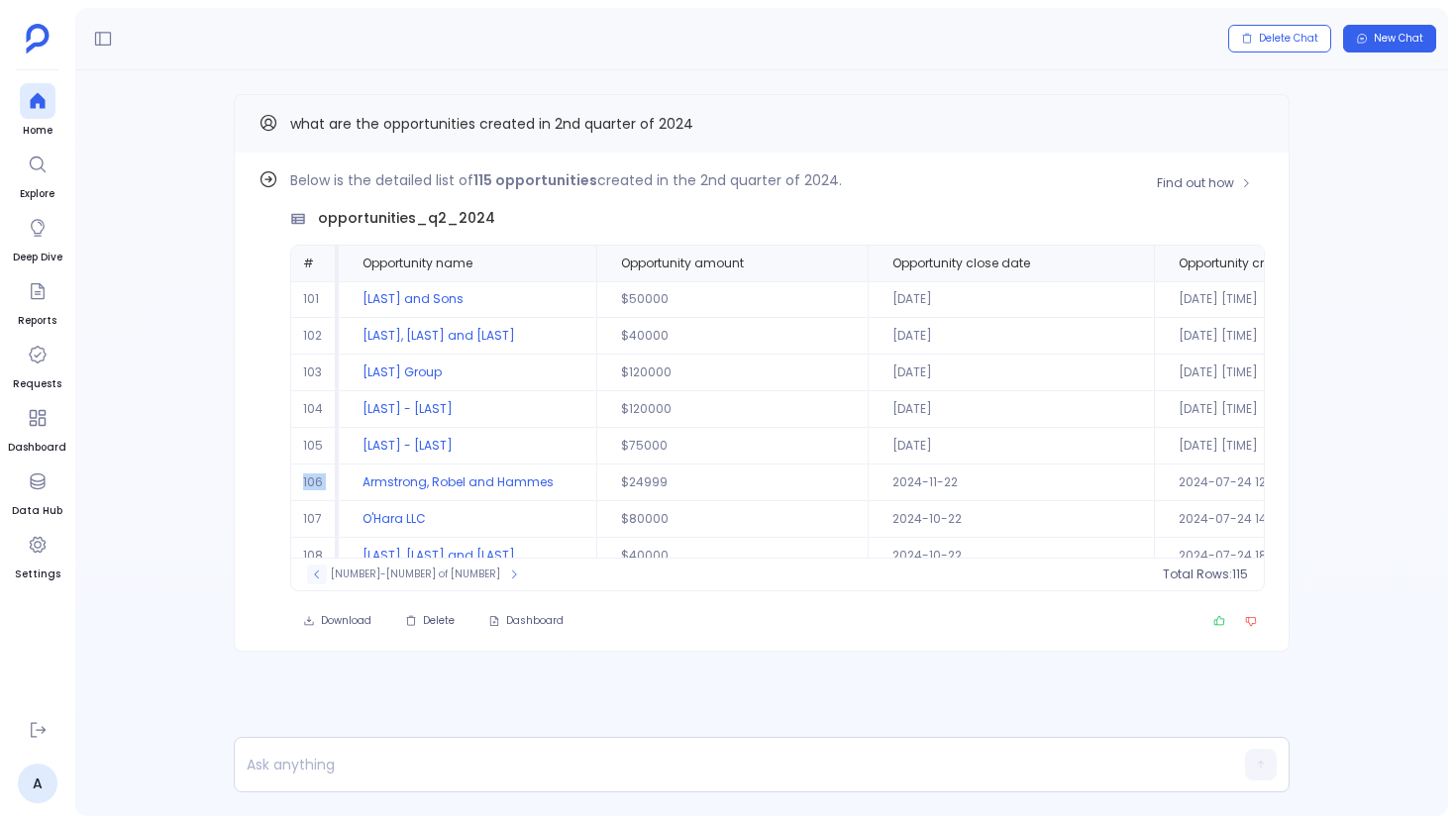 click 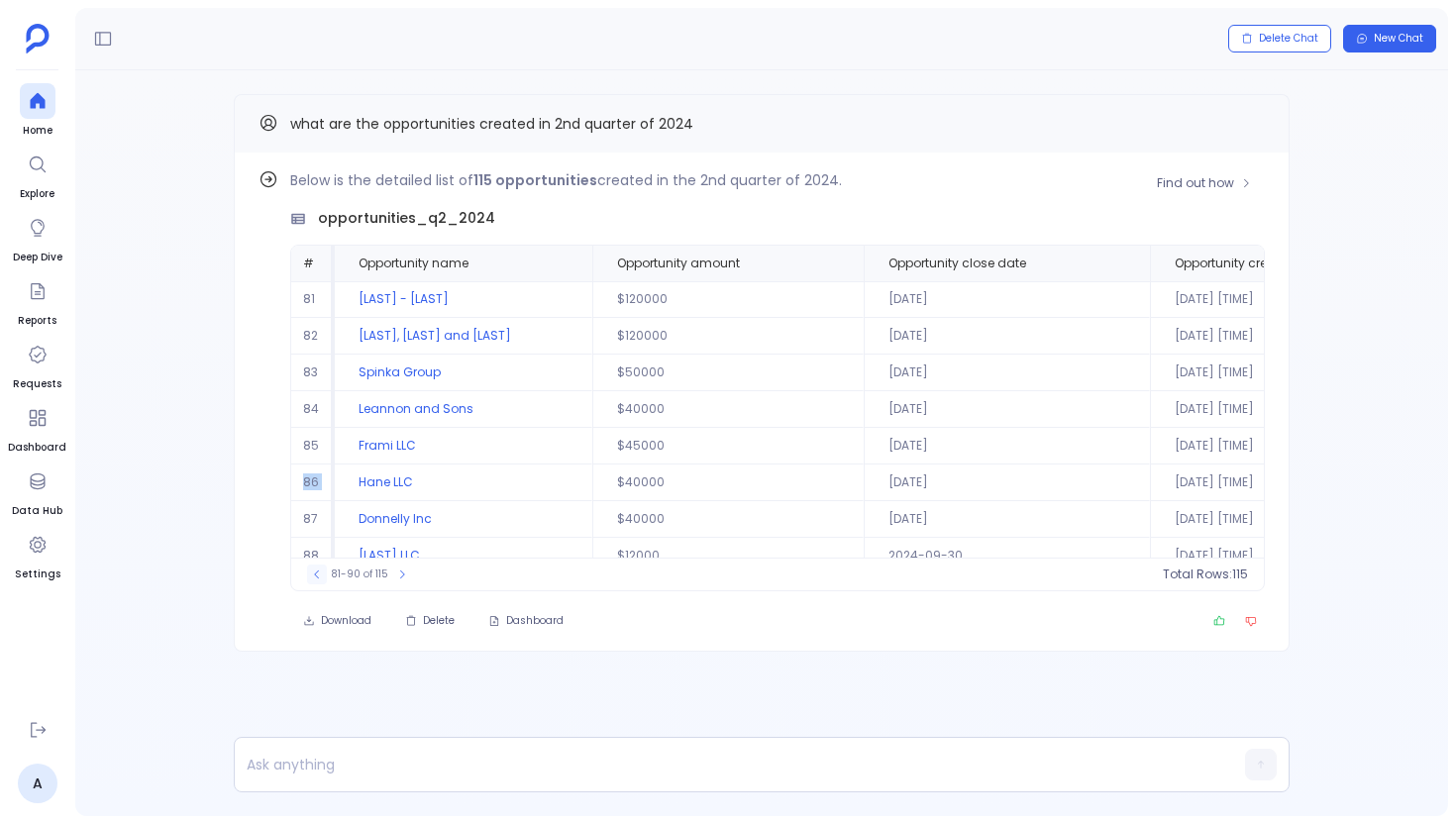 click 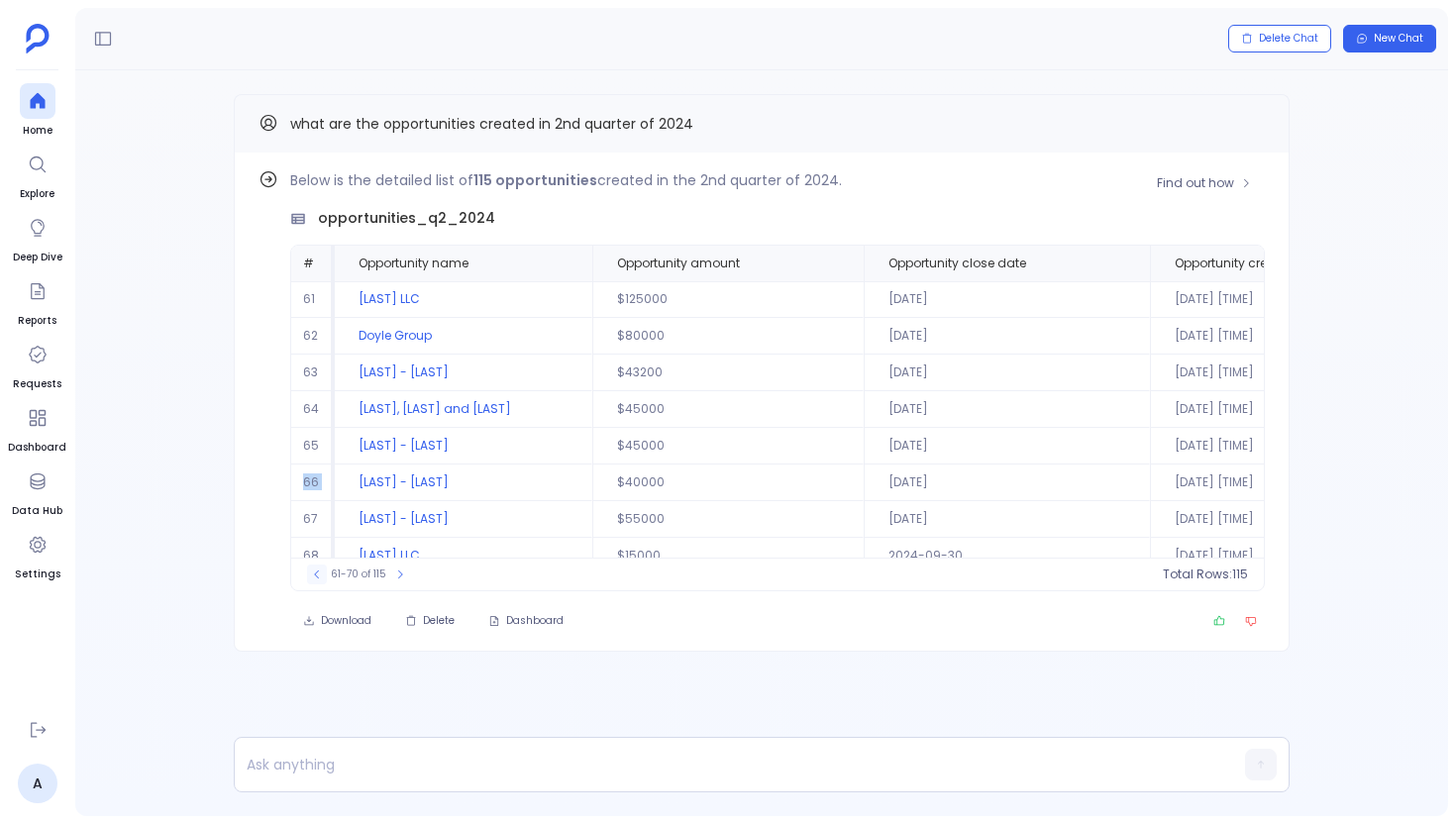 click 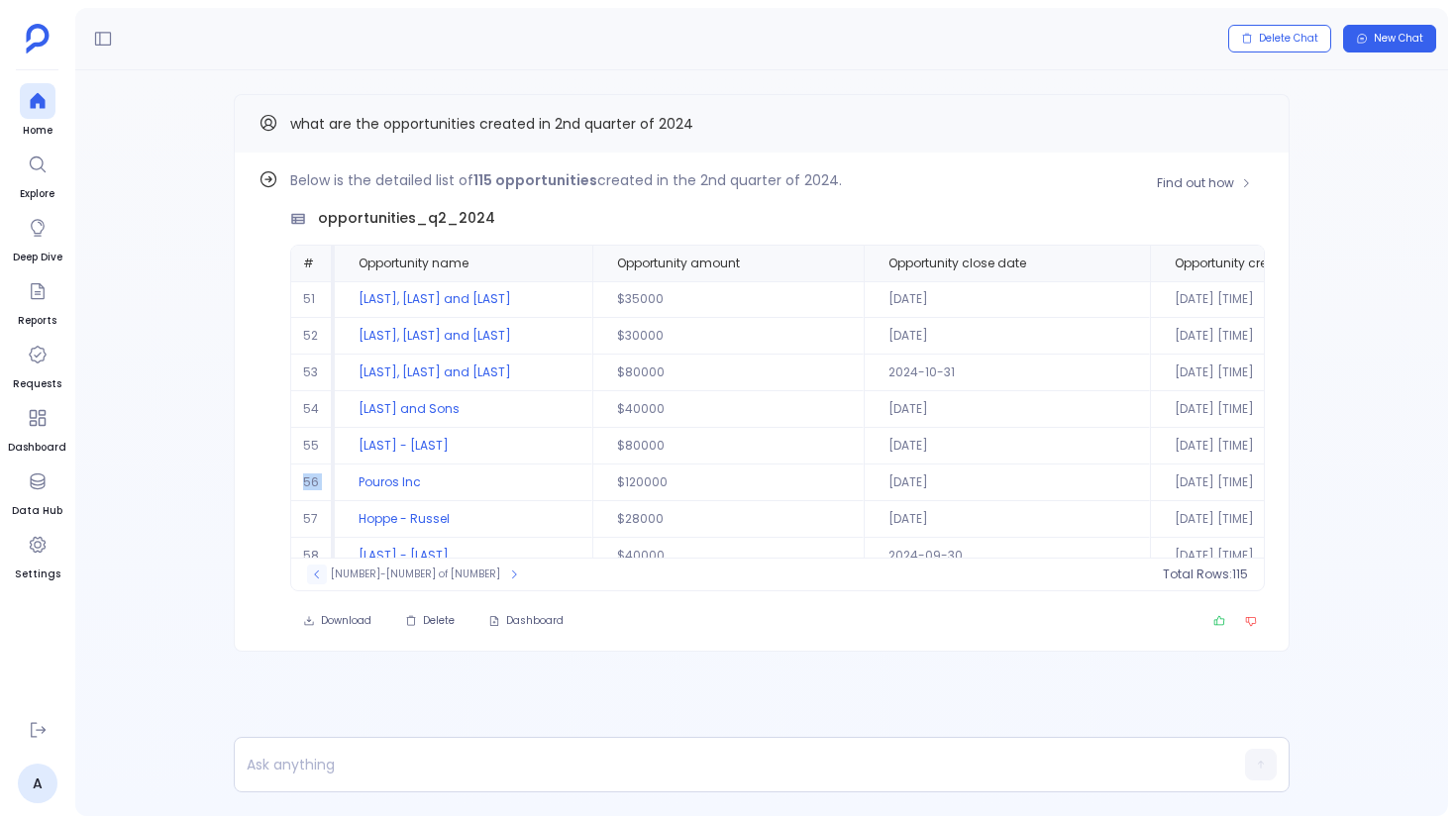 click 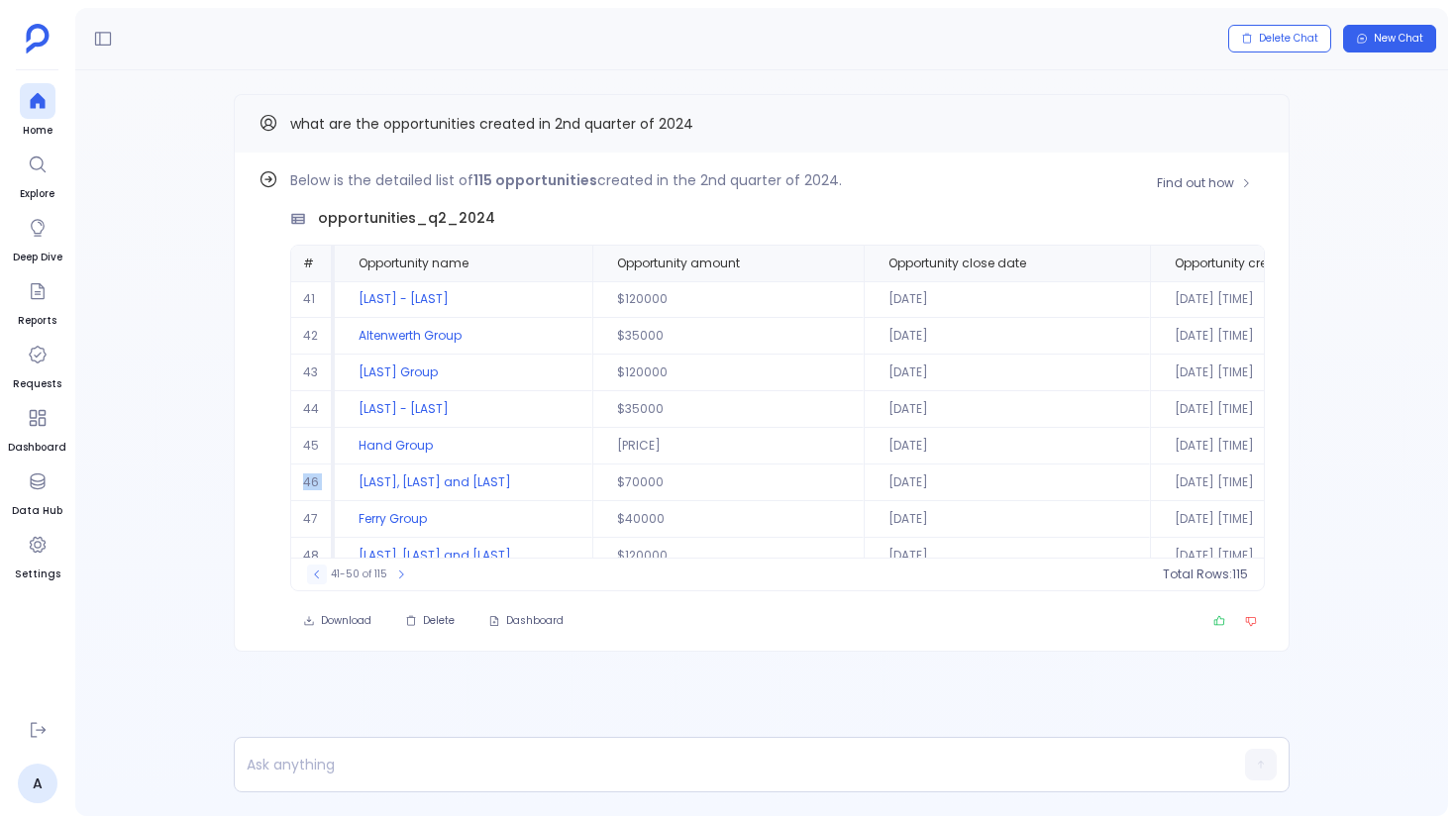click 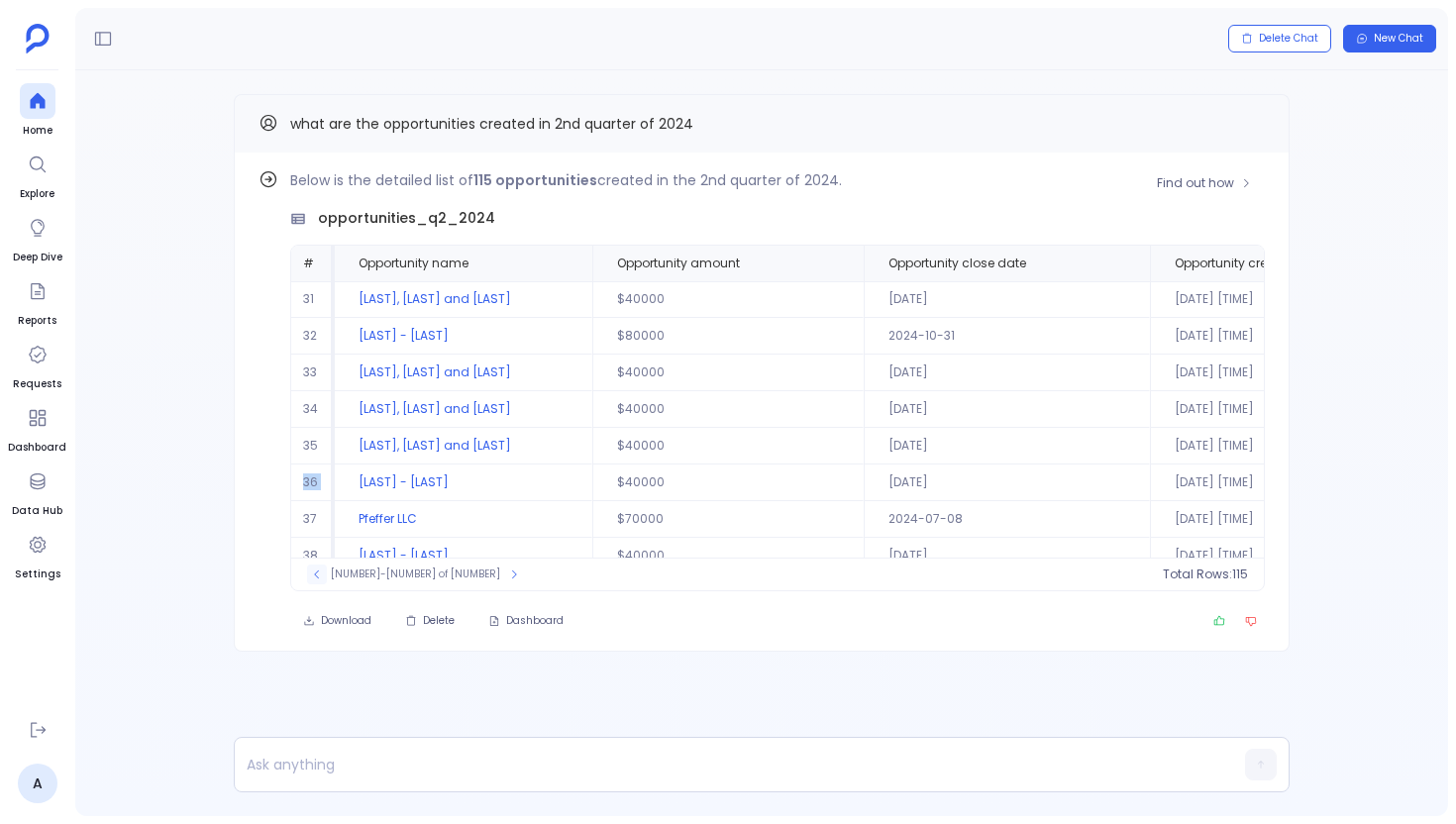 click 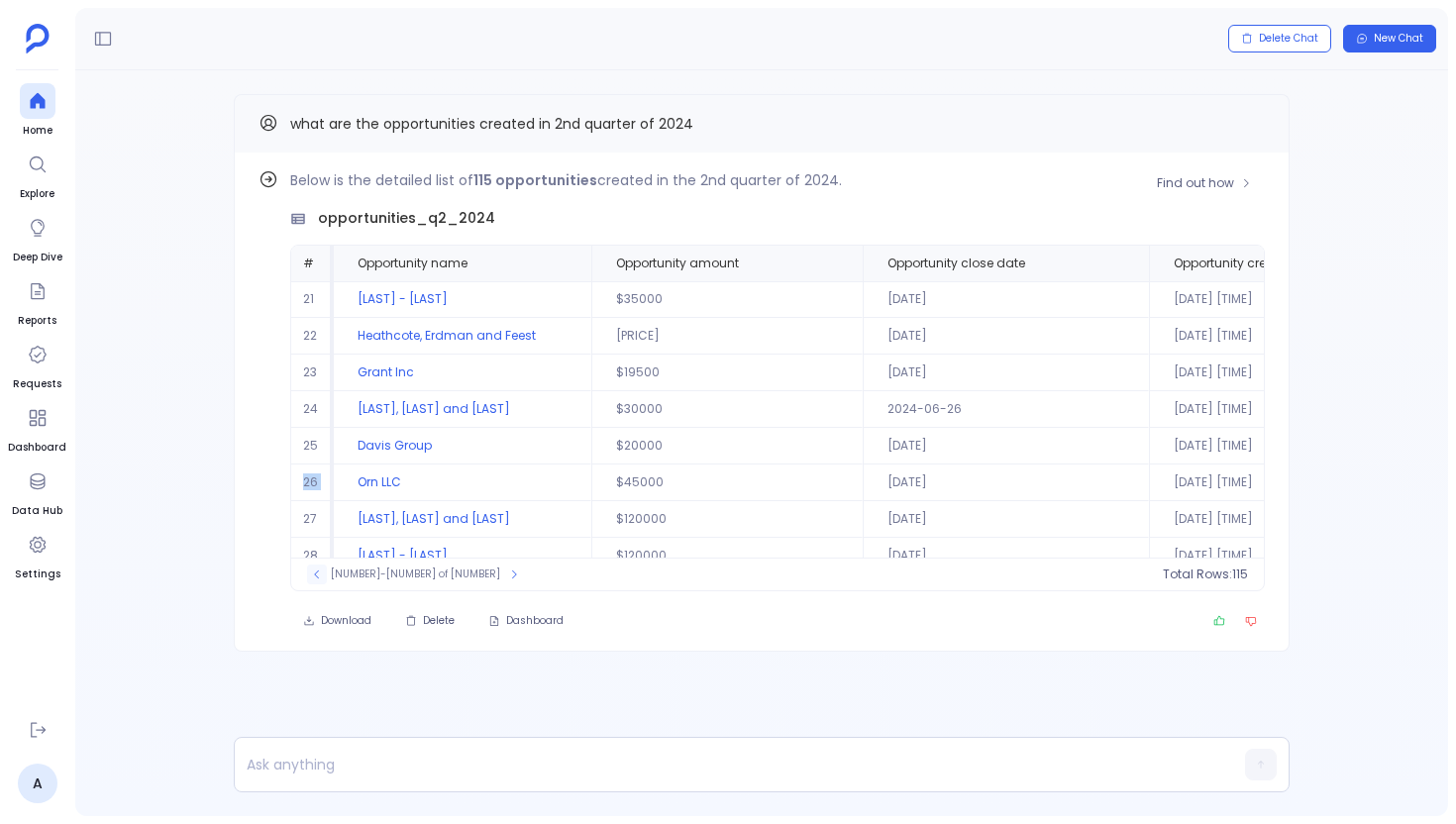 click 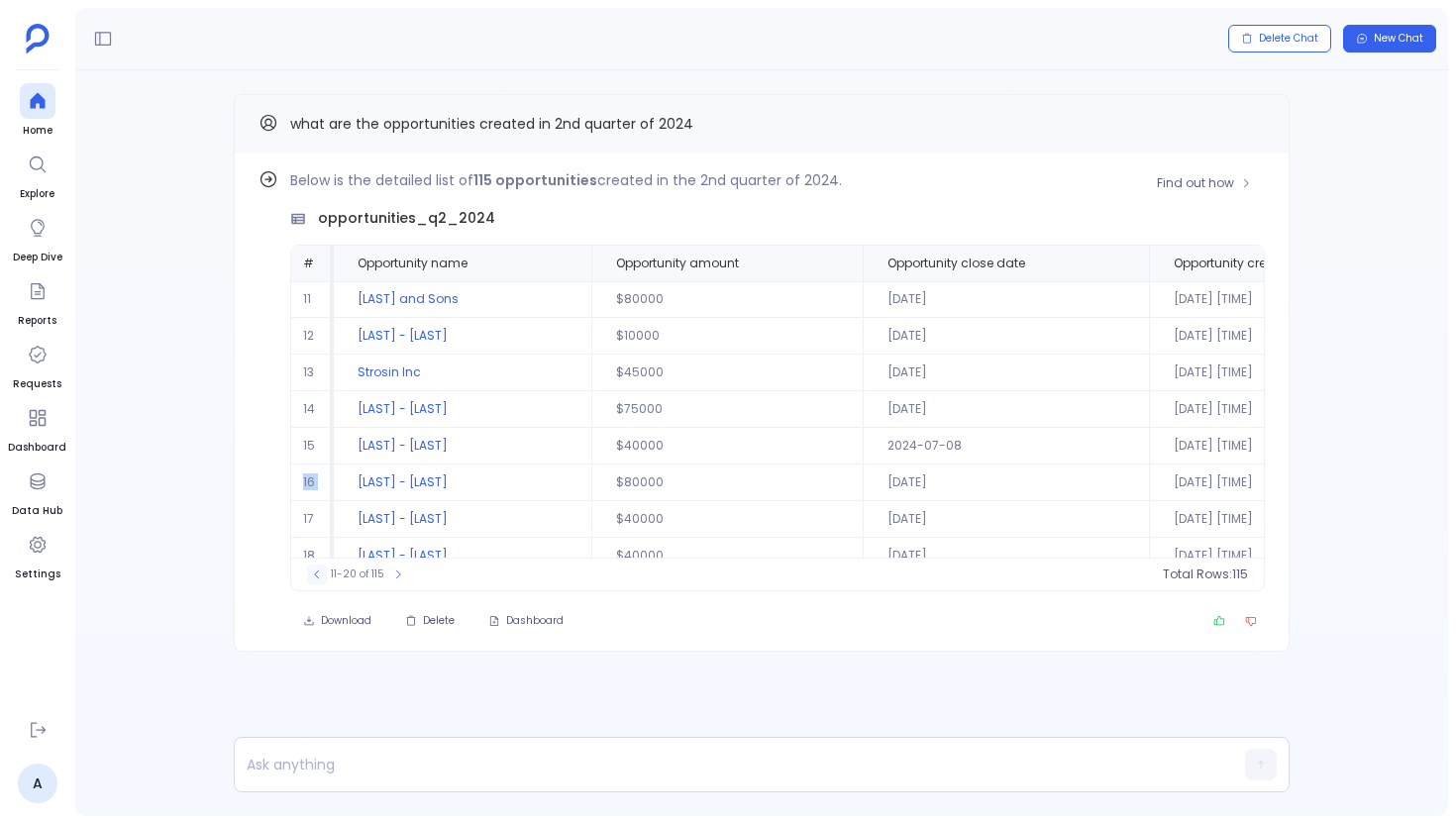 click 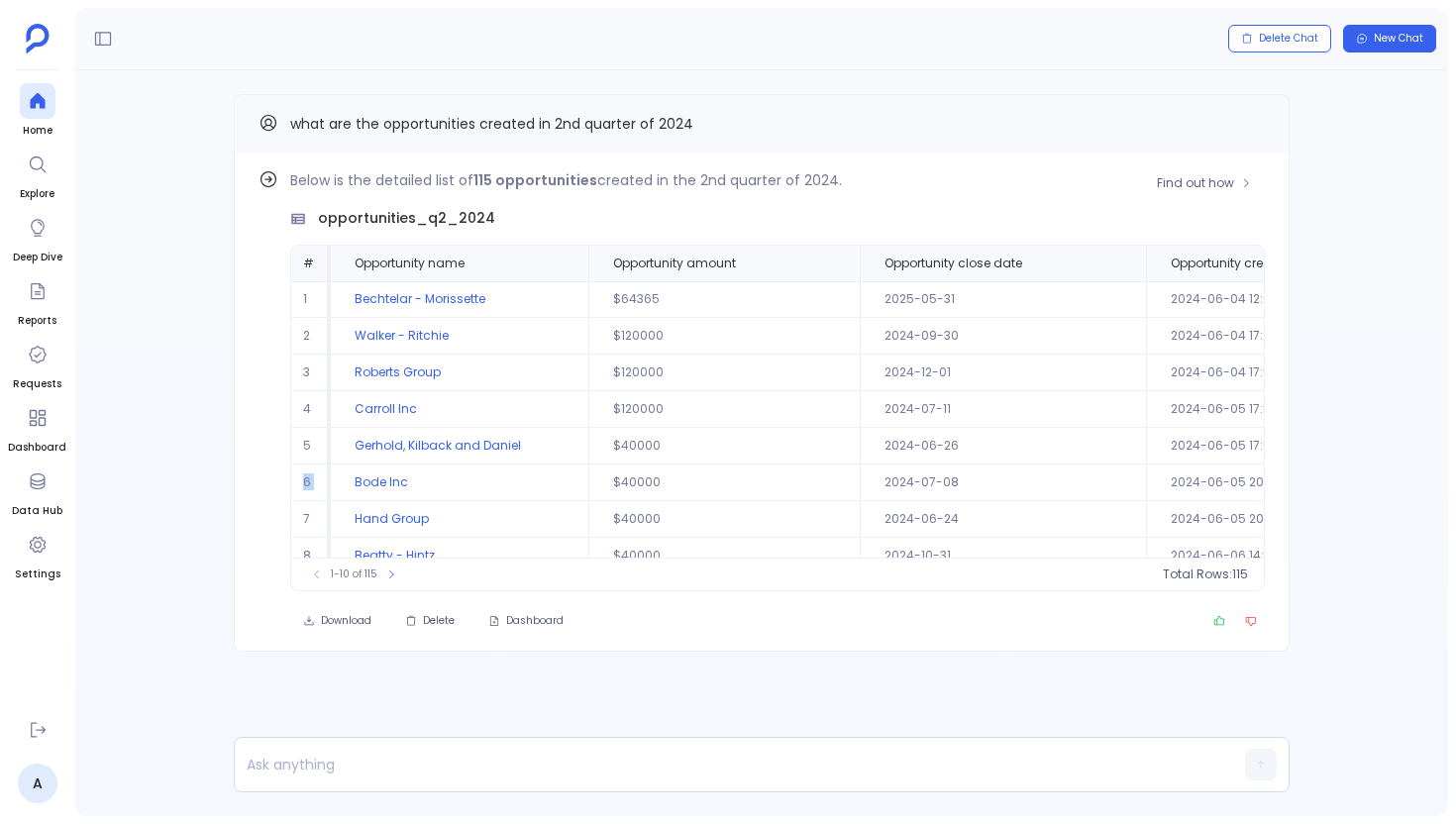 click on "2024-07-11" at bounding box center (1002, 409) 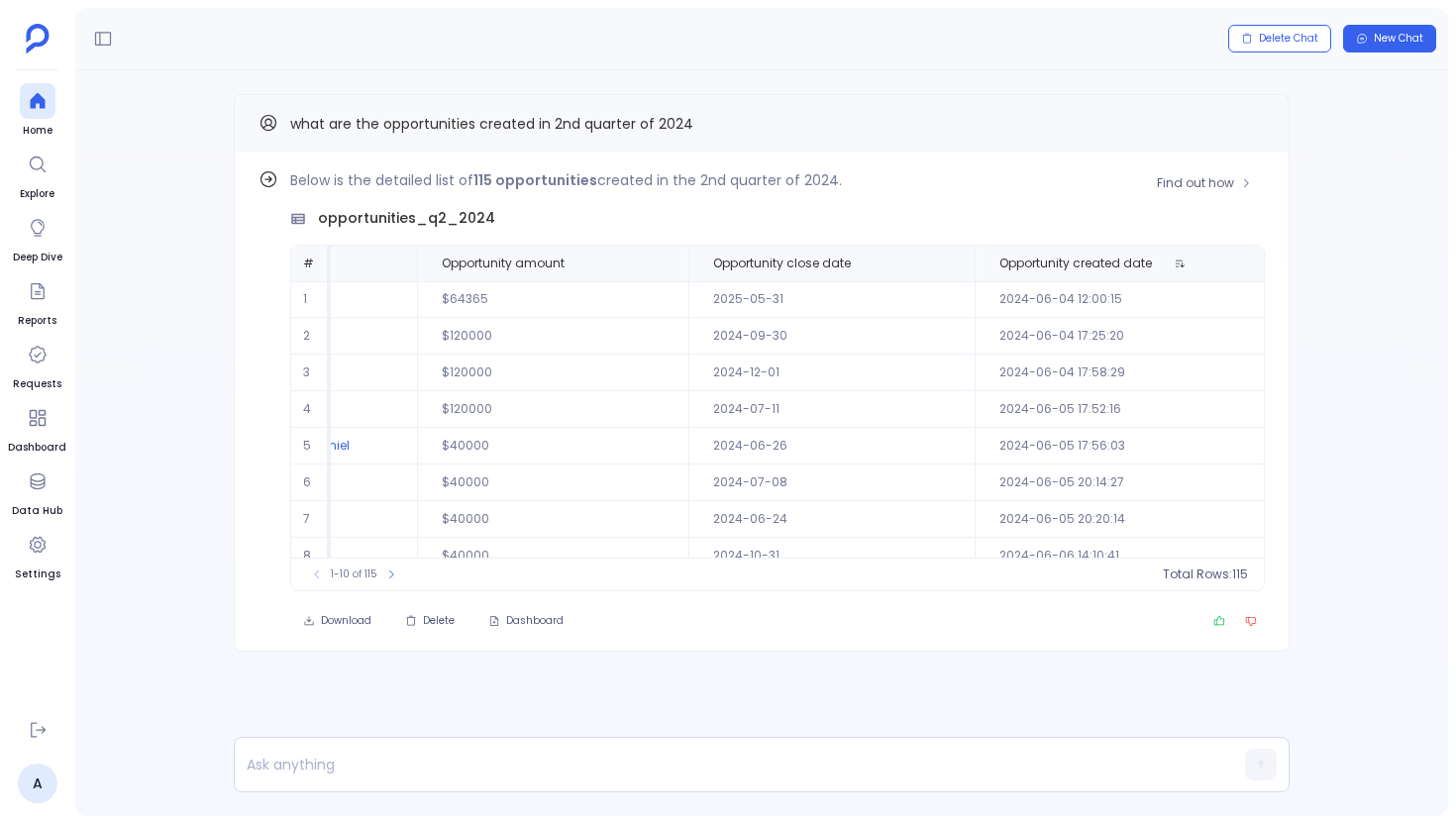 scroll, scrollTop: 0, scrollLeft: 183, axis: horizontal 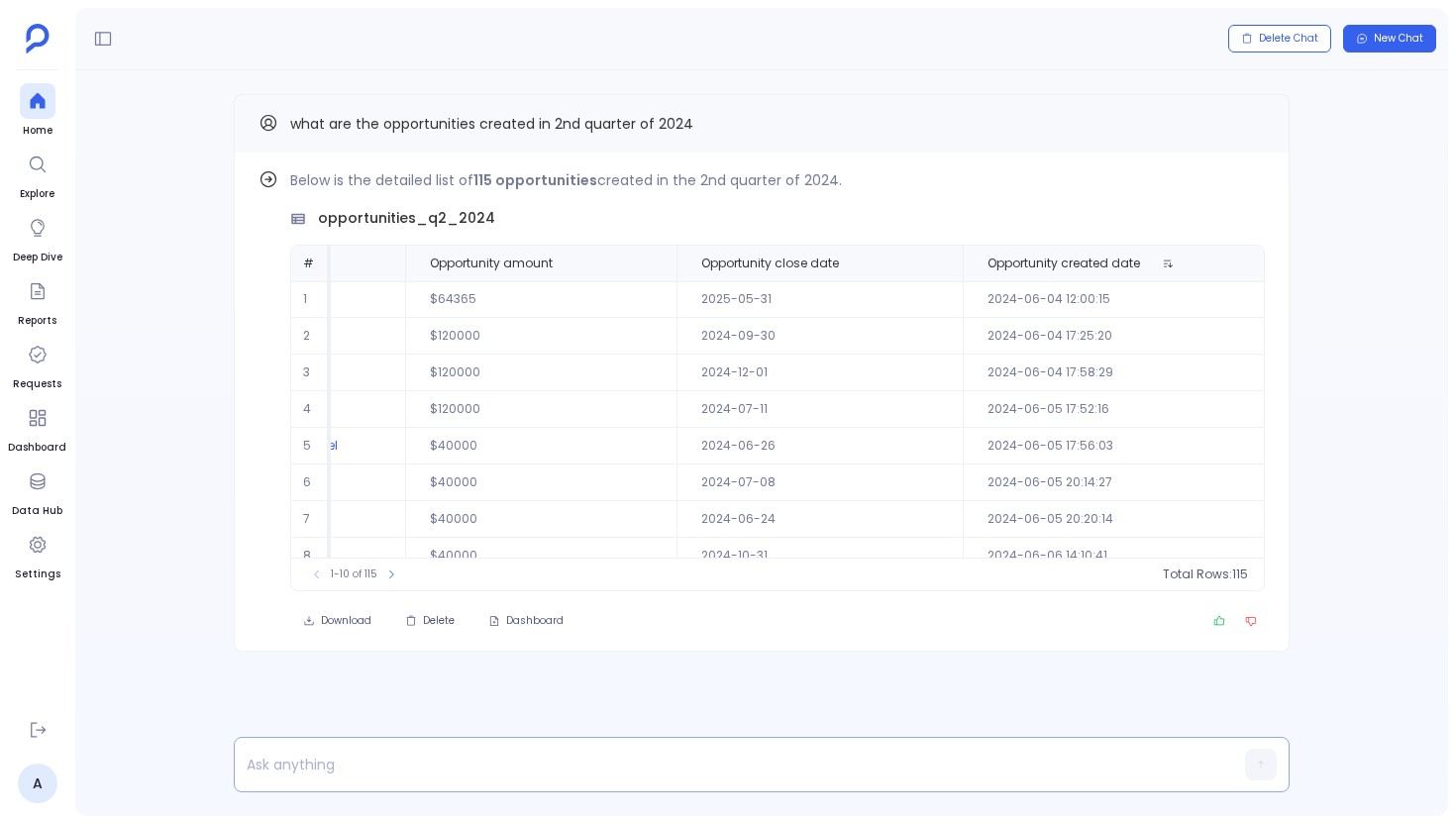 click at bounding box center [723, 765] 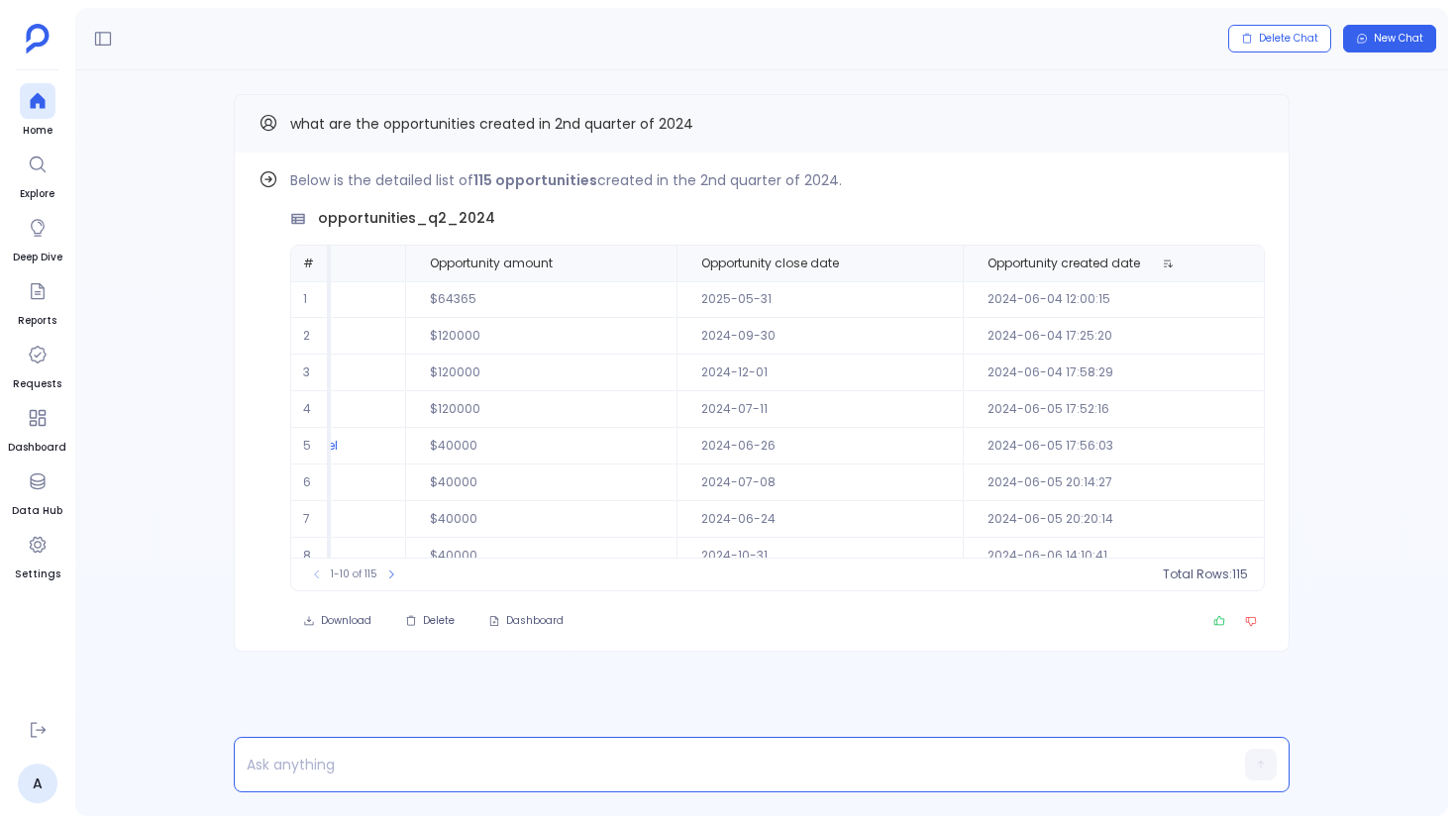 click at bounding box center (723, 765) 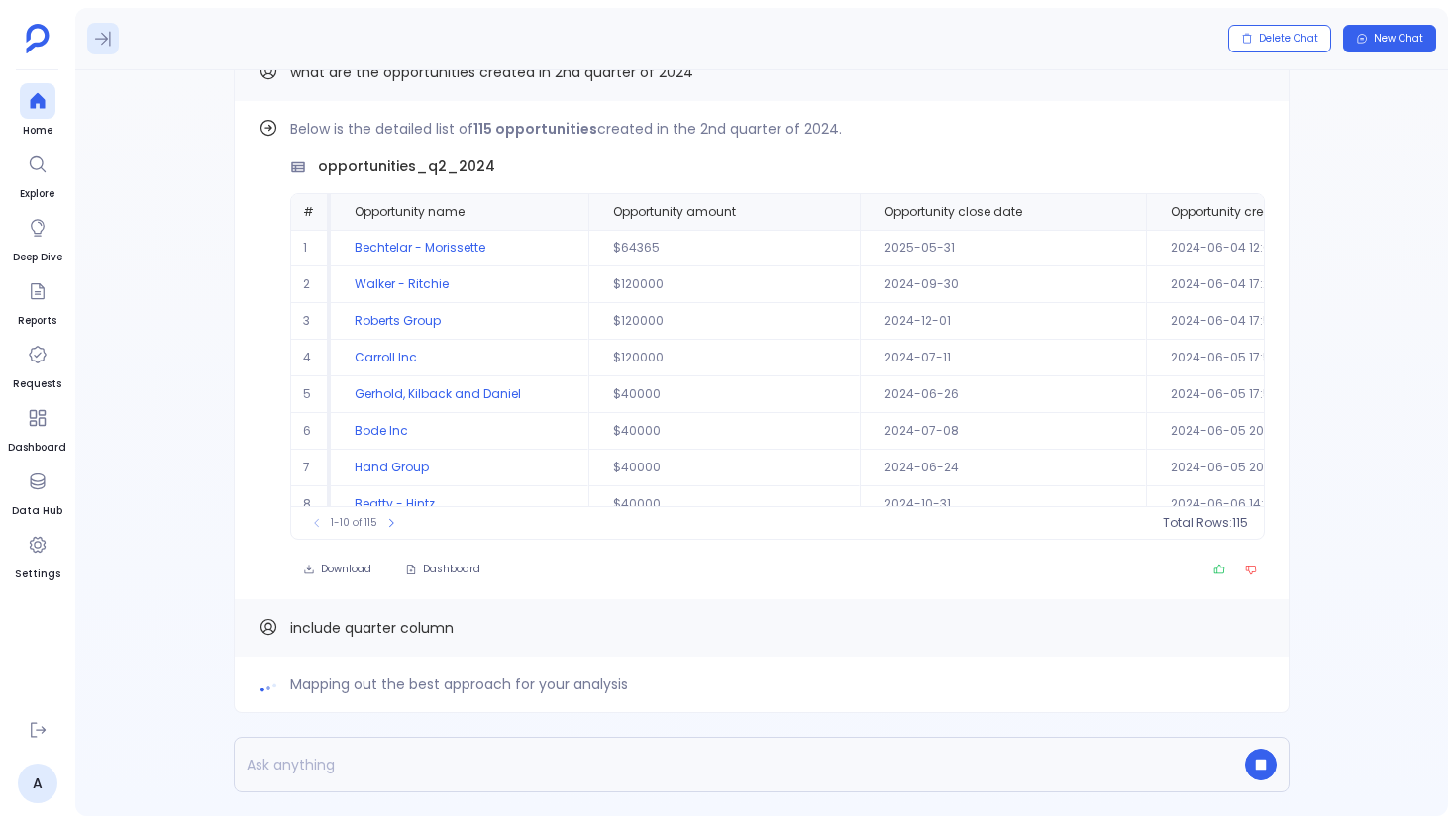 click at bounding box center (103, 39) 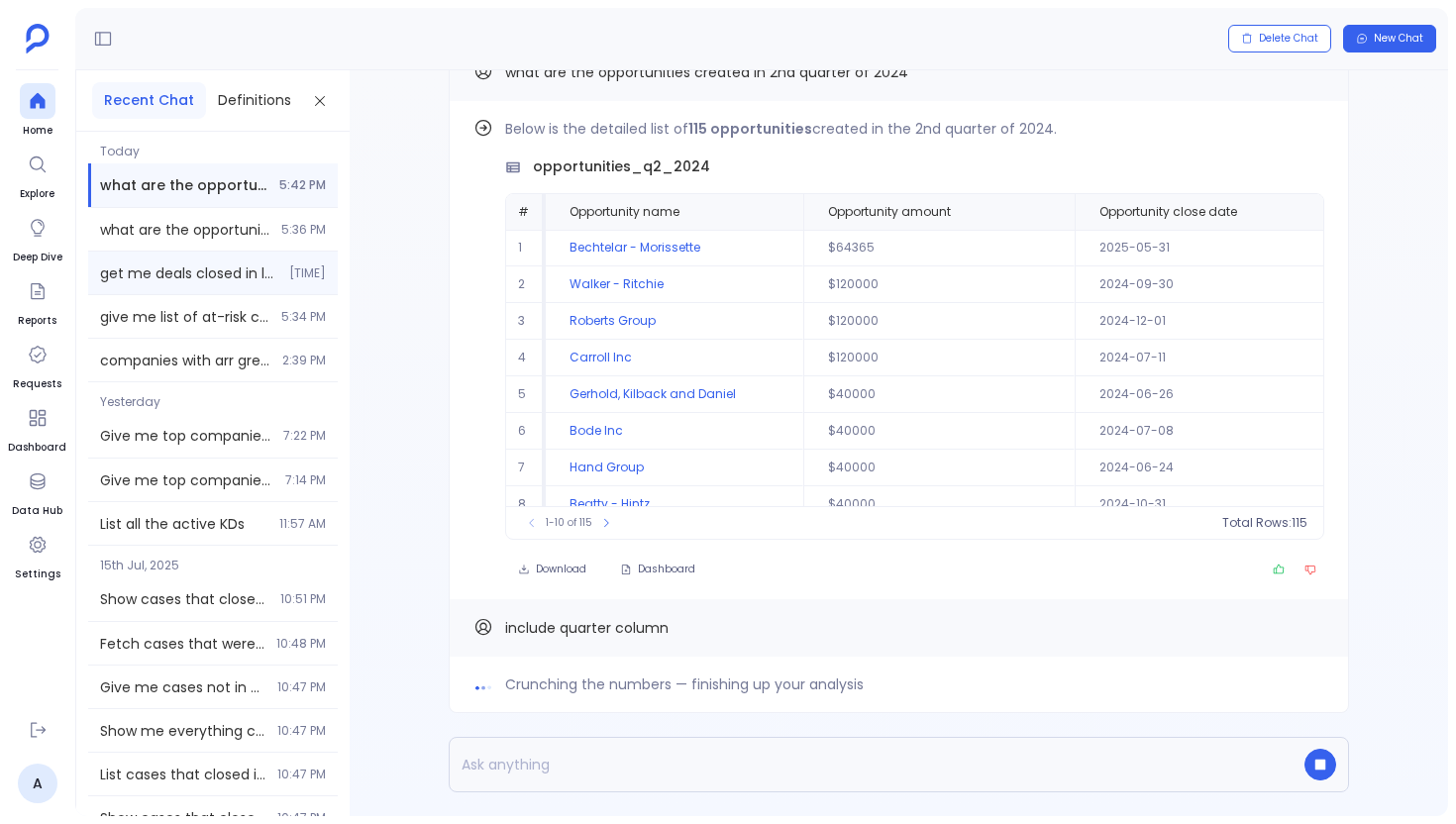 click on "get me deals closed in last quarter" at bounding box center [188, 273] 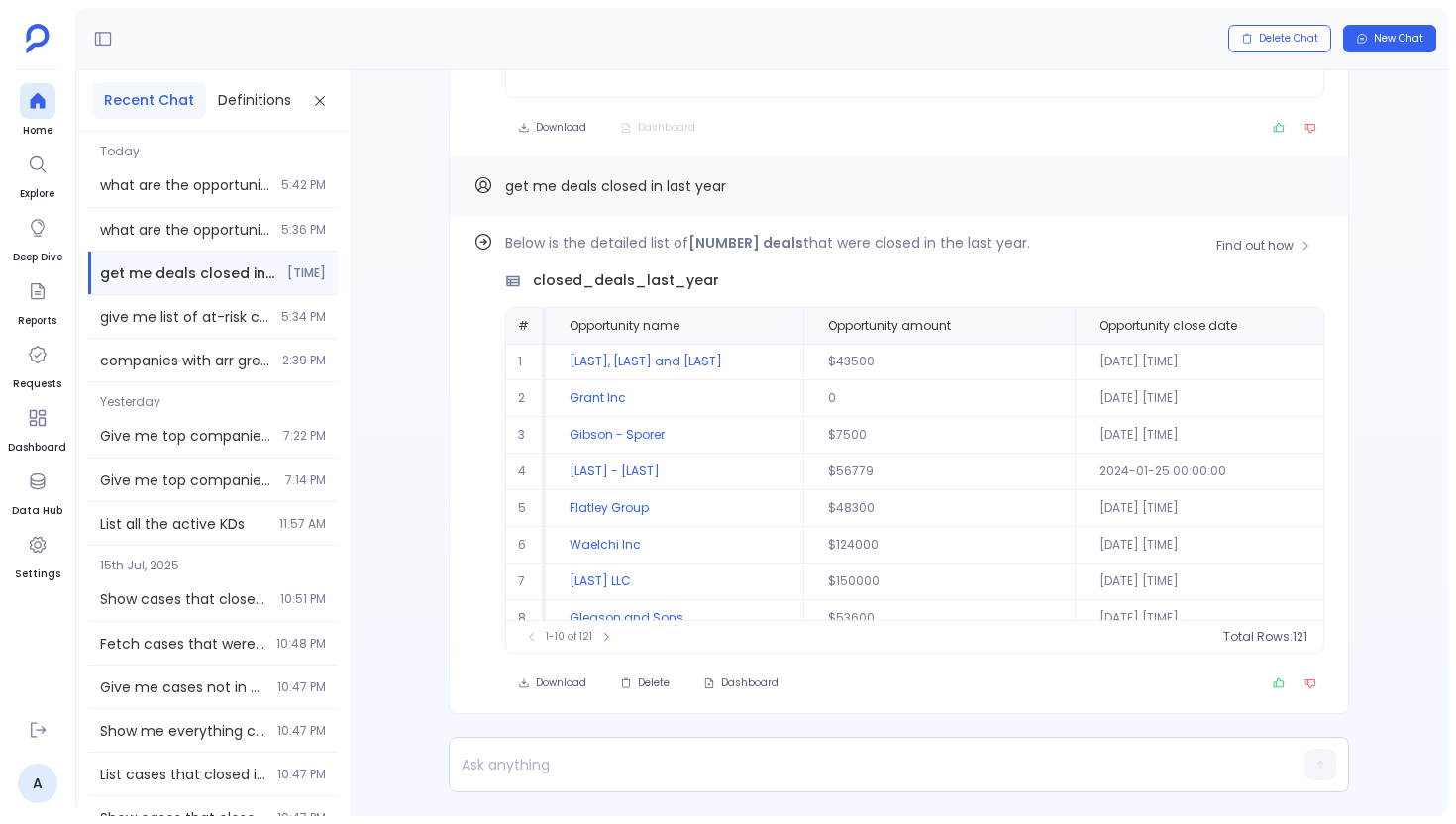 scroll, scrollTop: 0, scrollLeft: 0, axis: both 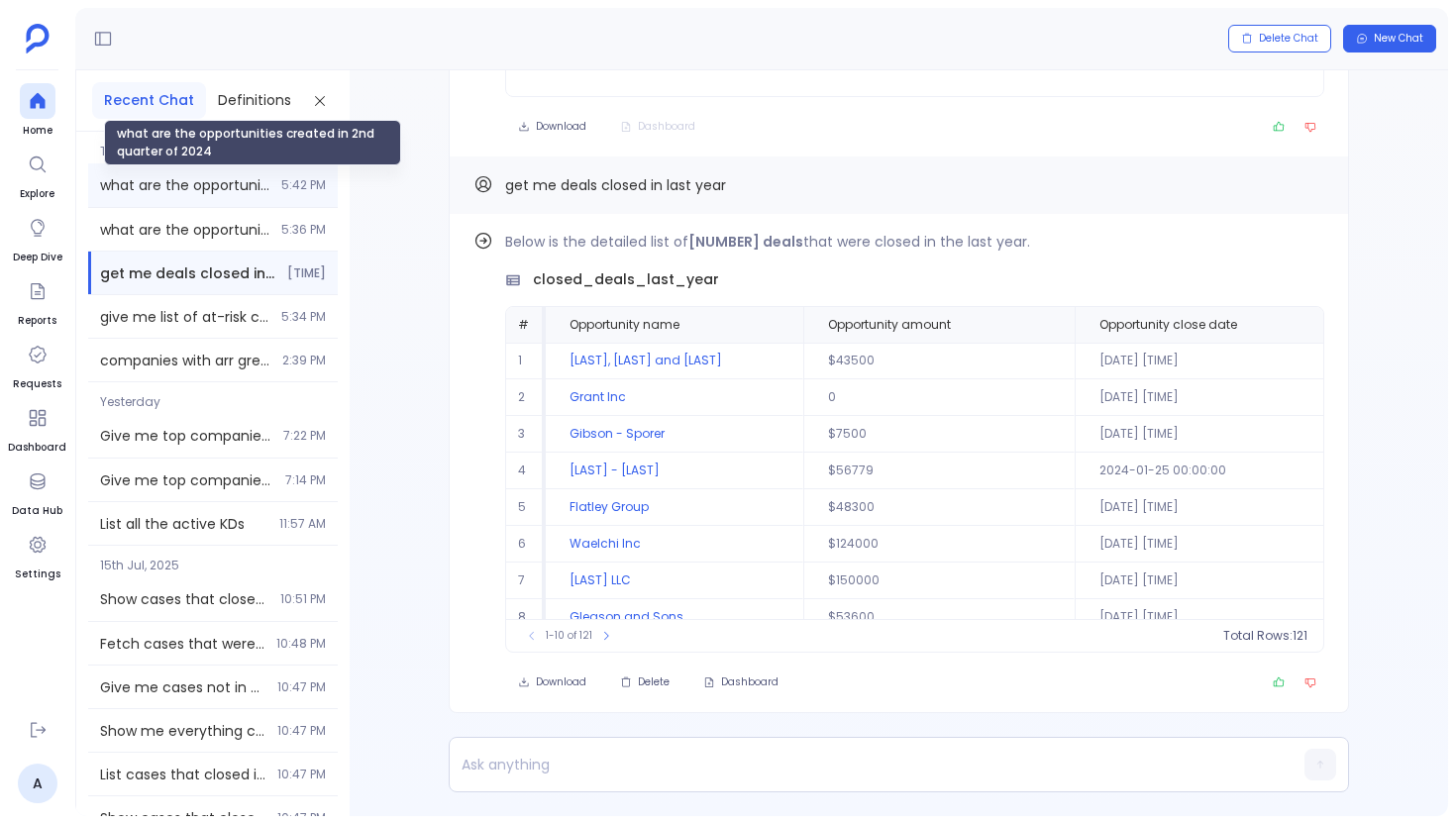 click on "what are the opportunities created in 2nd quarter of 2024" at bounding box center [184, 185] 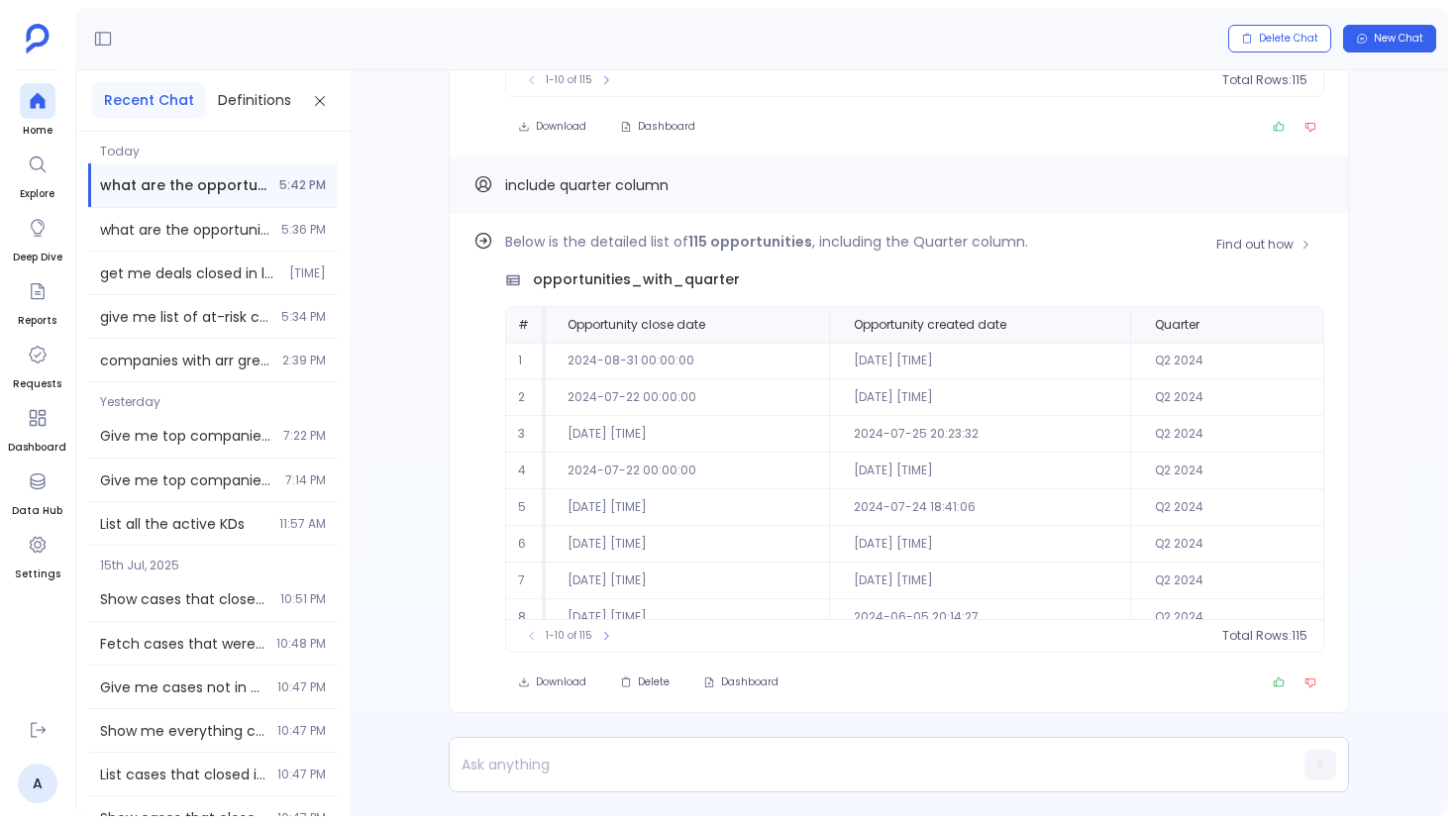 scroll, scrollTop: 95, scrollLeft: 538, axis: both 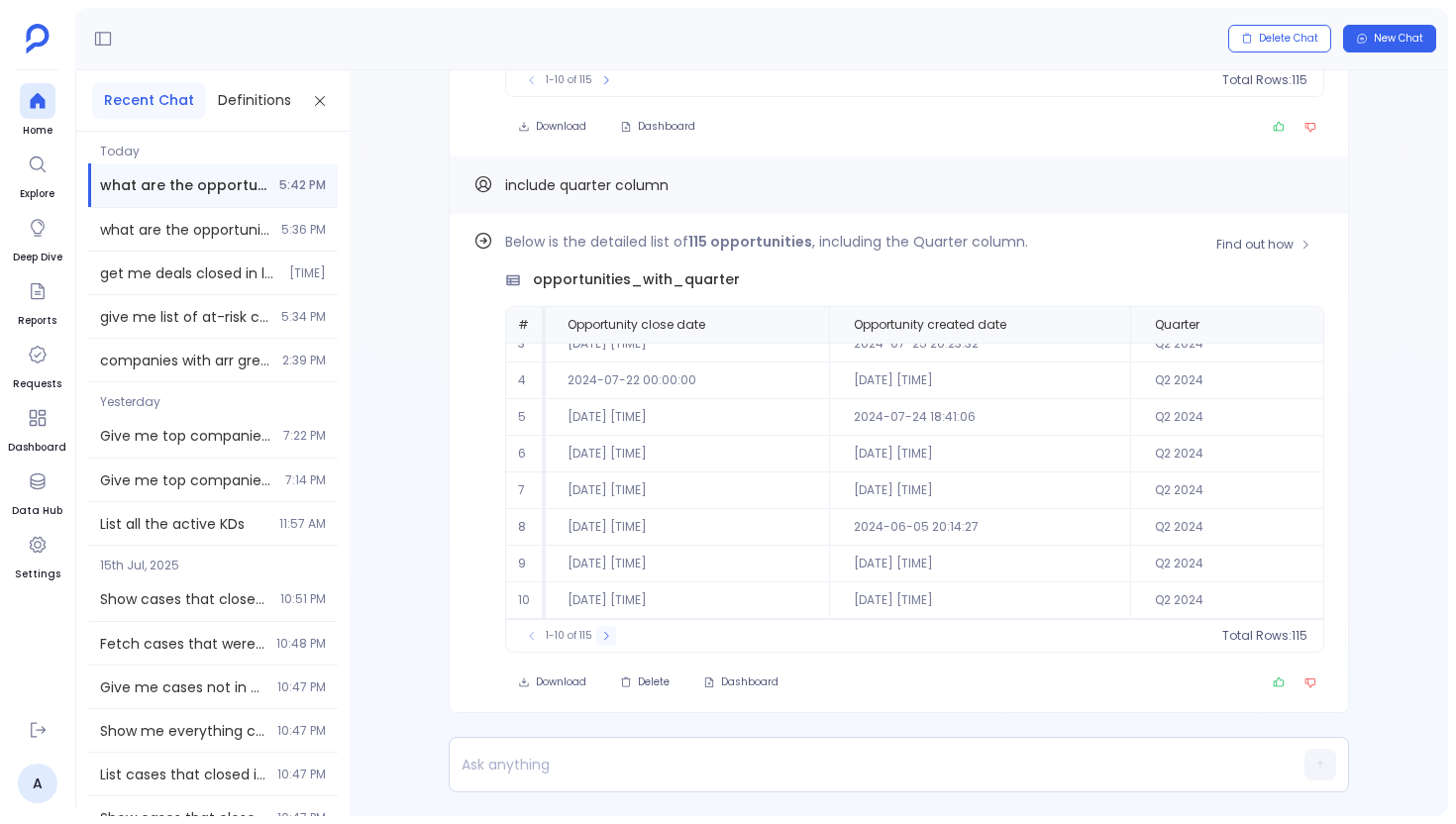 click at bounding box center (606, 636) 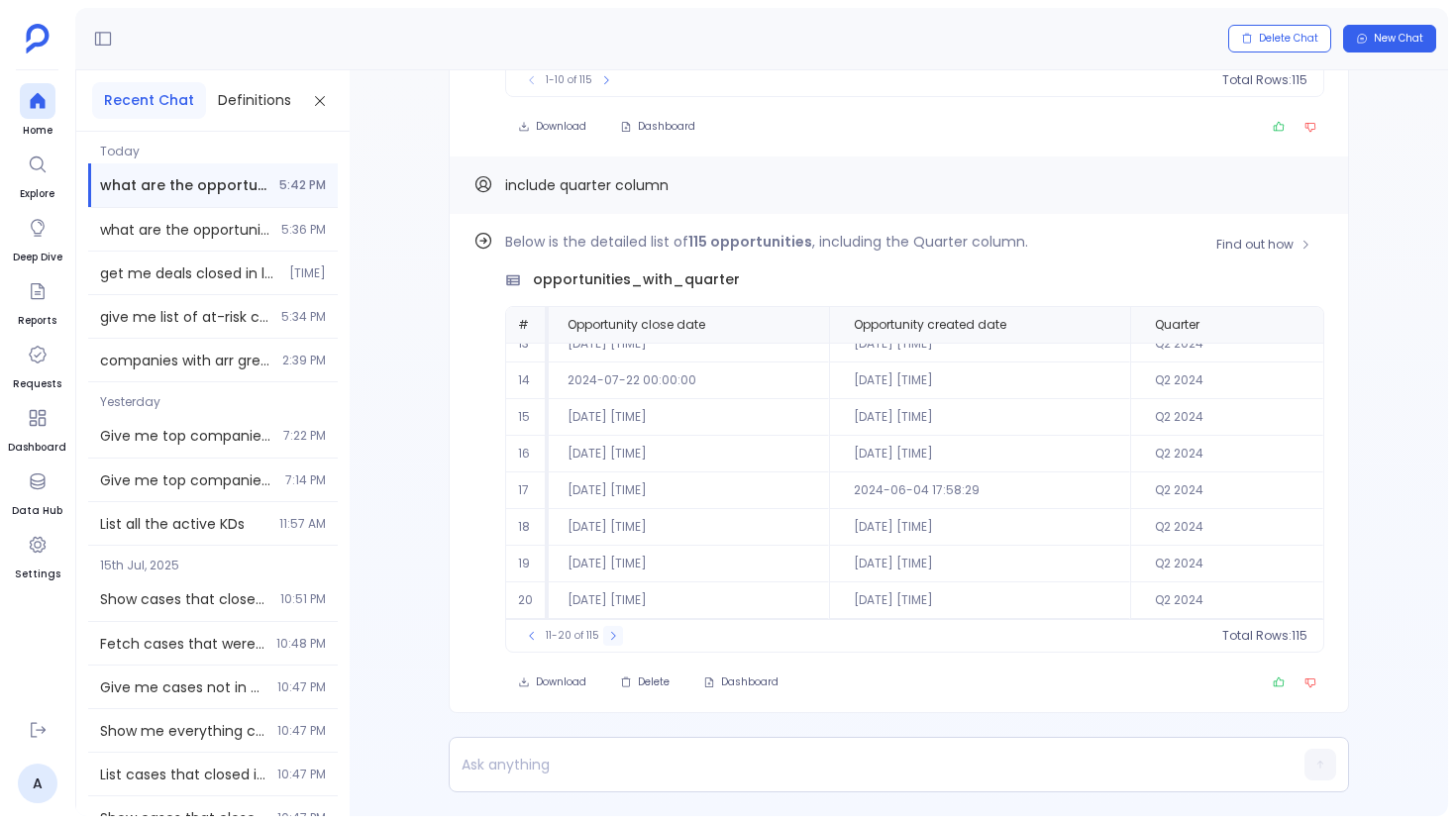 click at bounding box center (613, 636) 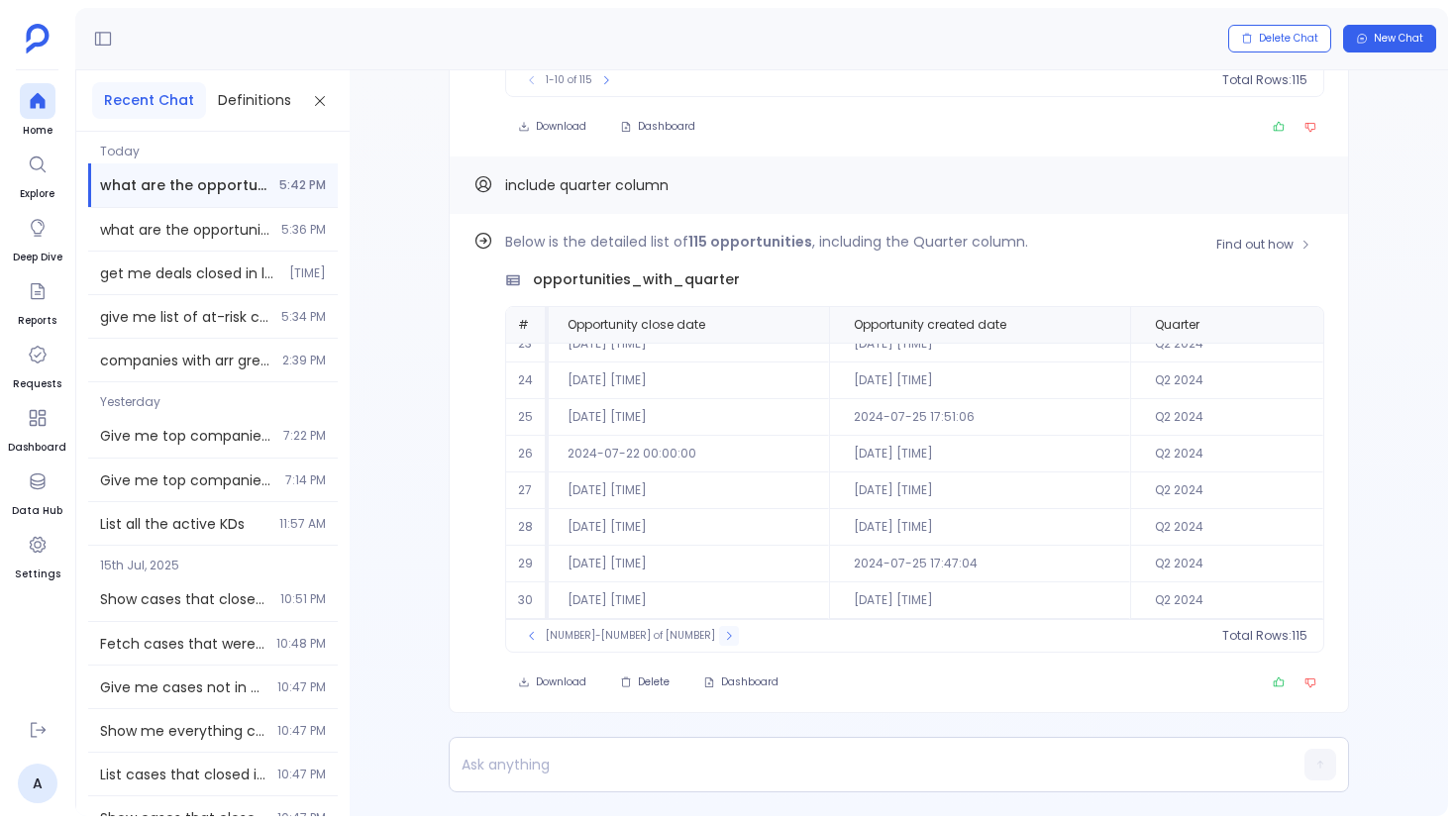 click at bounding box center (729, 636) 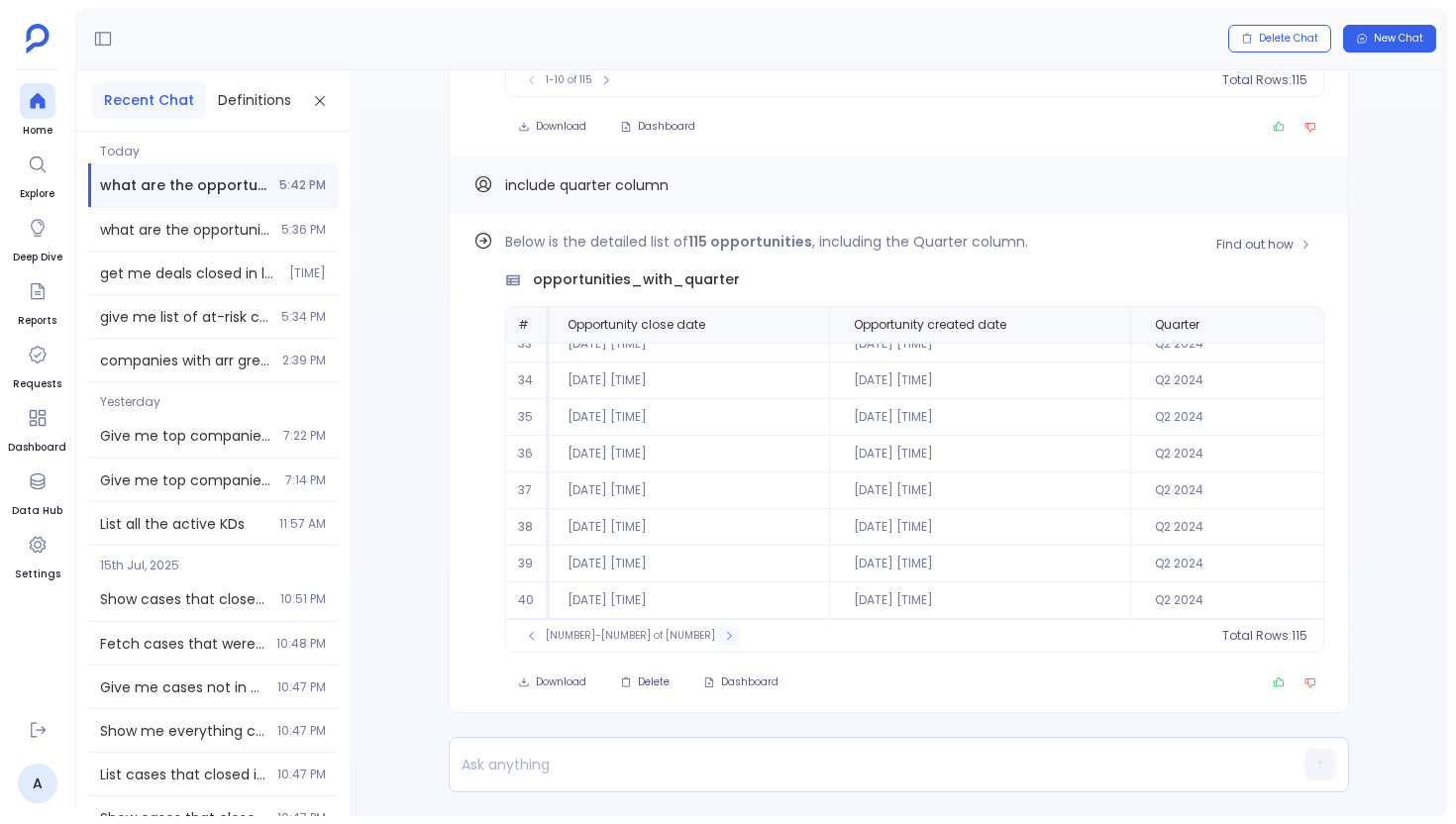 click at bounding box center (729, 636) 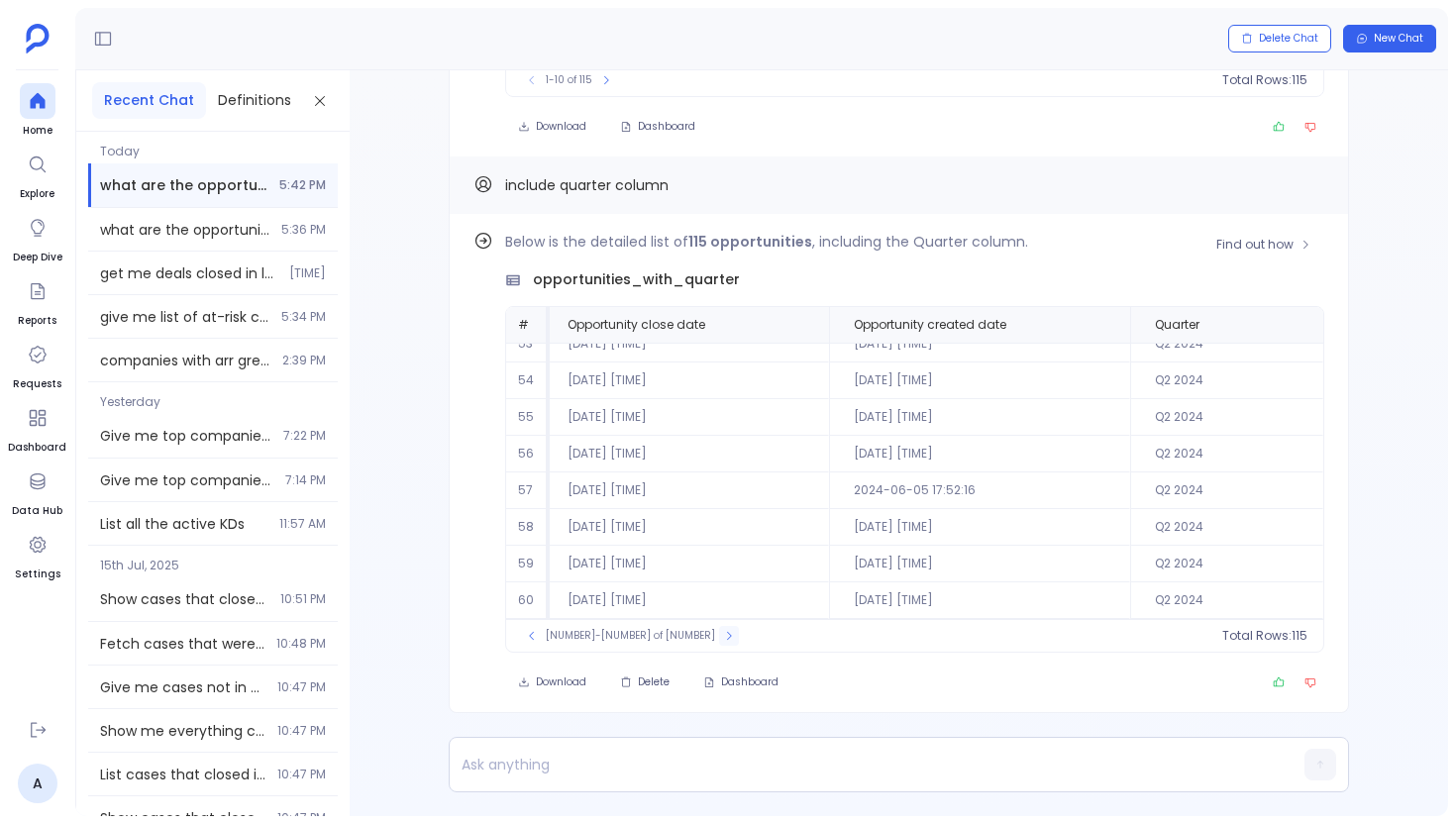 click at bounding box center (729, 636) 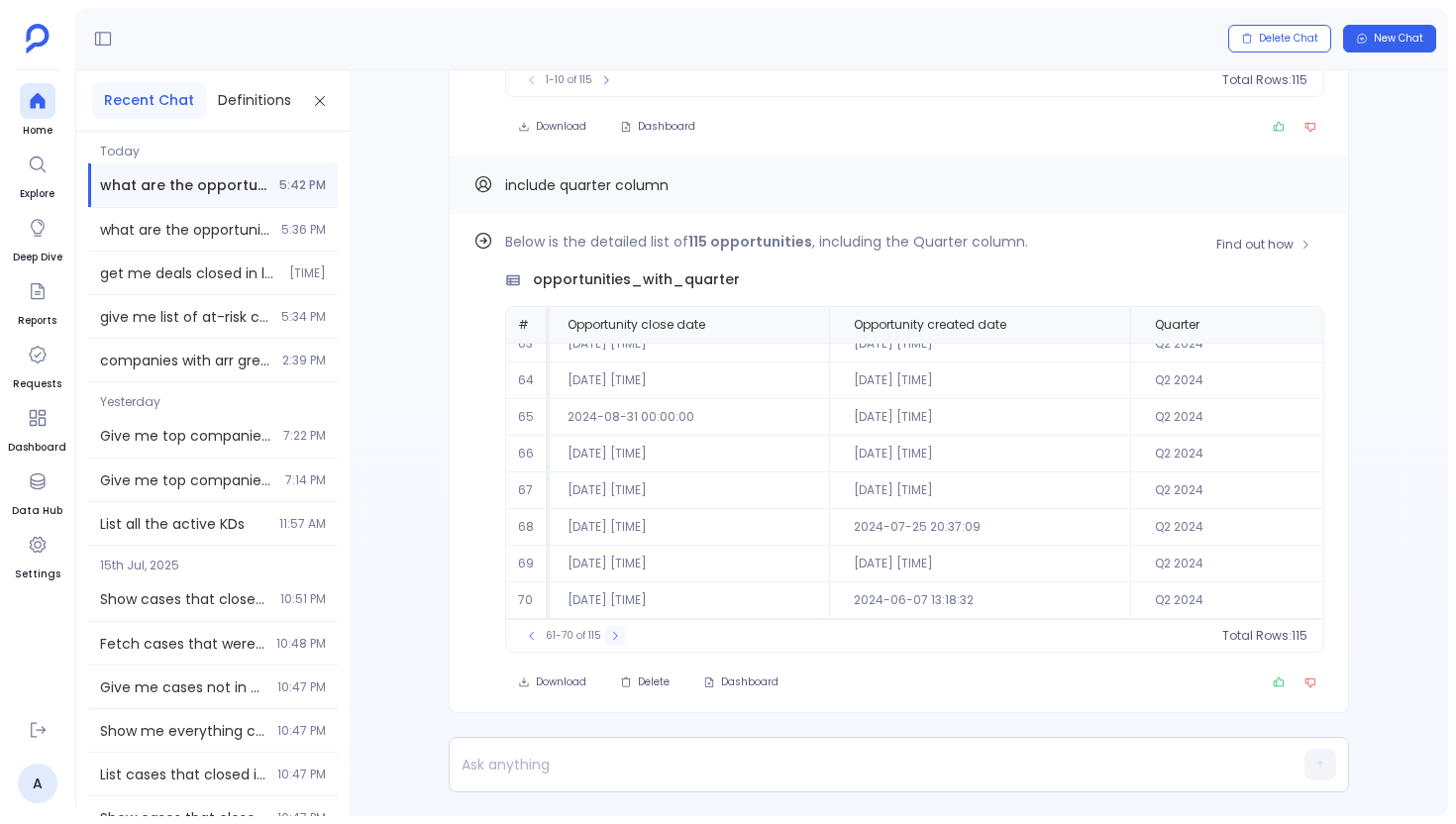 click at bounding box center (615, 636) 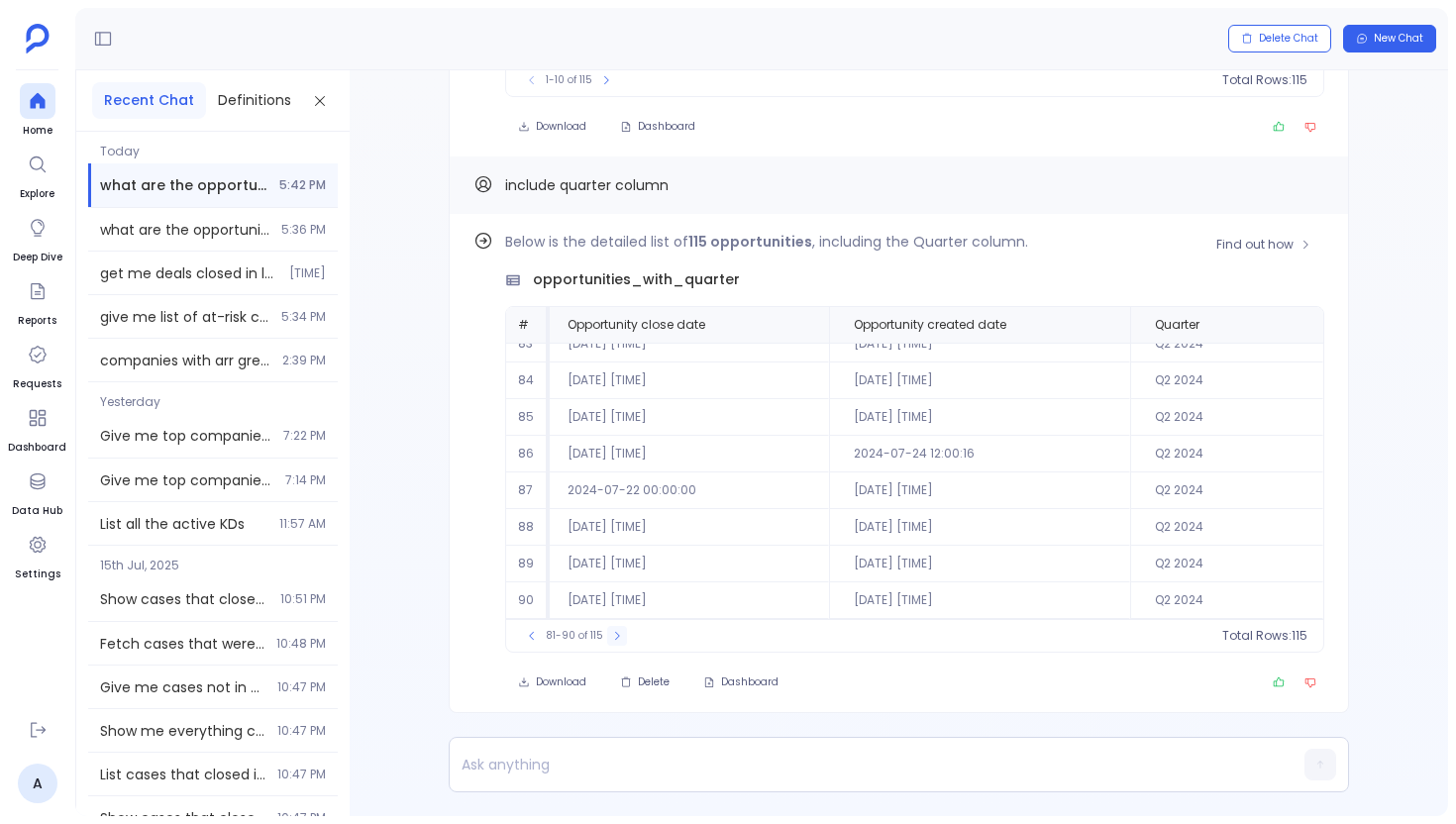 click at bounding box center [617, 636] 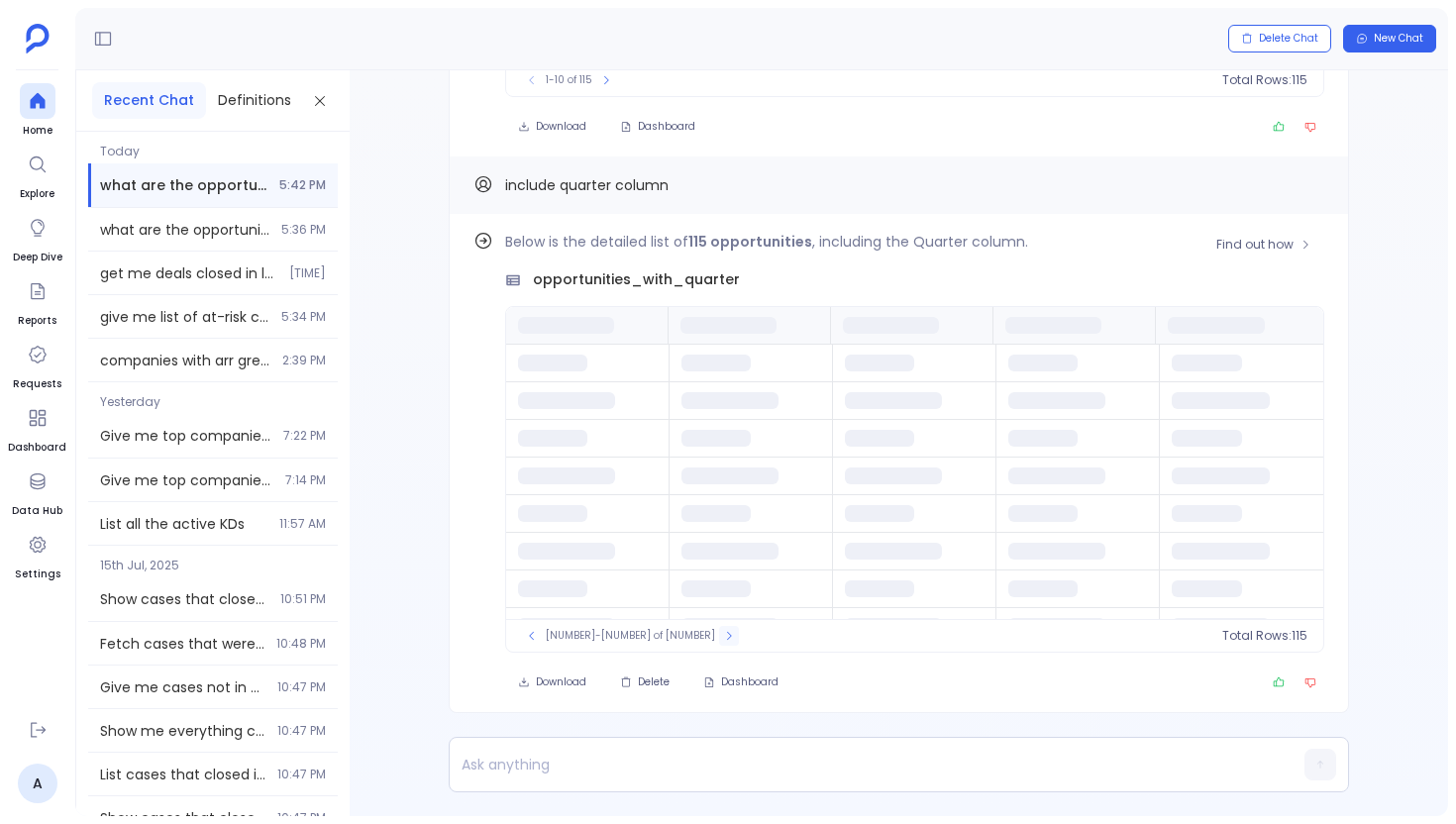 scroll, scrollTop: 0, scrollLeft: 0, axis: both 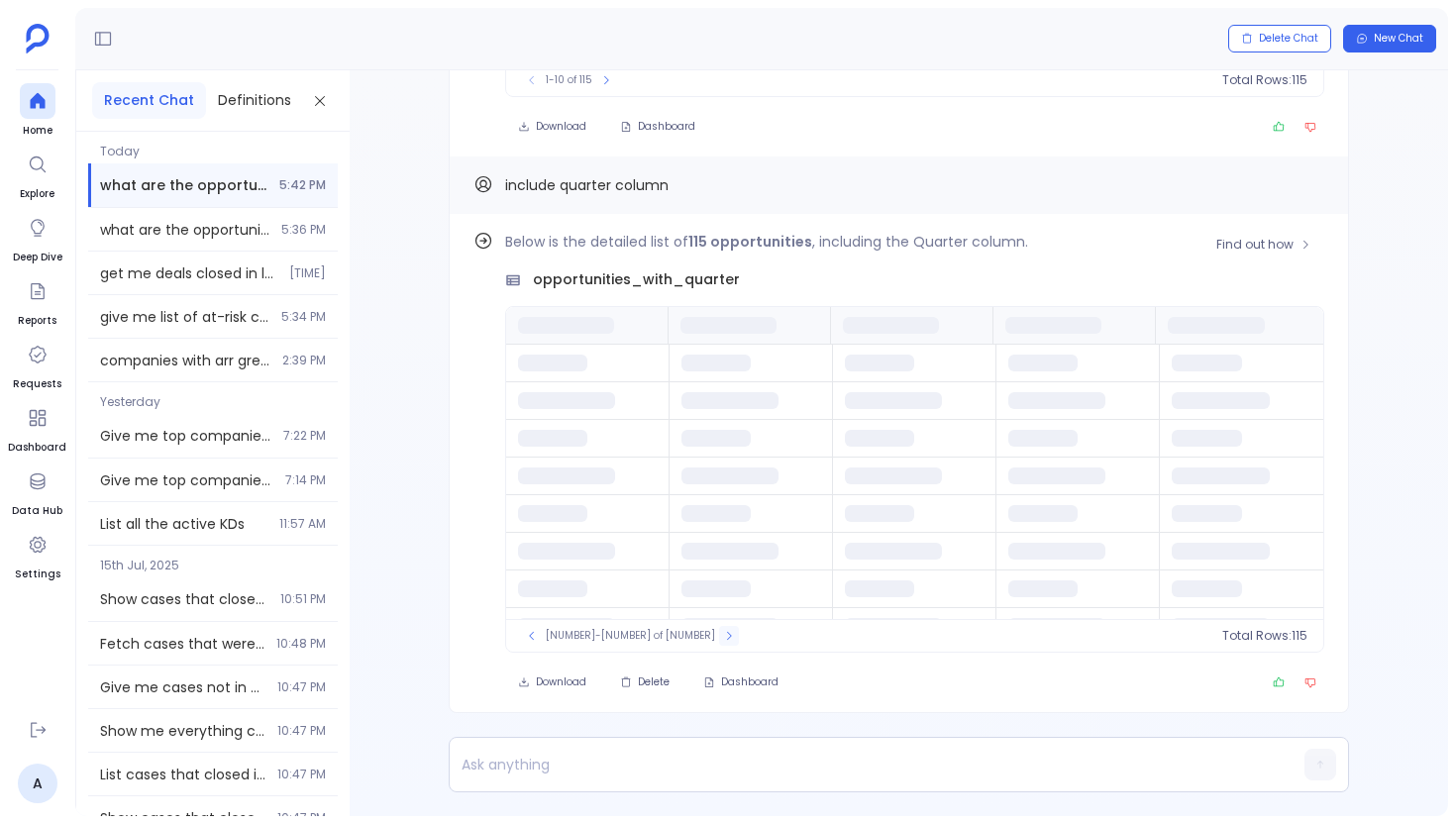 click at bounding box center (729, 636) 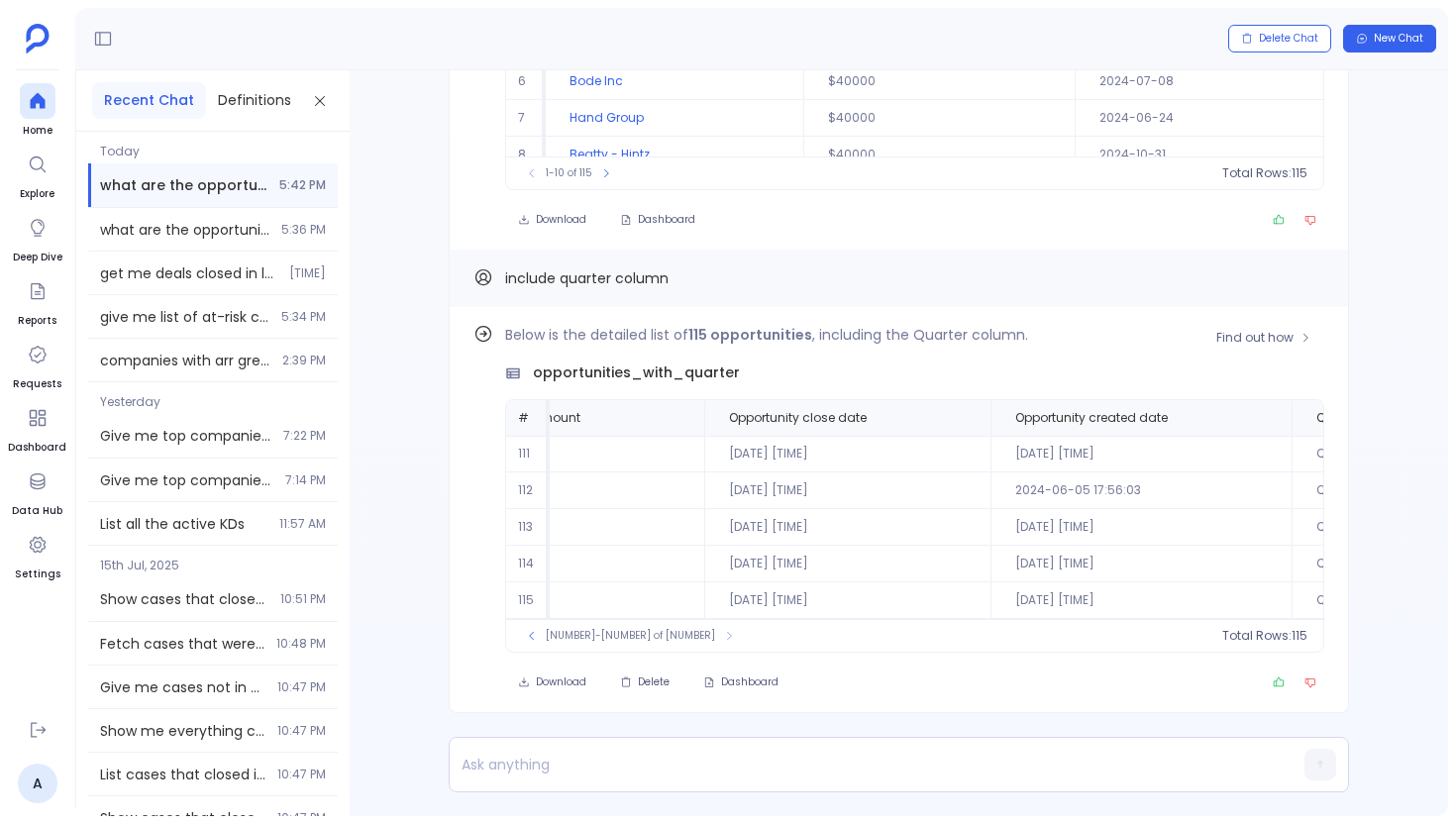 scroll, scrollTop: 0, scrollLeft: 537, axis: horizontal 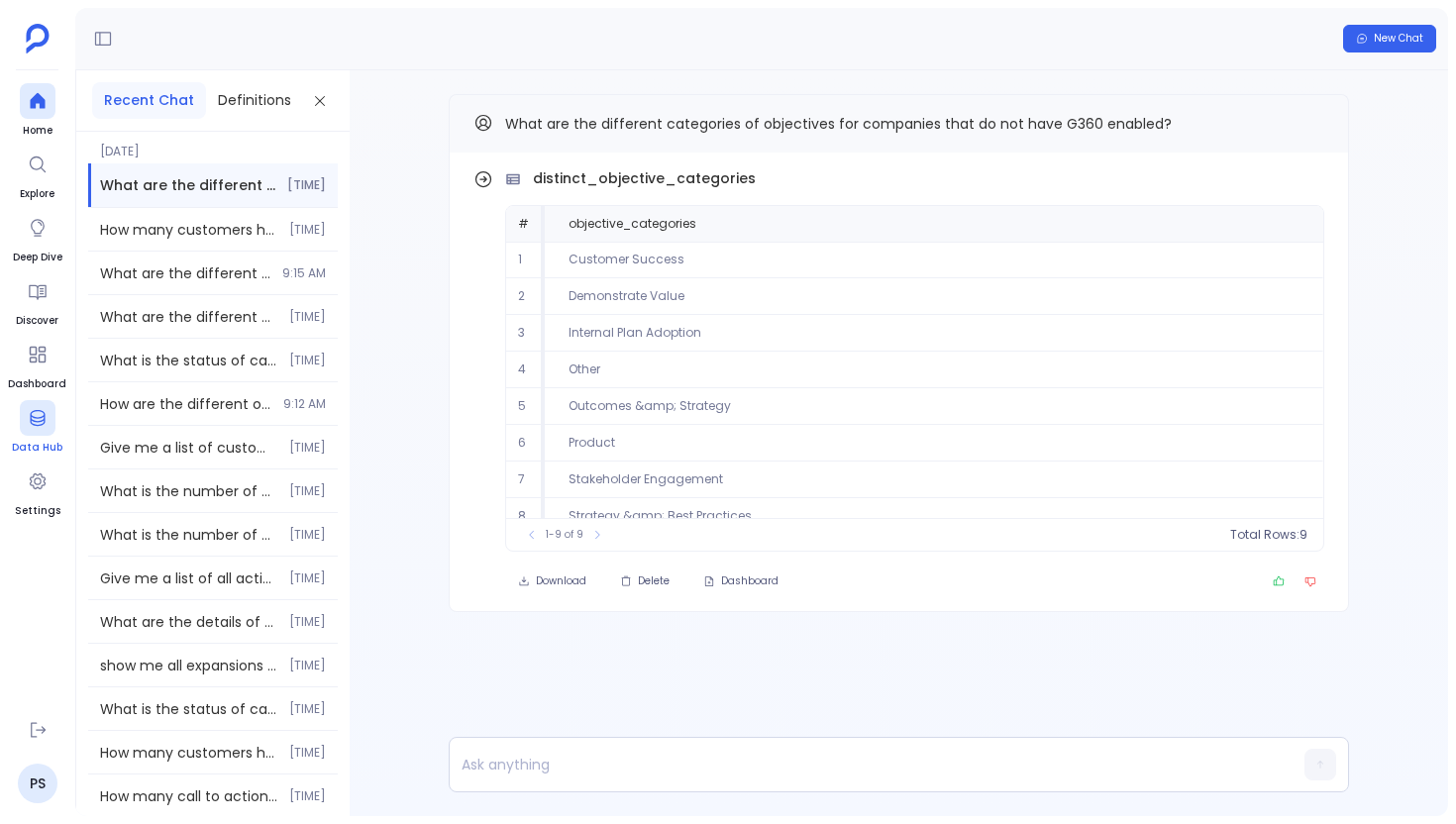 click on "Data Hub" at bounding box center [37, 448] 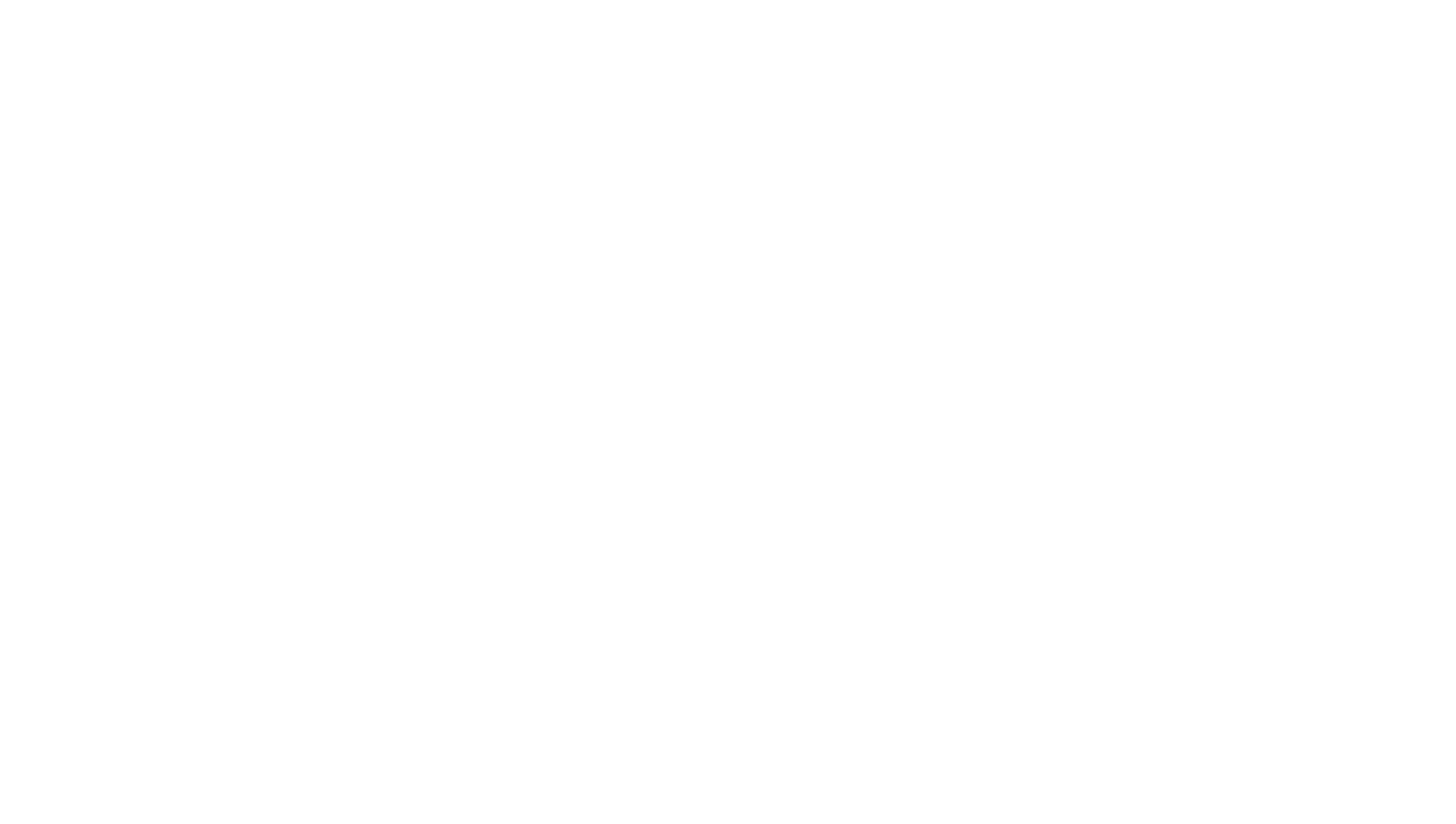 scroll, scrollTop: 0, scrollLeft: 0, axis: both 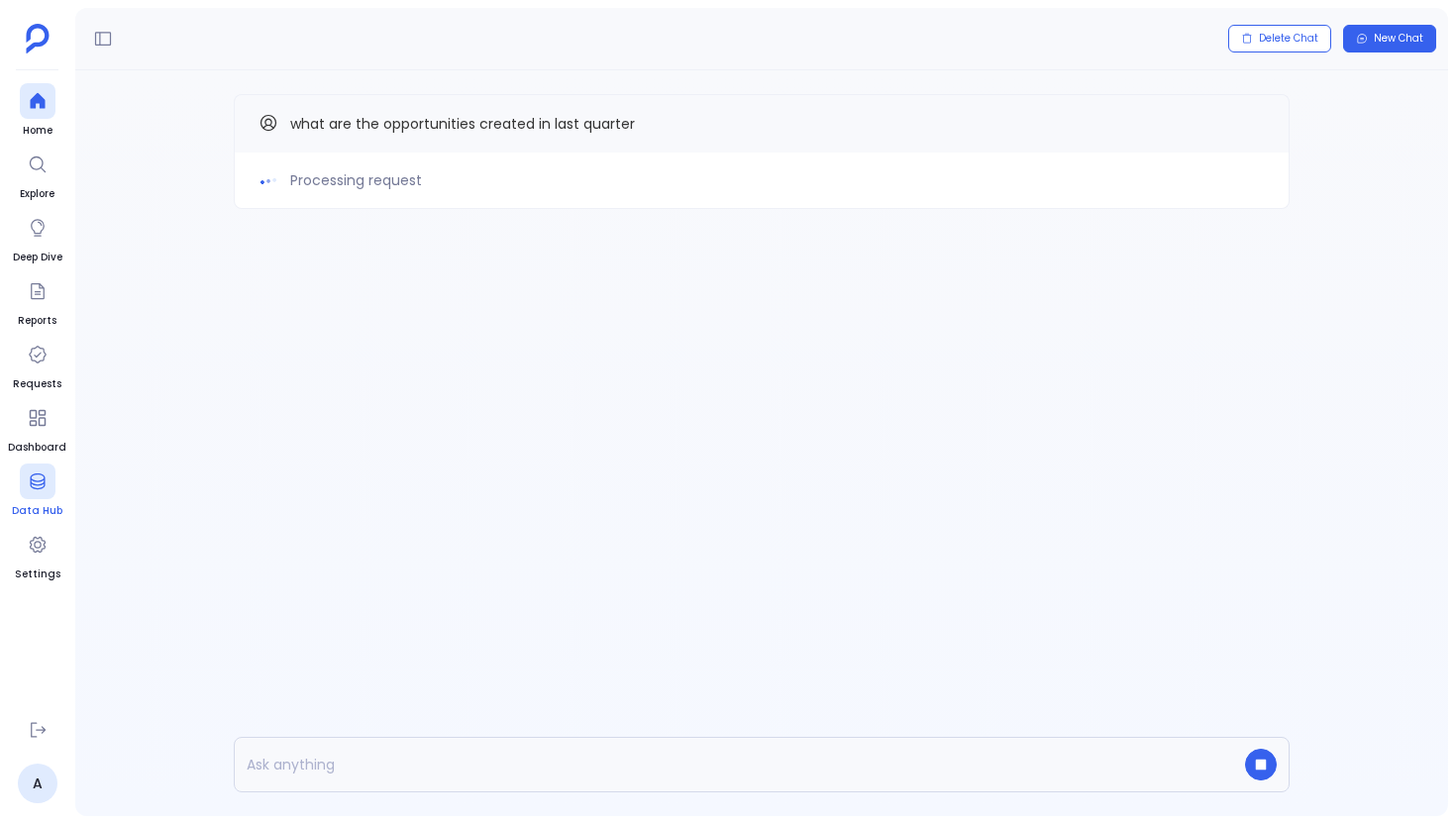 click on "Data Hub" at bounding box center [37, 511] 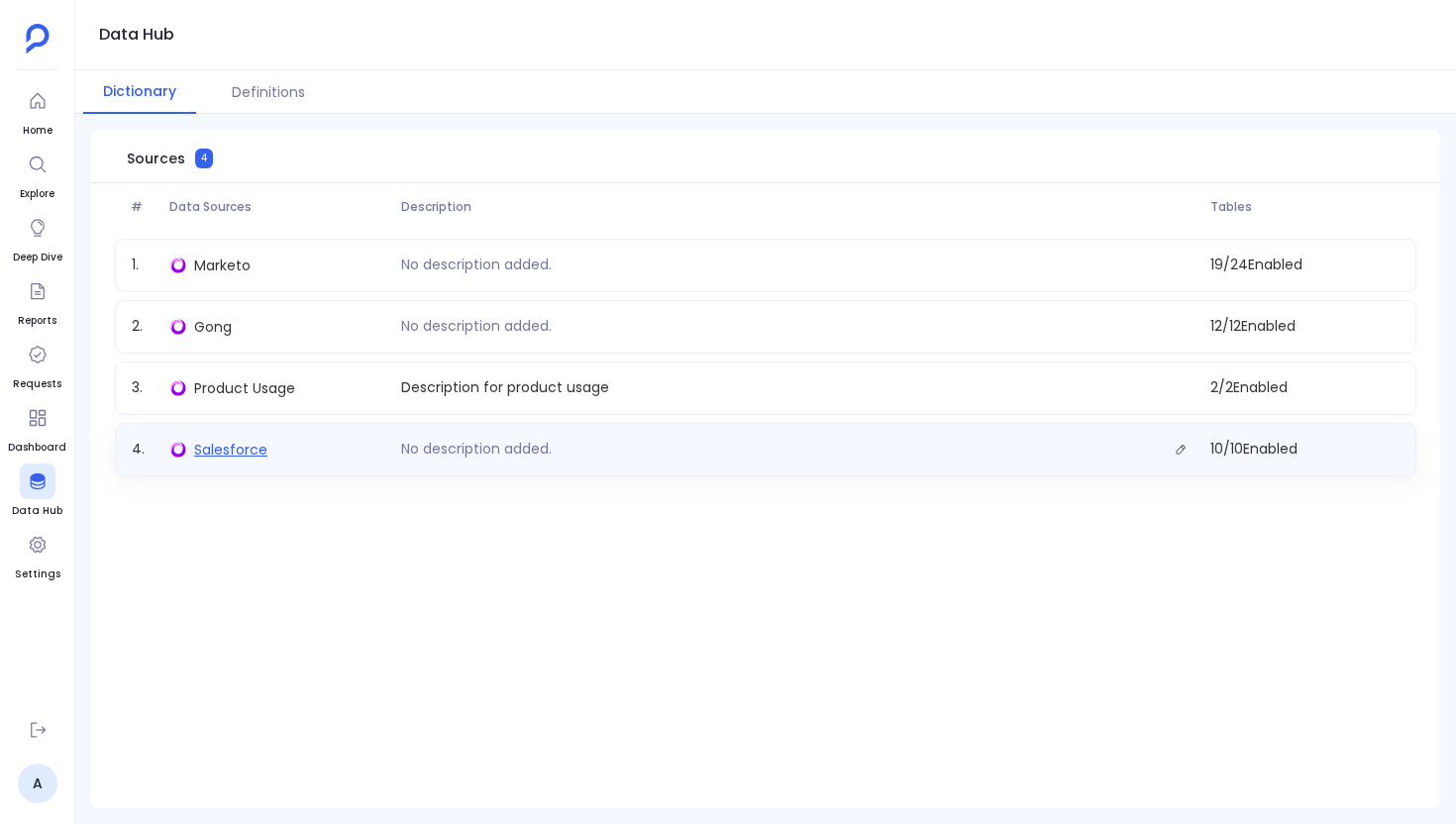 click on "Salesforce" at bounding box center (231, 450) 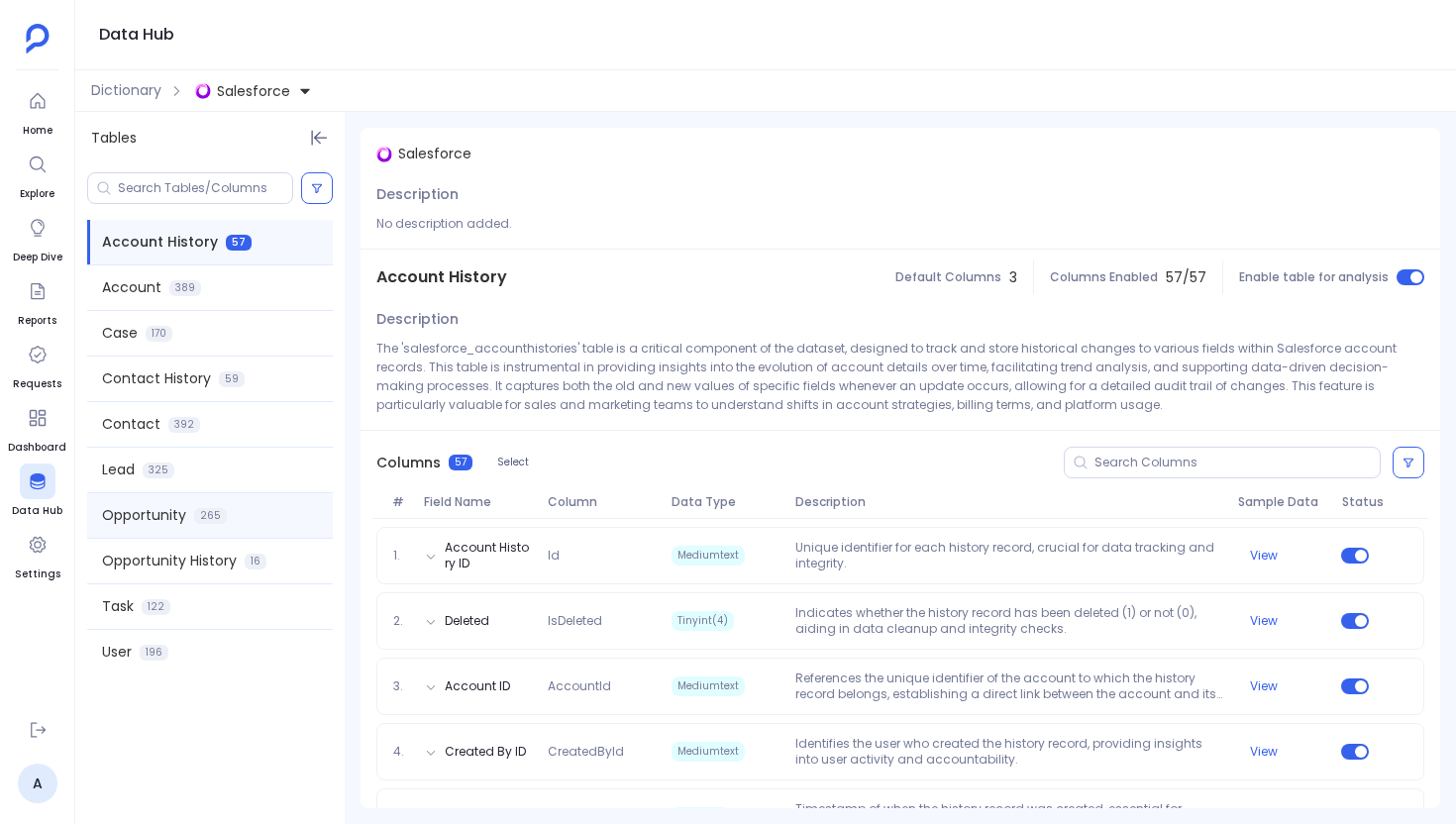 click on "Opportunity" at bounding box center [144, 515] 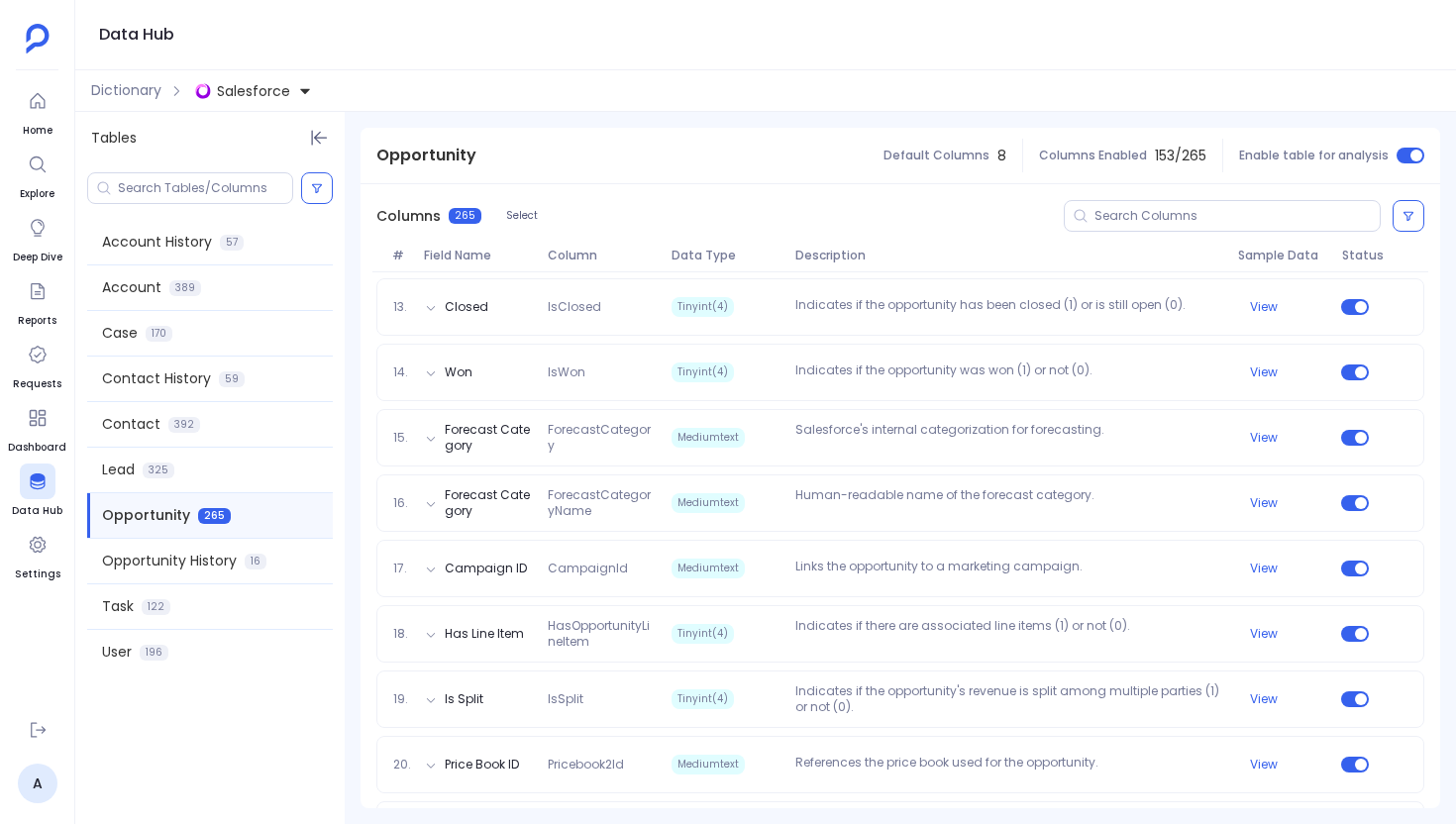 scroll, scrollTop: 1070, scrollLeft: 0, axis: vertical 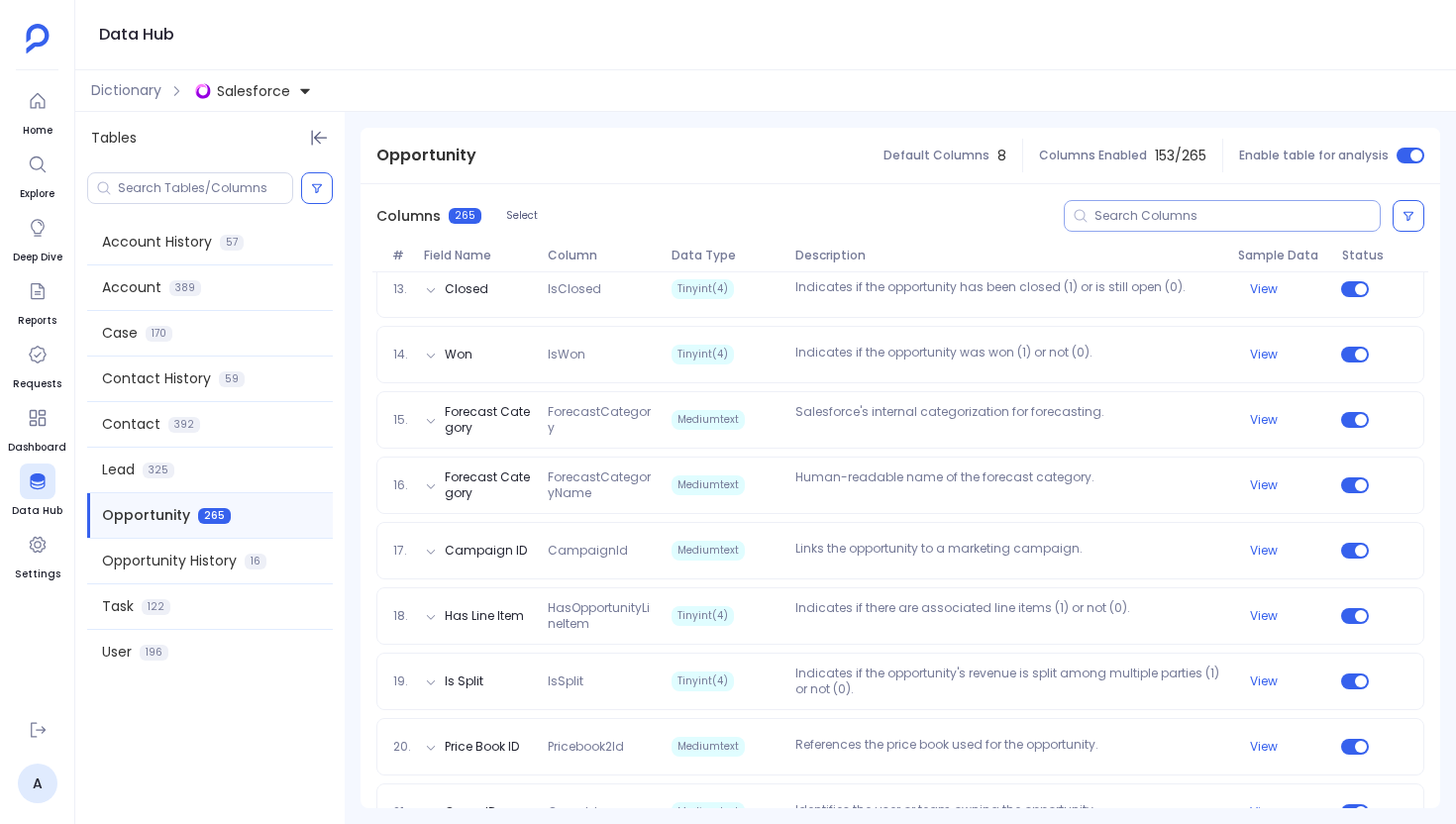 click at bounding box center [1237, 216] 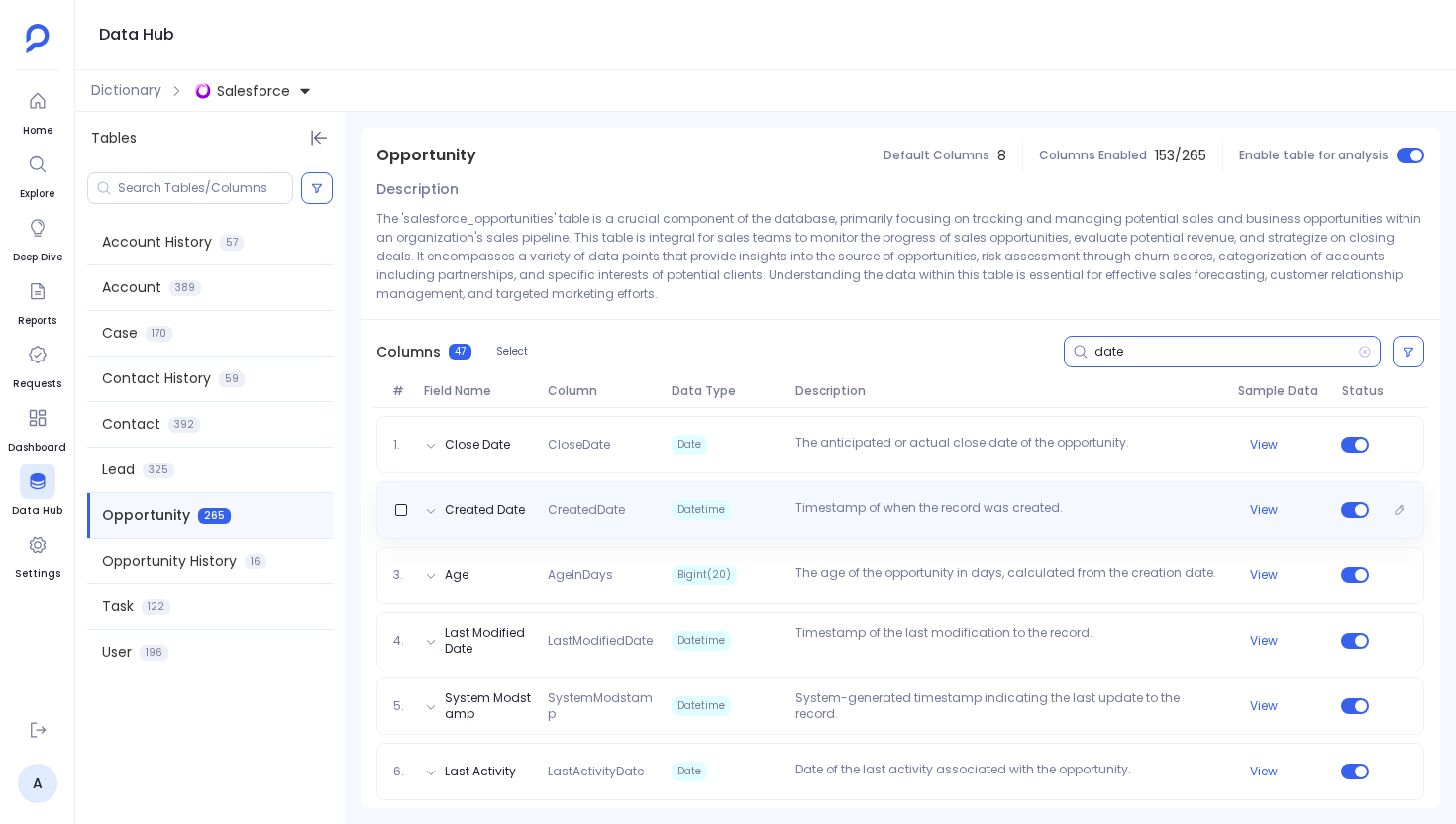 scroll, scrollTop: 193, scrollLeft: 0, axis: vertical 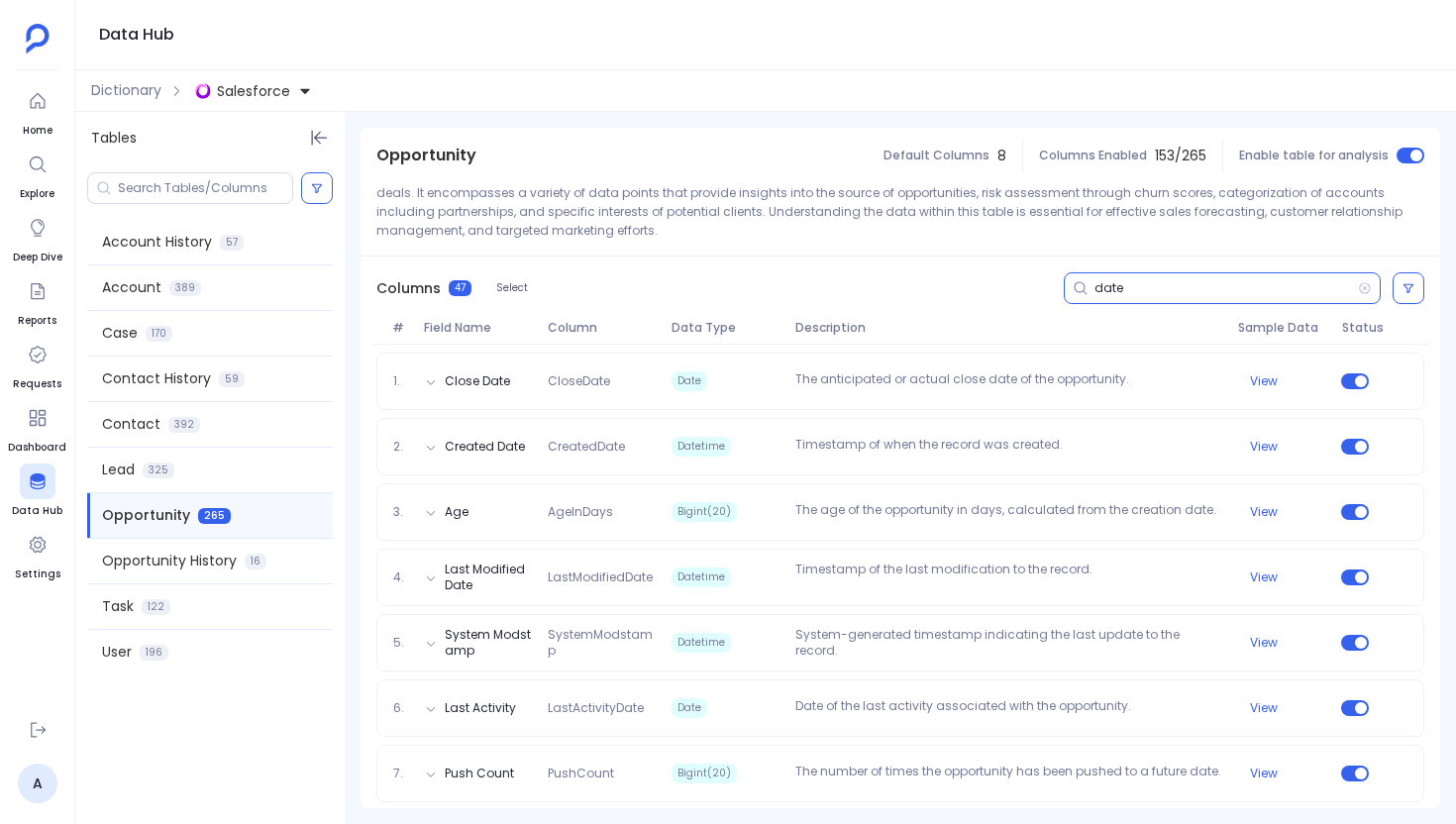 type on "date" 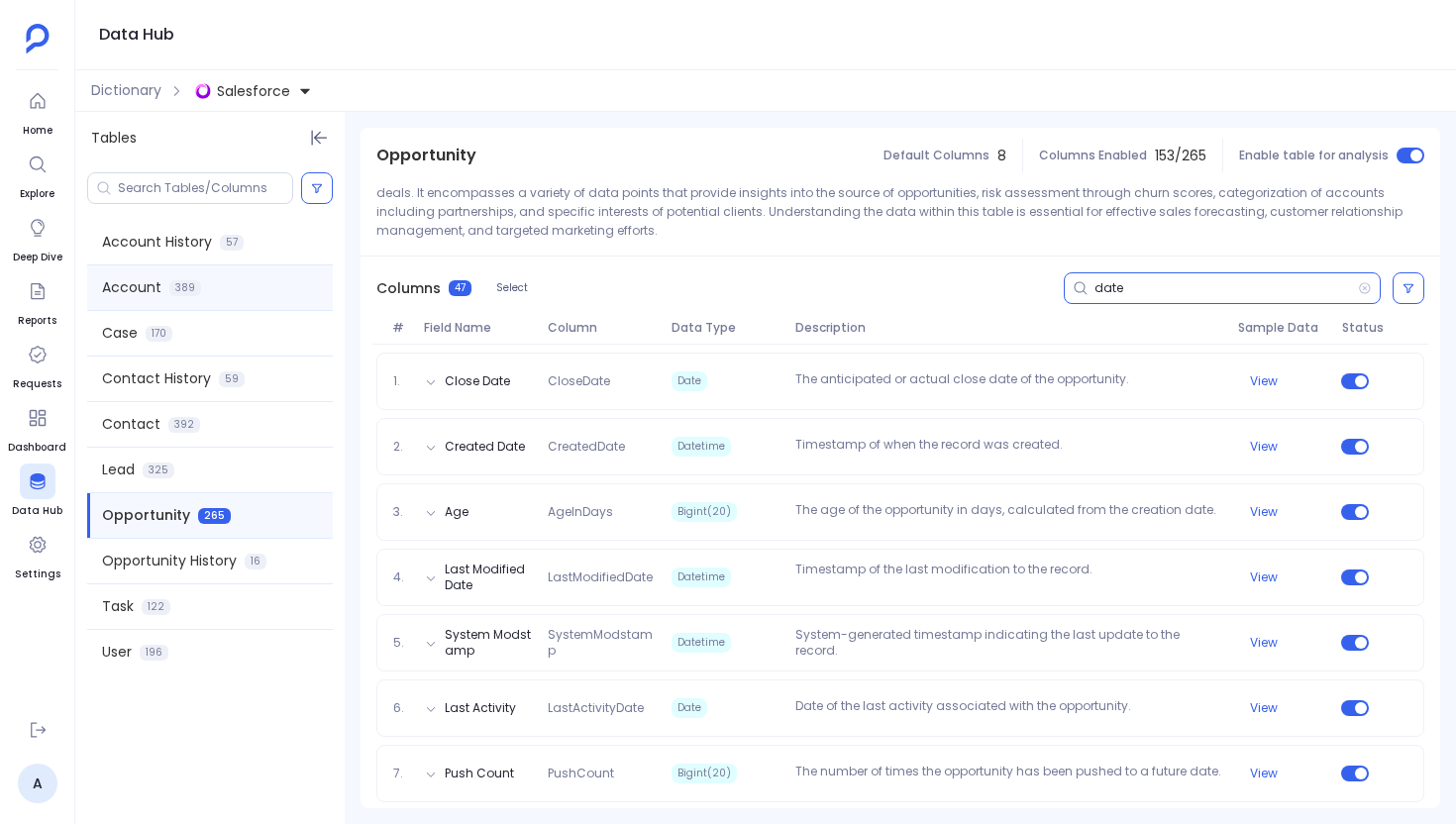 click on "389" at bounding box center (185, 288) 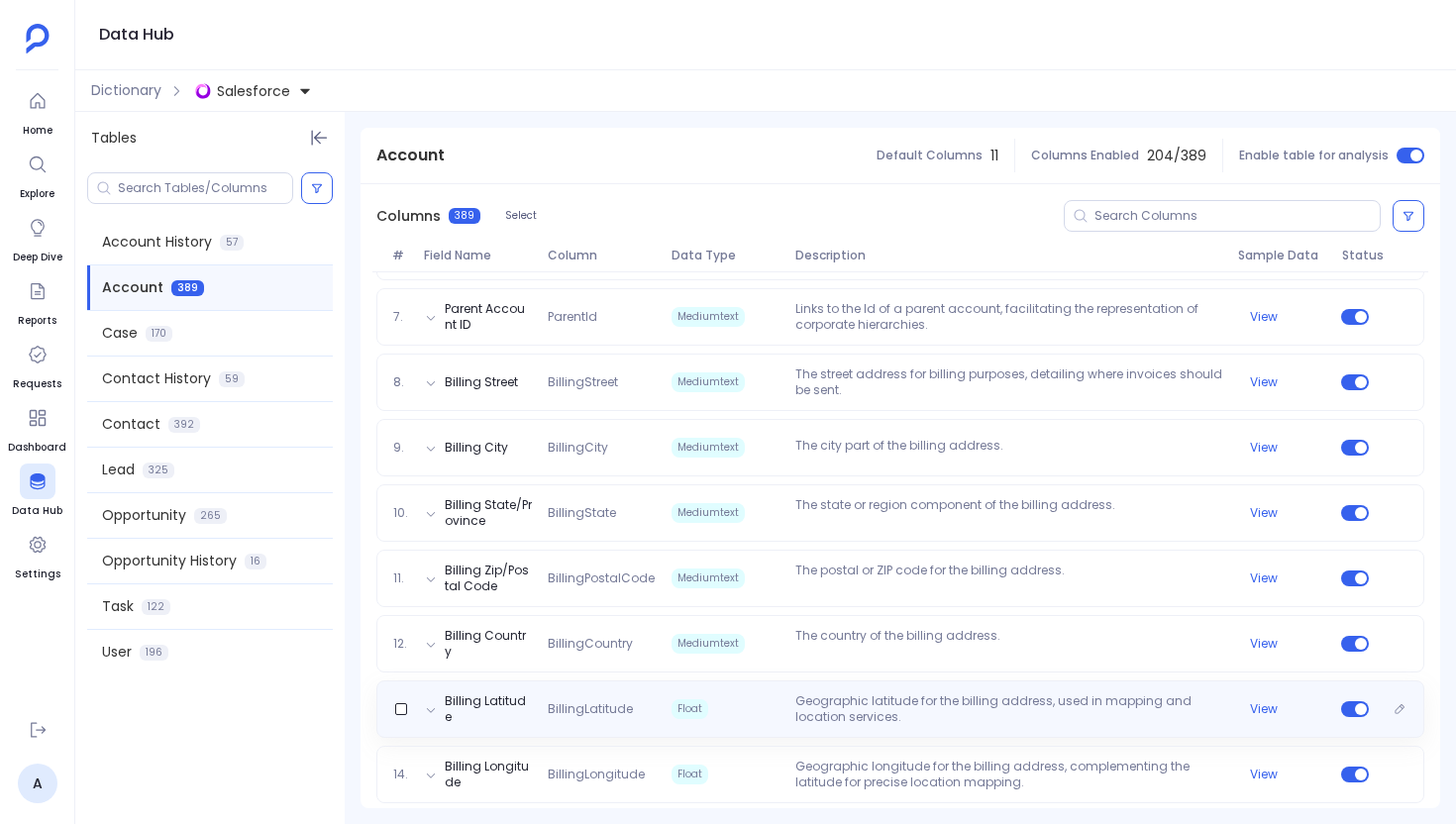 scroll, scrollTop: 841, scrollLeft: 0, axis: vertical 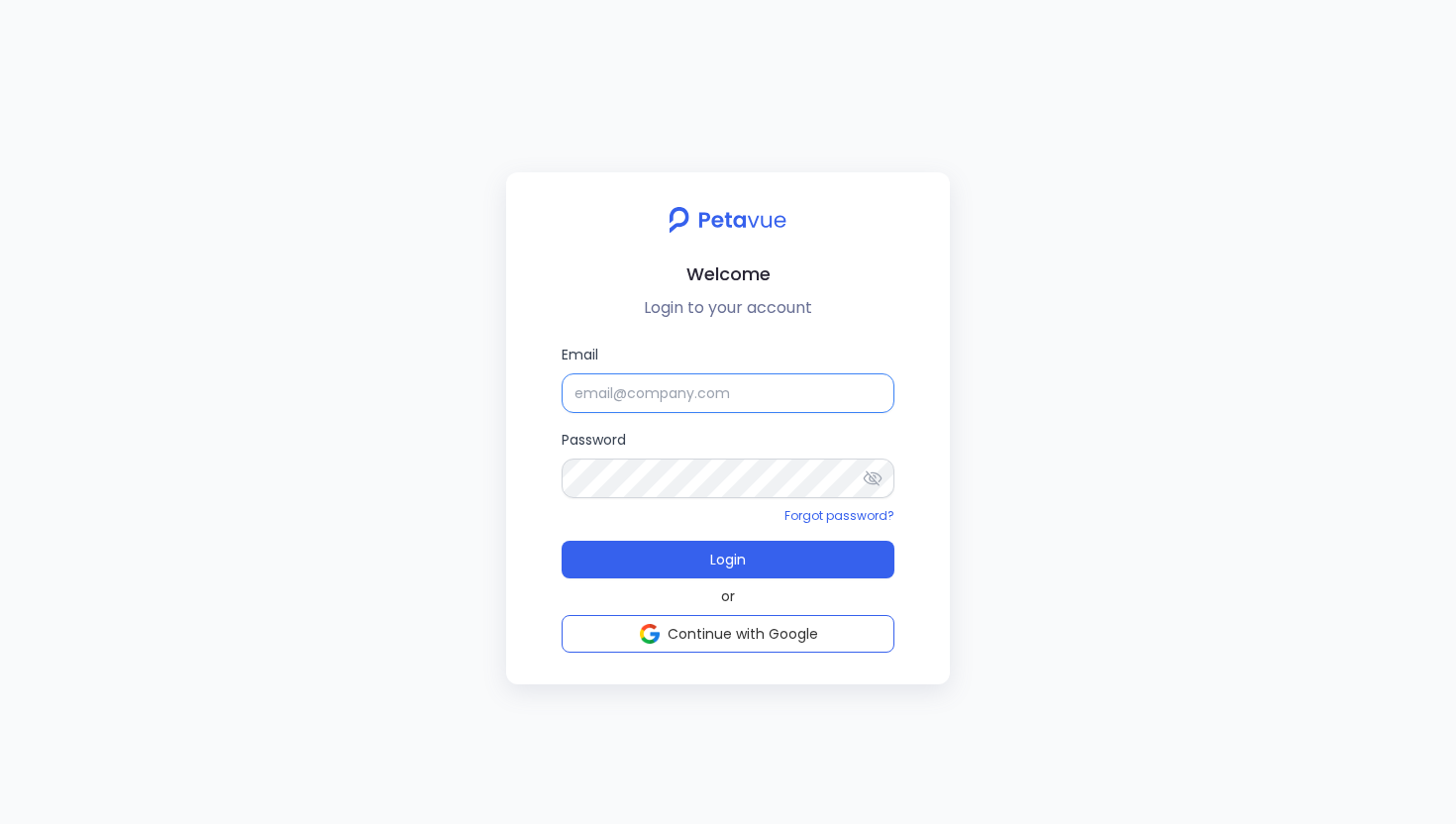 click on "Email" at bounding box center [728, 393] 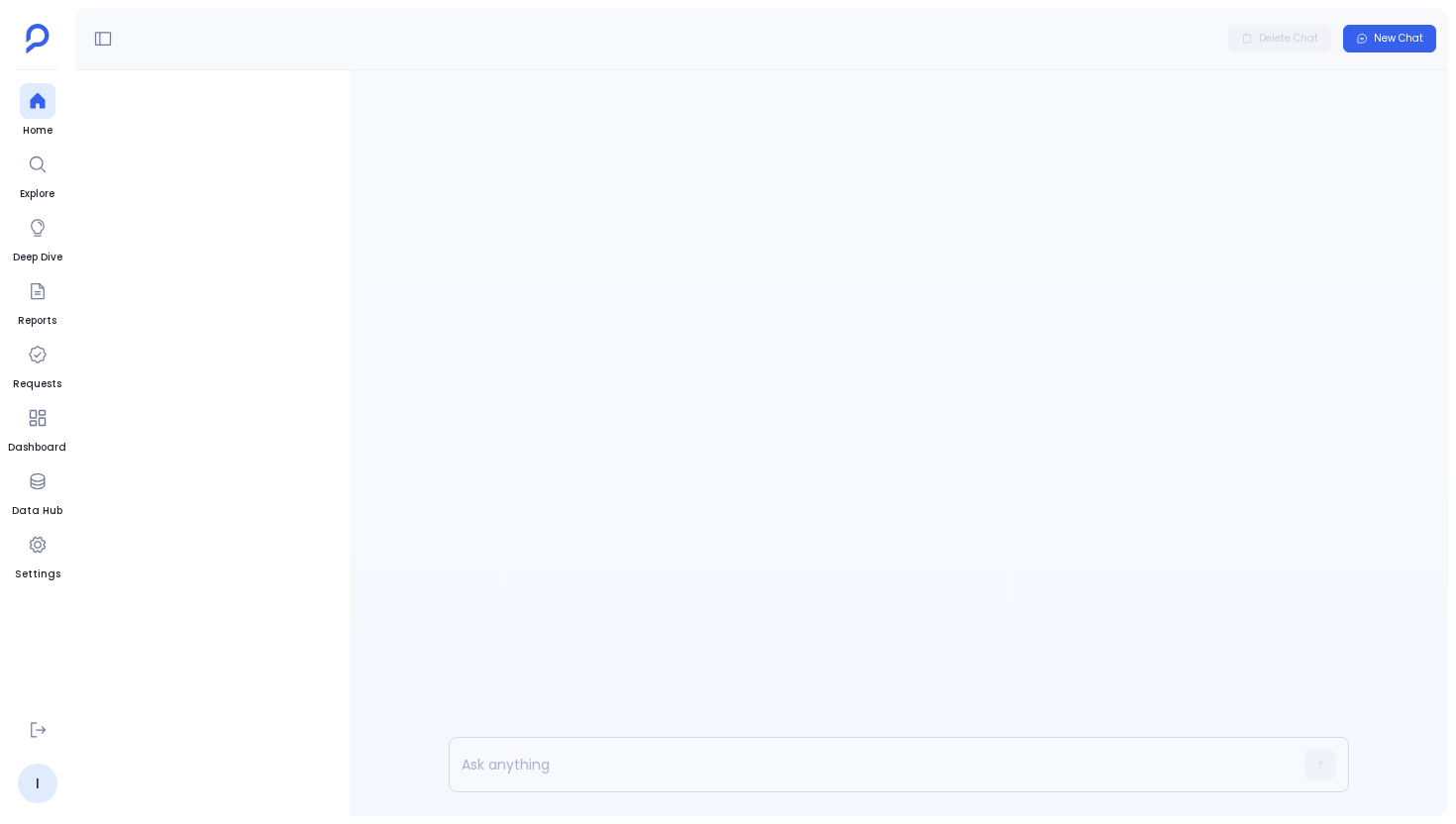 scroll, scrollTop: 0, scrollLeft: 0, axis: both 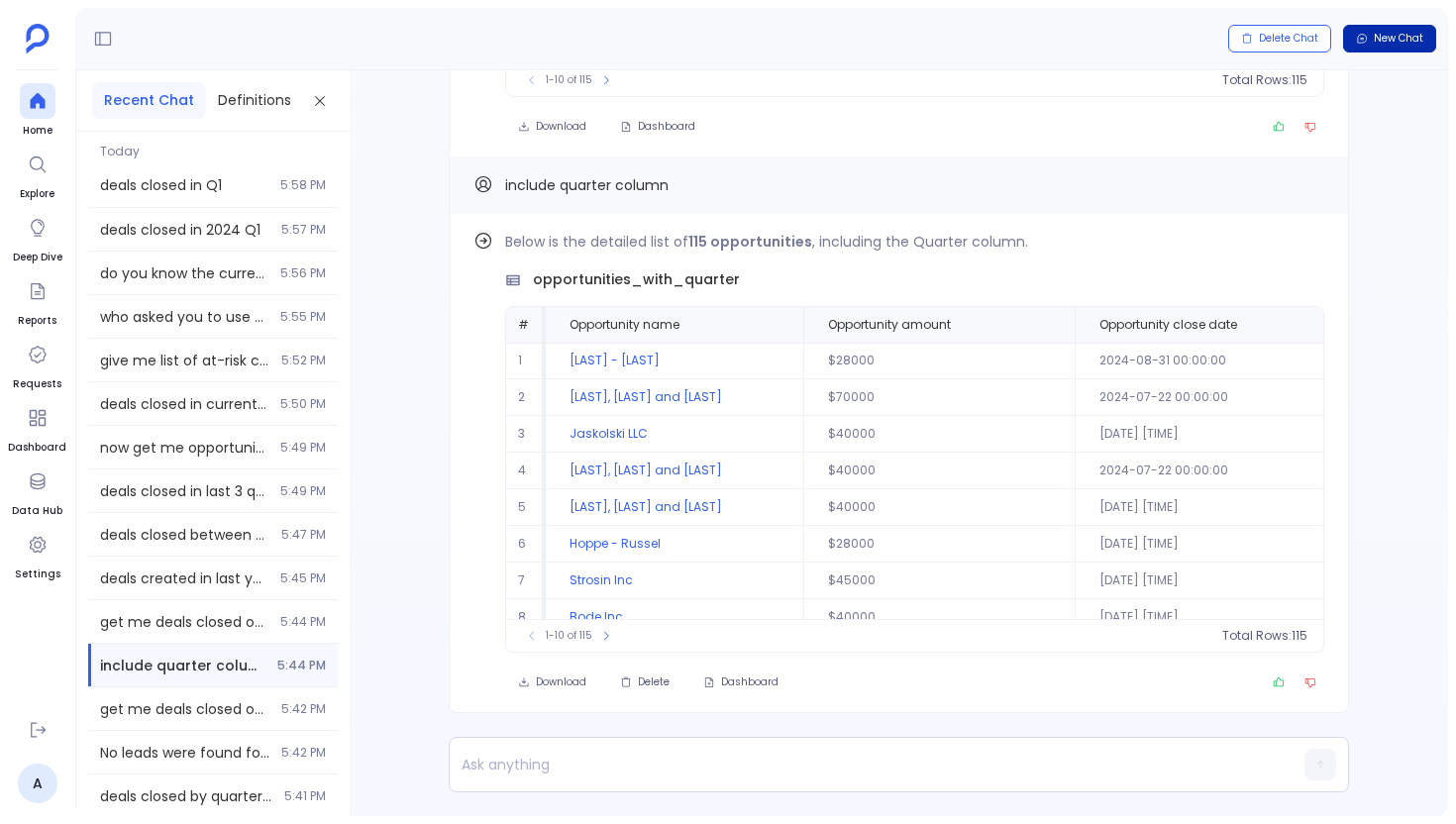 click on "New Chat" at bounding box center [1399, 39] 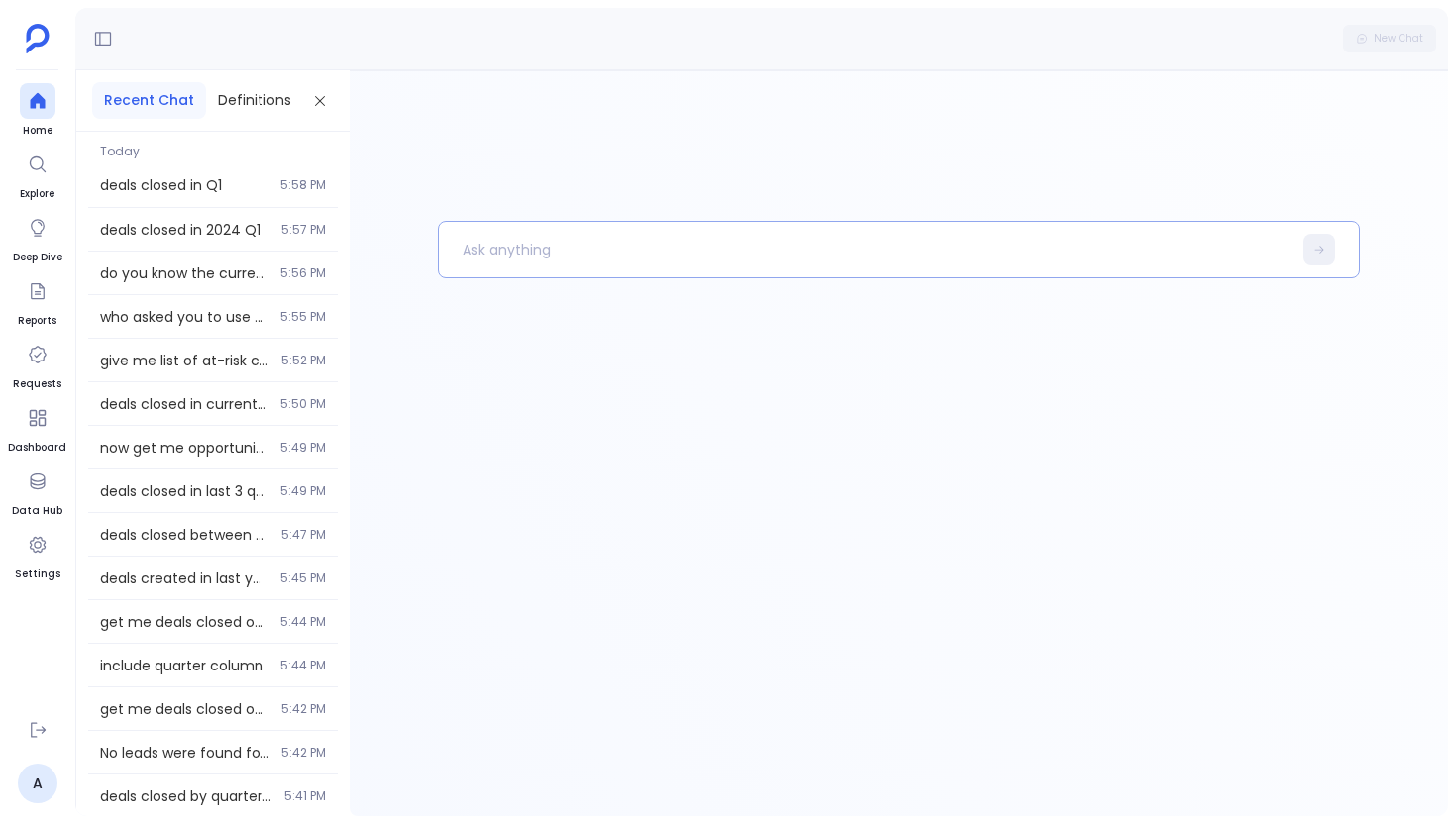 click at bounding box center (865, 250) 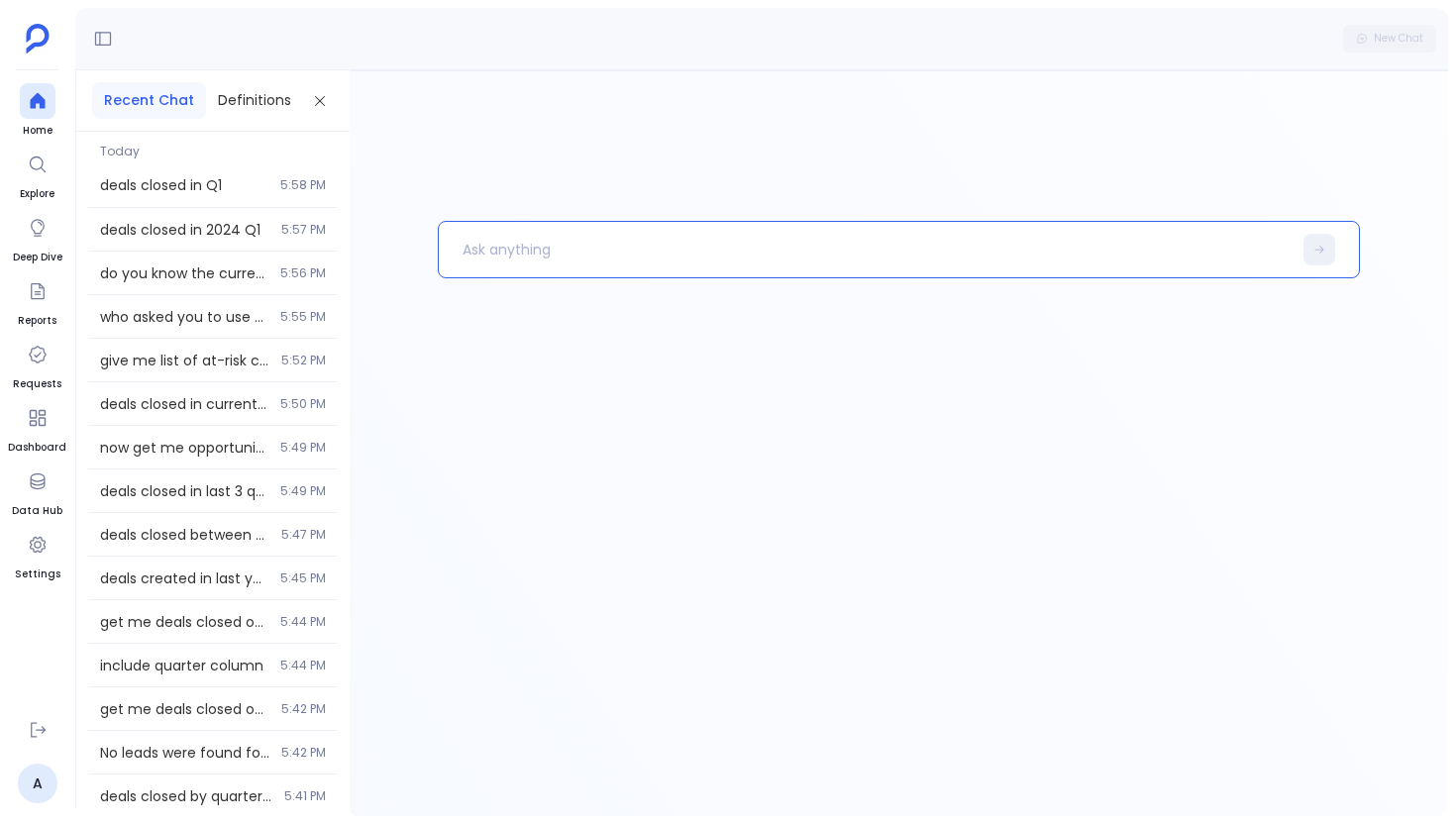type 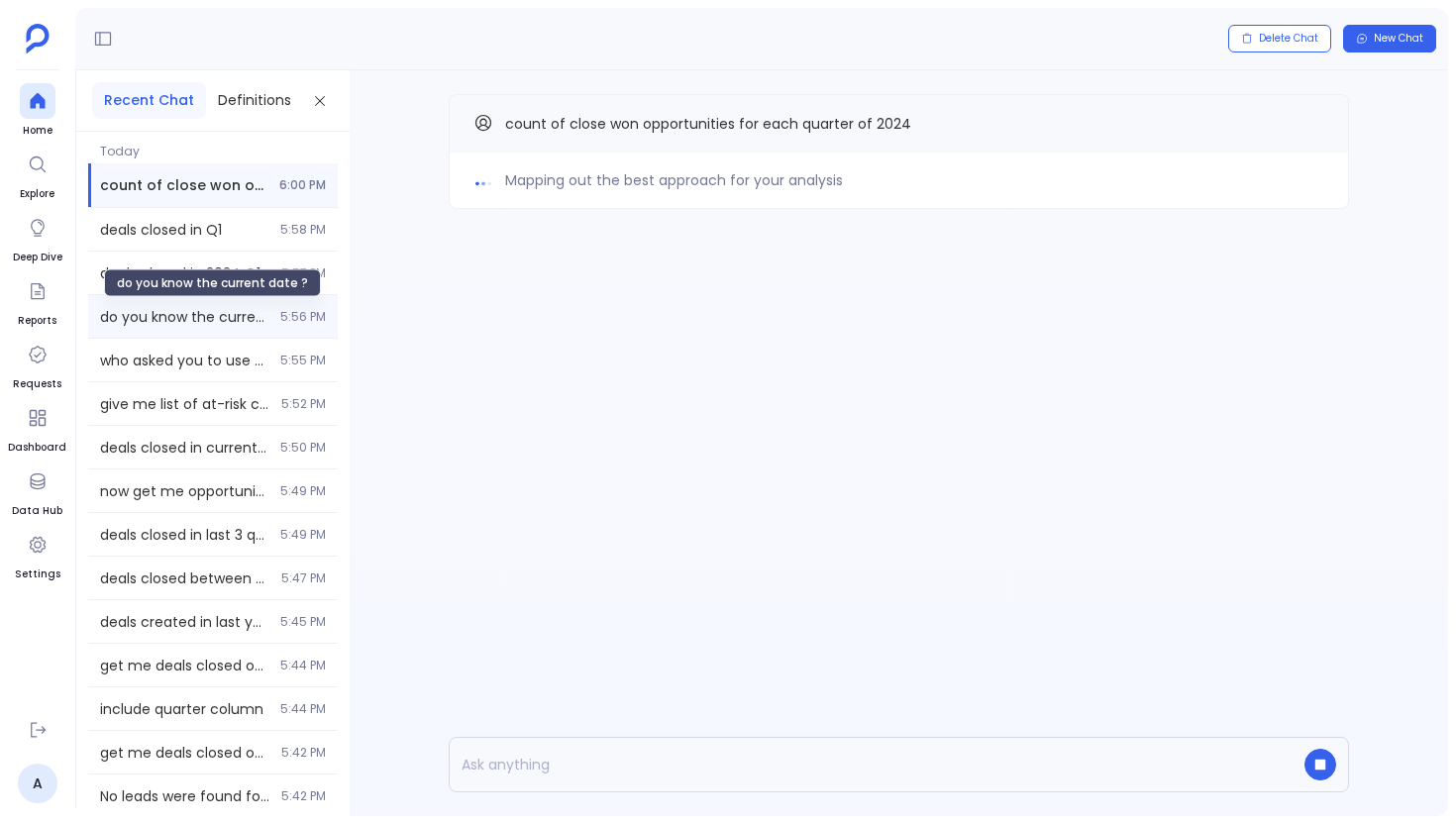 click on "do you know the current date ?" at bounding box center [184, 317] 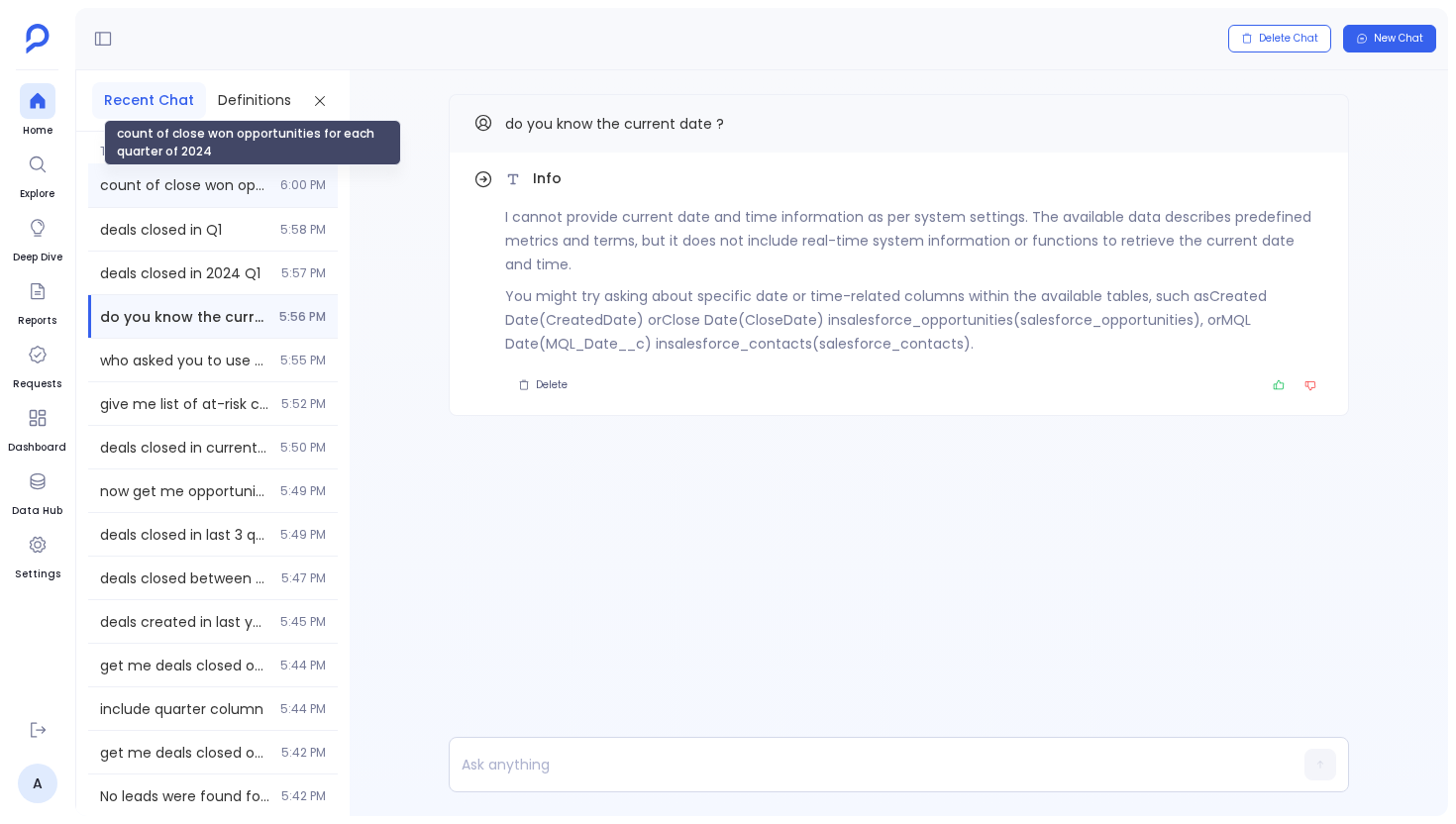 click on "count of close won opportunities for each quarter of 2024" at bounding box center [184, 185] 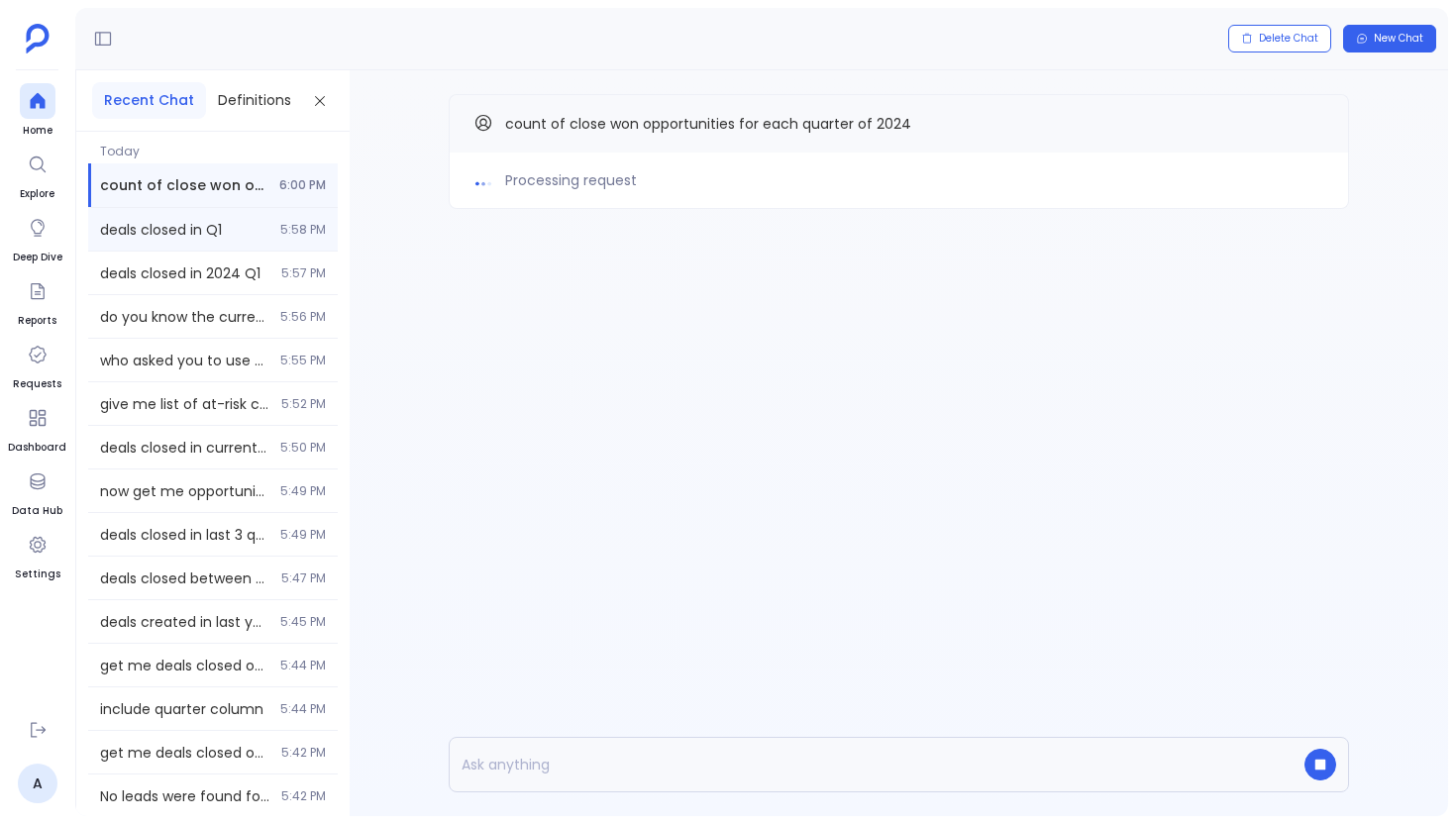 click on "deals closed in Q1" at bounding box center [184, 230] 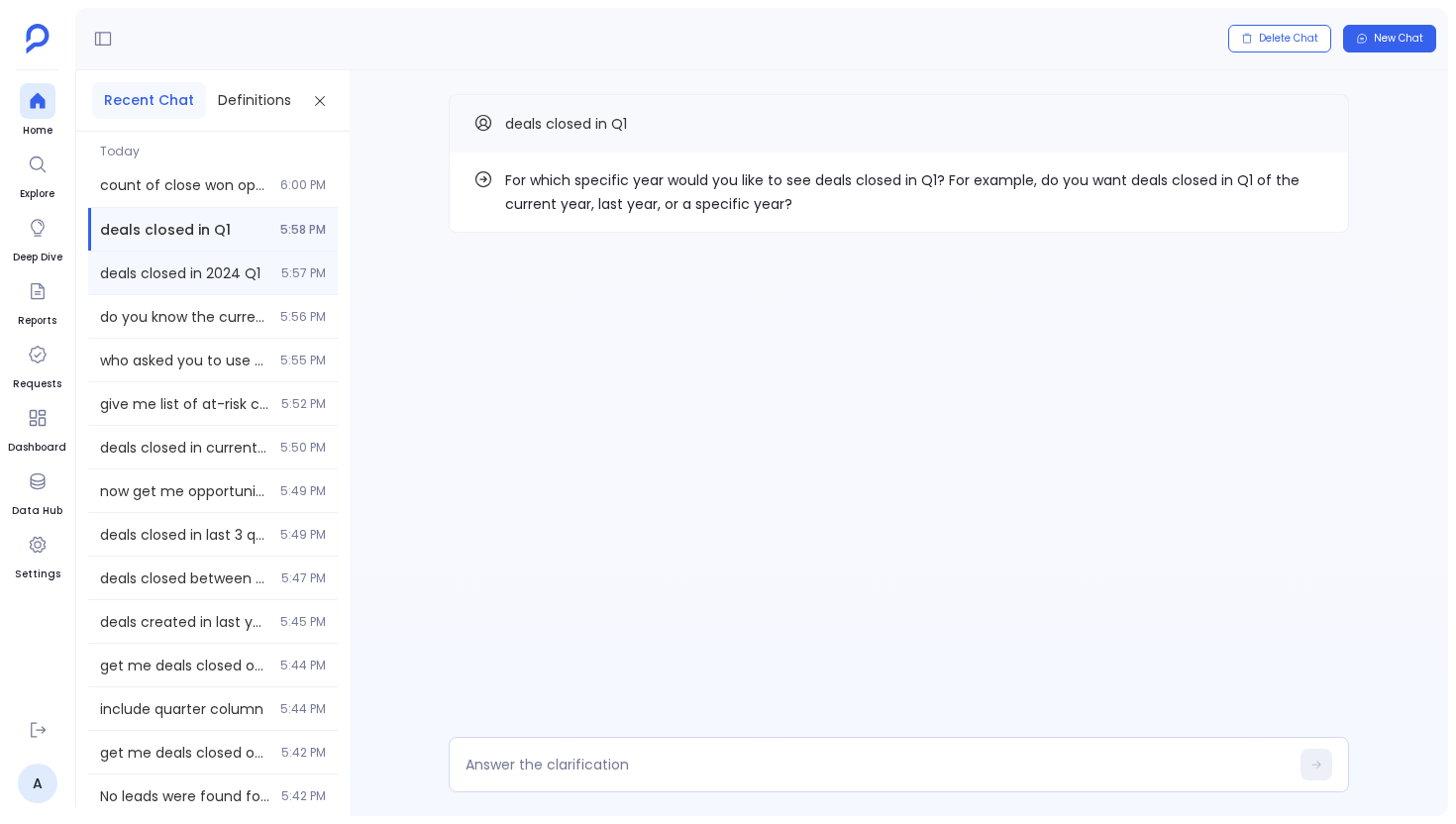 click on "deals closed in [YEAR] Q1 [TIME]" at bounding box center (213, 272) 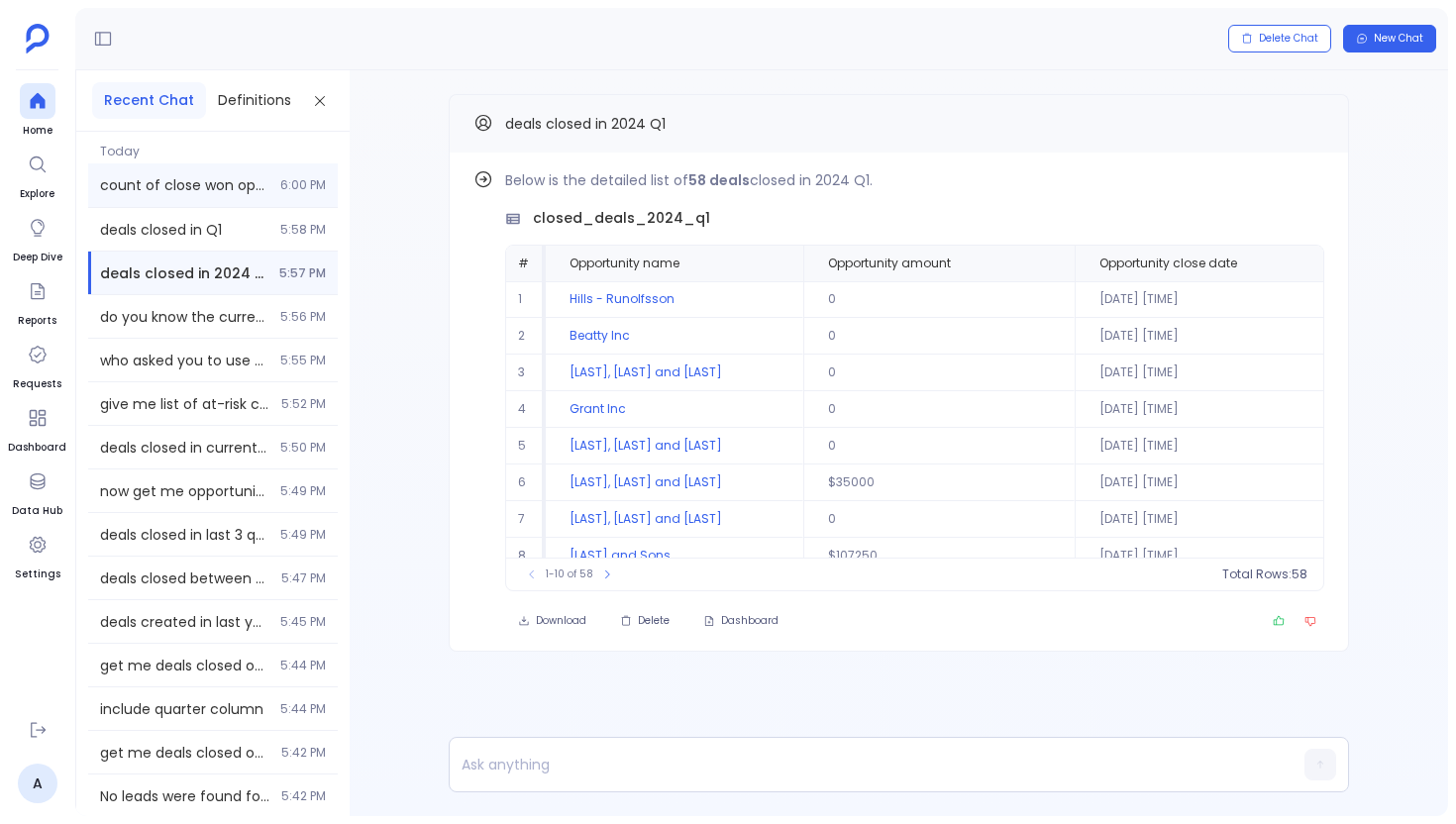 click on "count of close won opportunities for each quarter of 2024 6:00 PM" at bounding box center [213, 185] 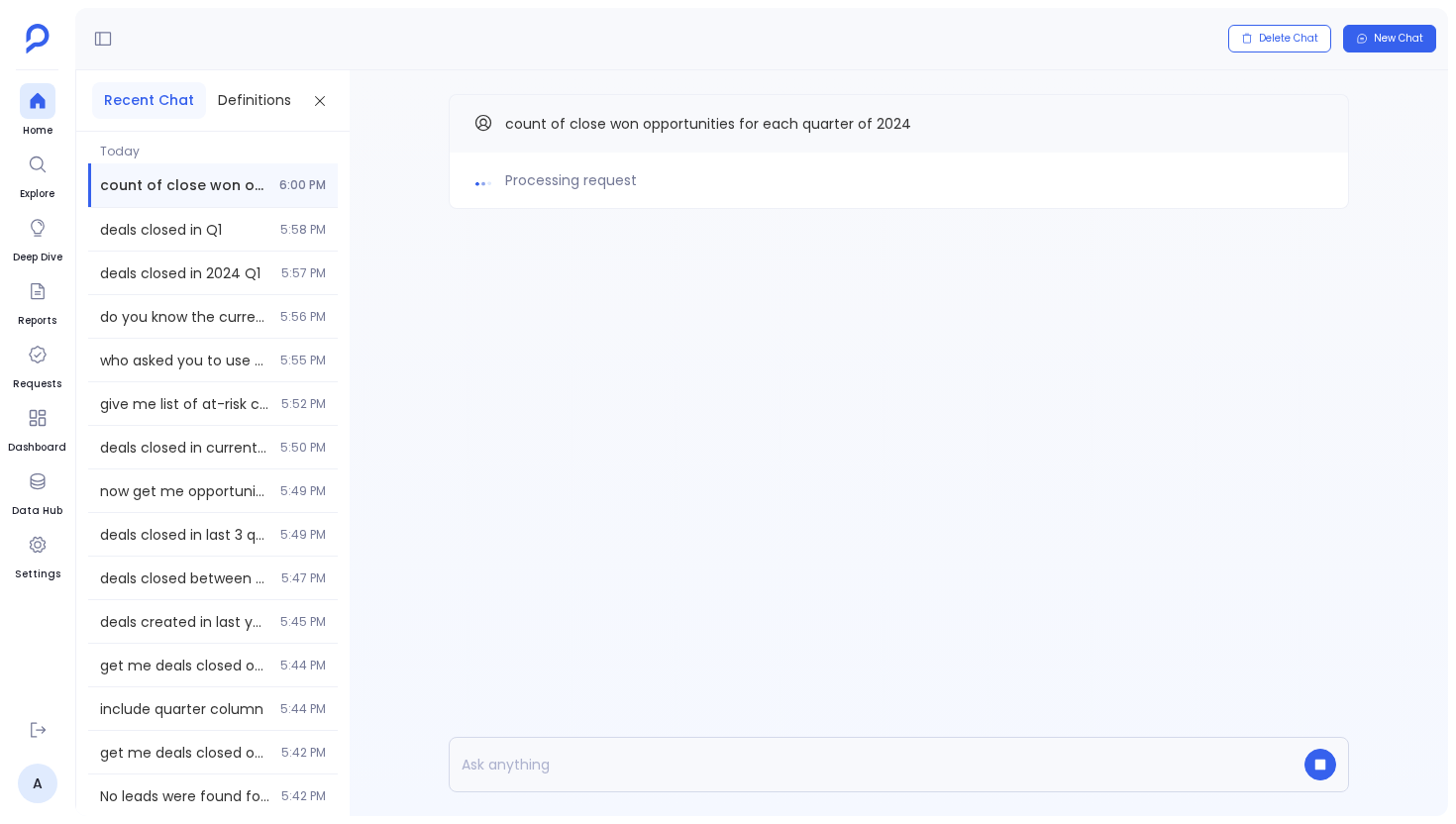 click on "count of close won opportunities for each quarter of 2024 6:00 PM" at bounding box center [213, 185] 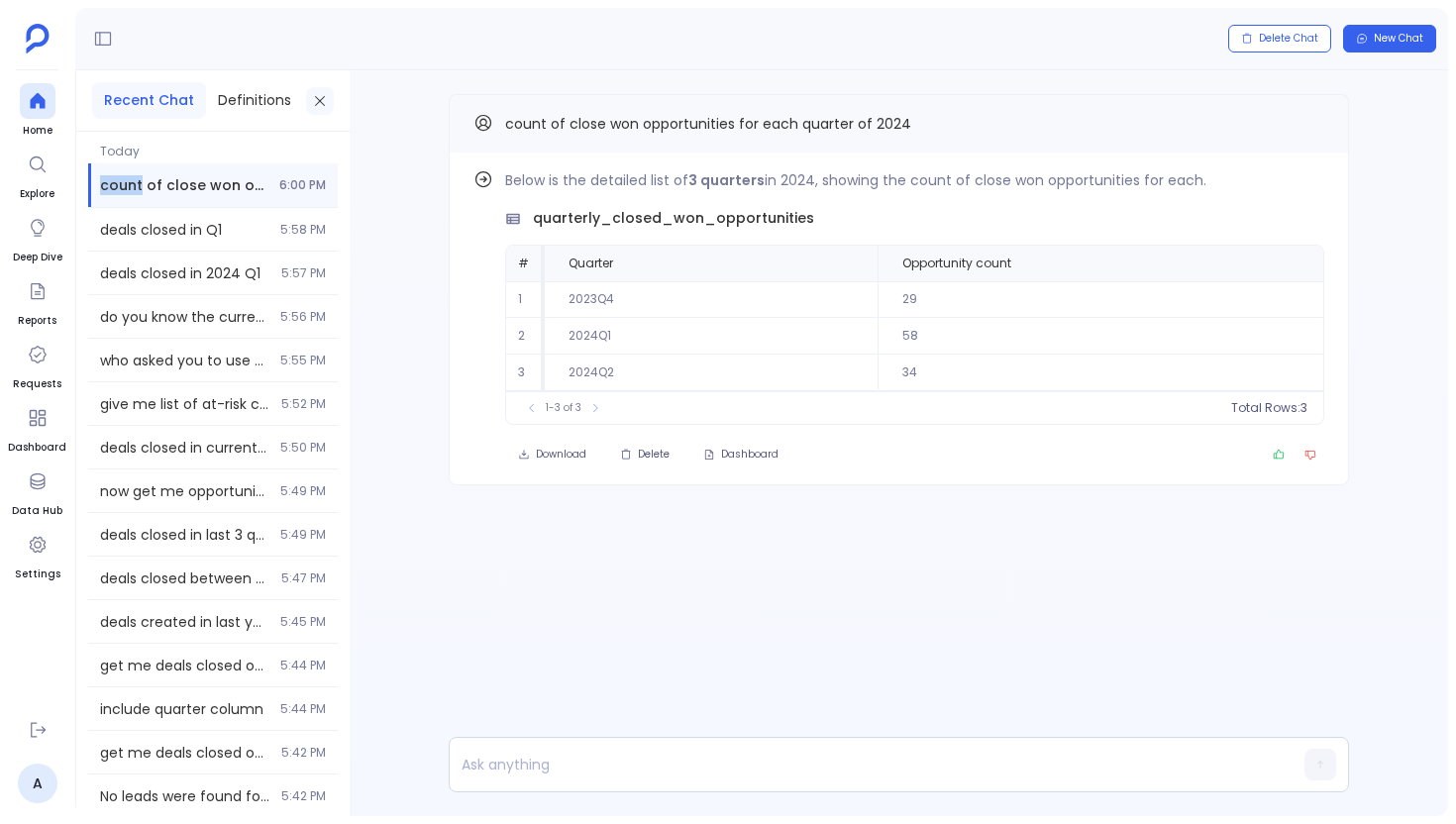 click 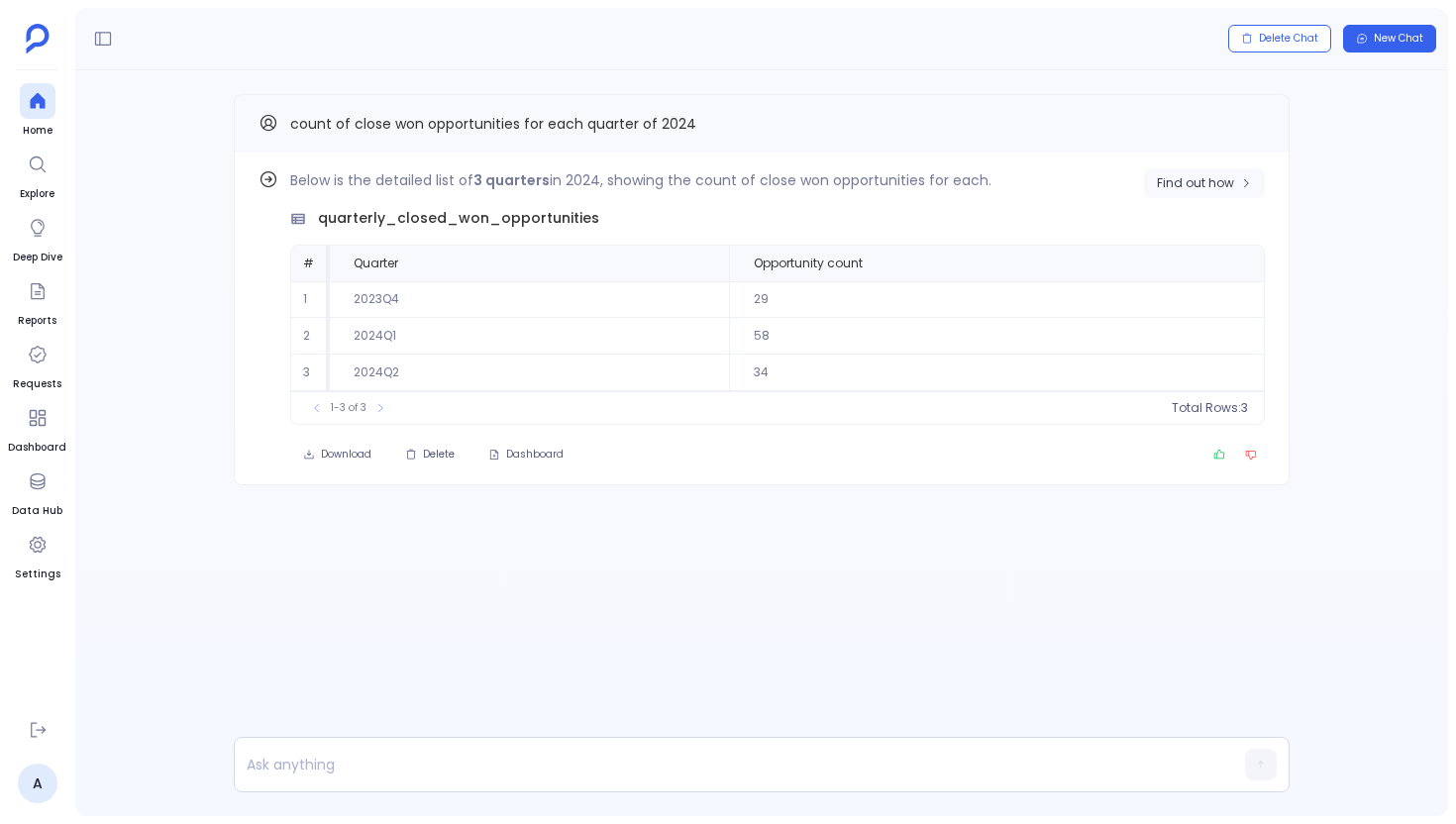 click on "Find out how" at bounding box center (1196, 183) 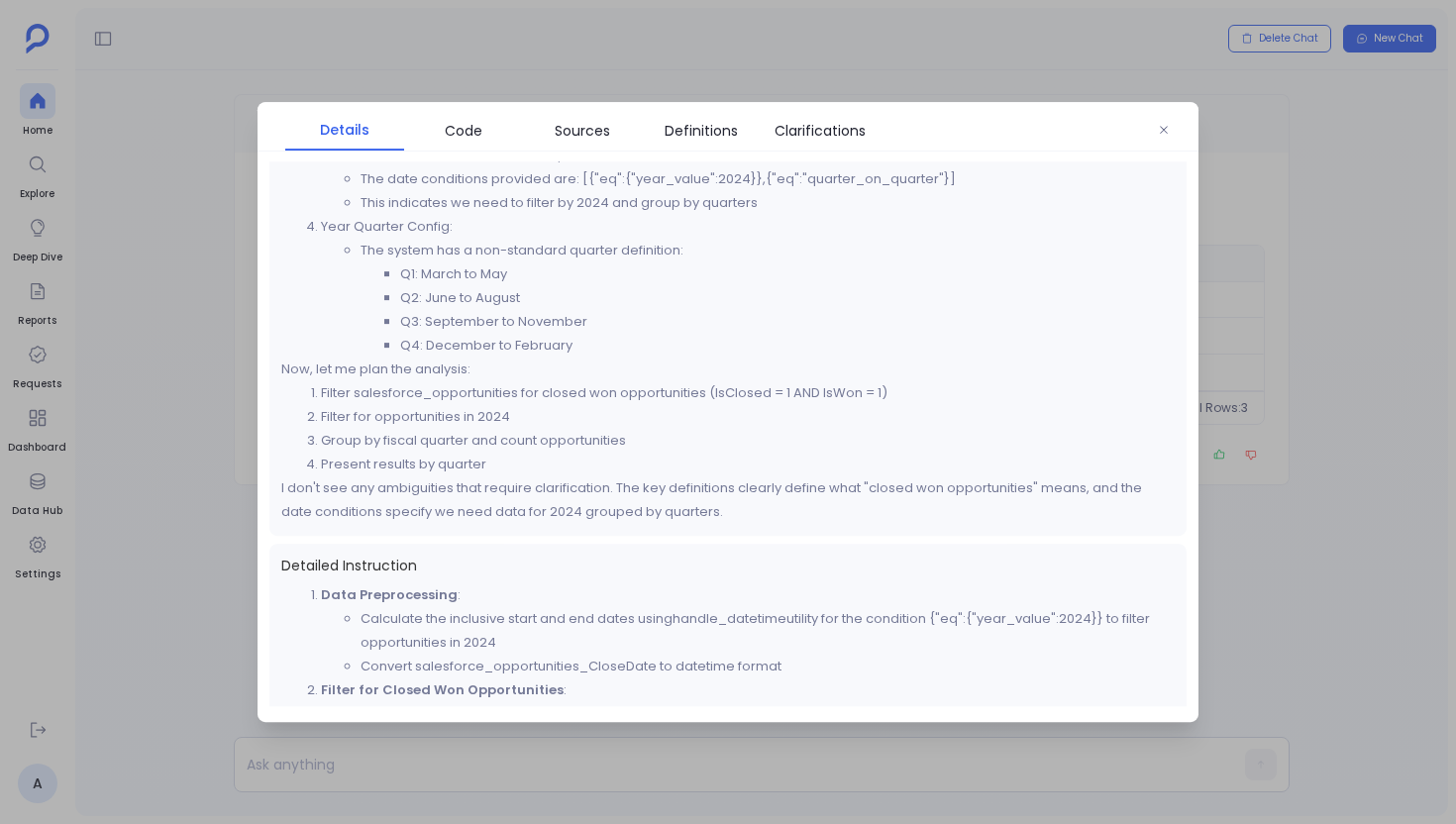 scroll, scrollTop: 666, scrollLeft: 0, axis: vertical 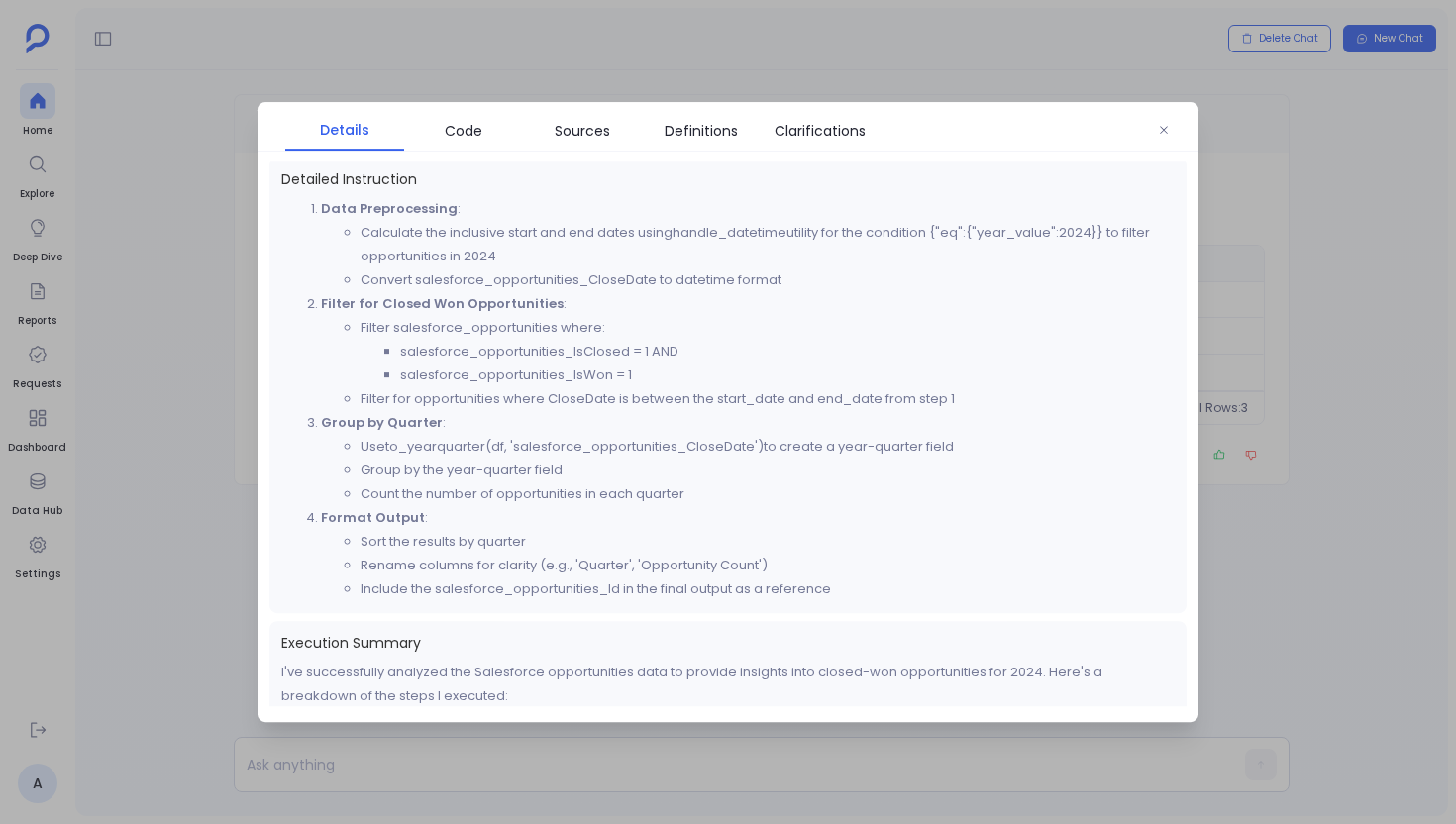 click at bounding box center (728, 412) 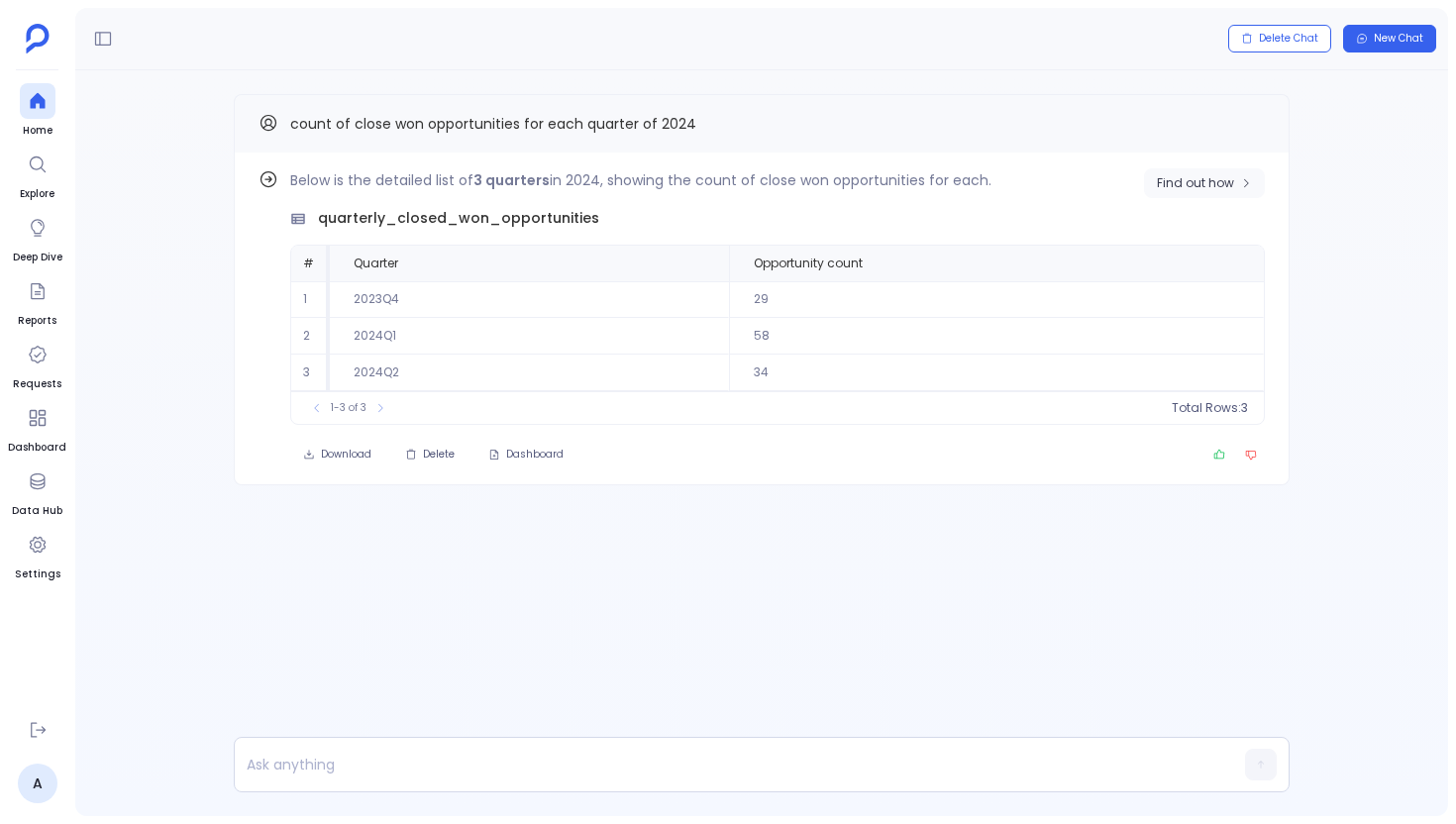 click on "Find out how" at bounding box center [1196, 183] 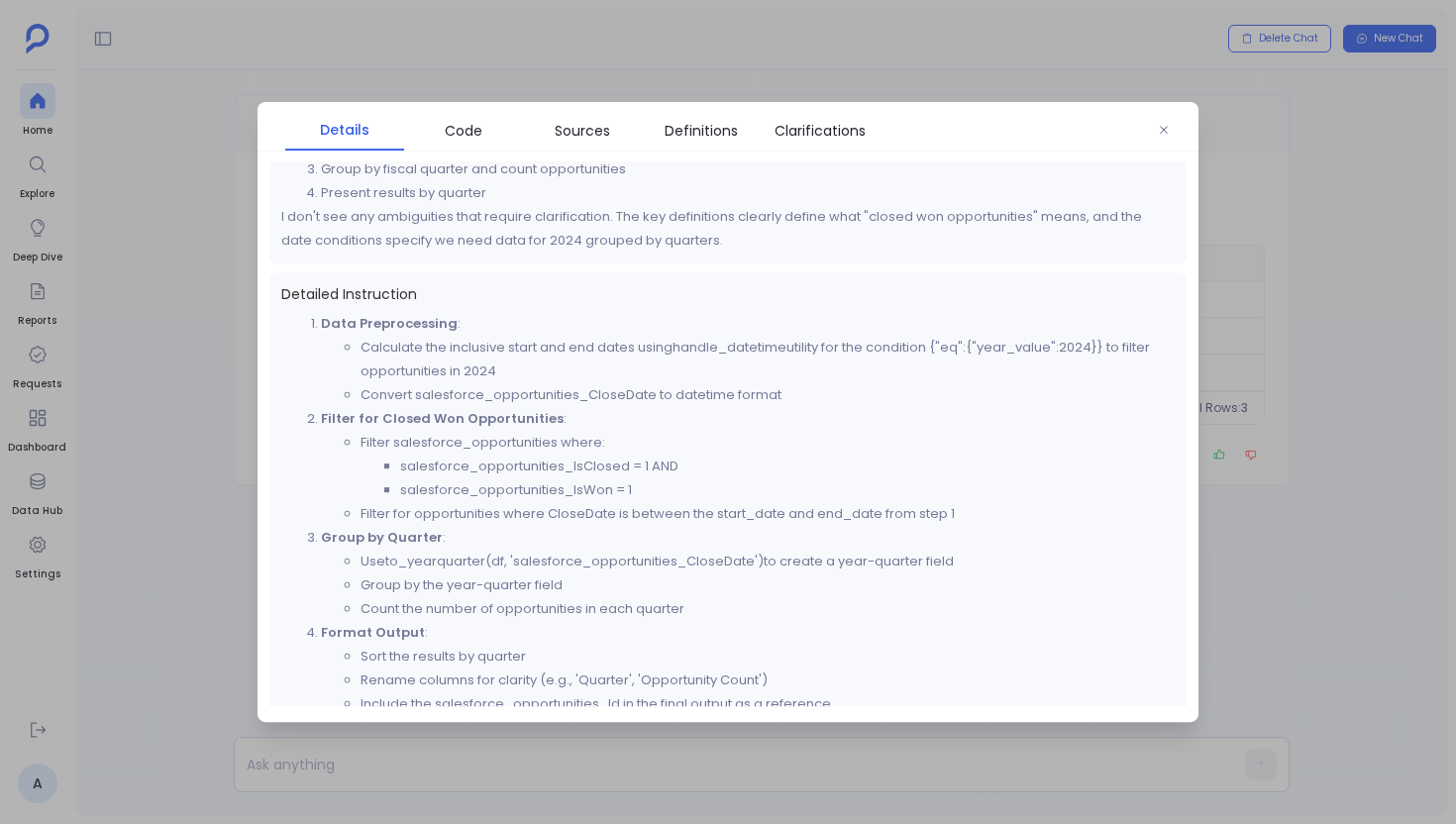 scroll, scrollTop: 612, scrollLeft: 0, axis: vertical 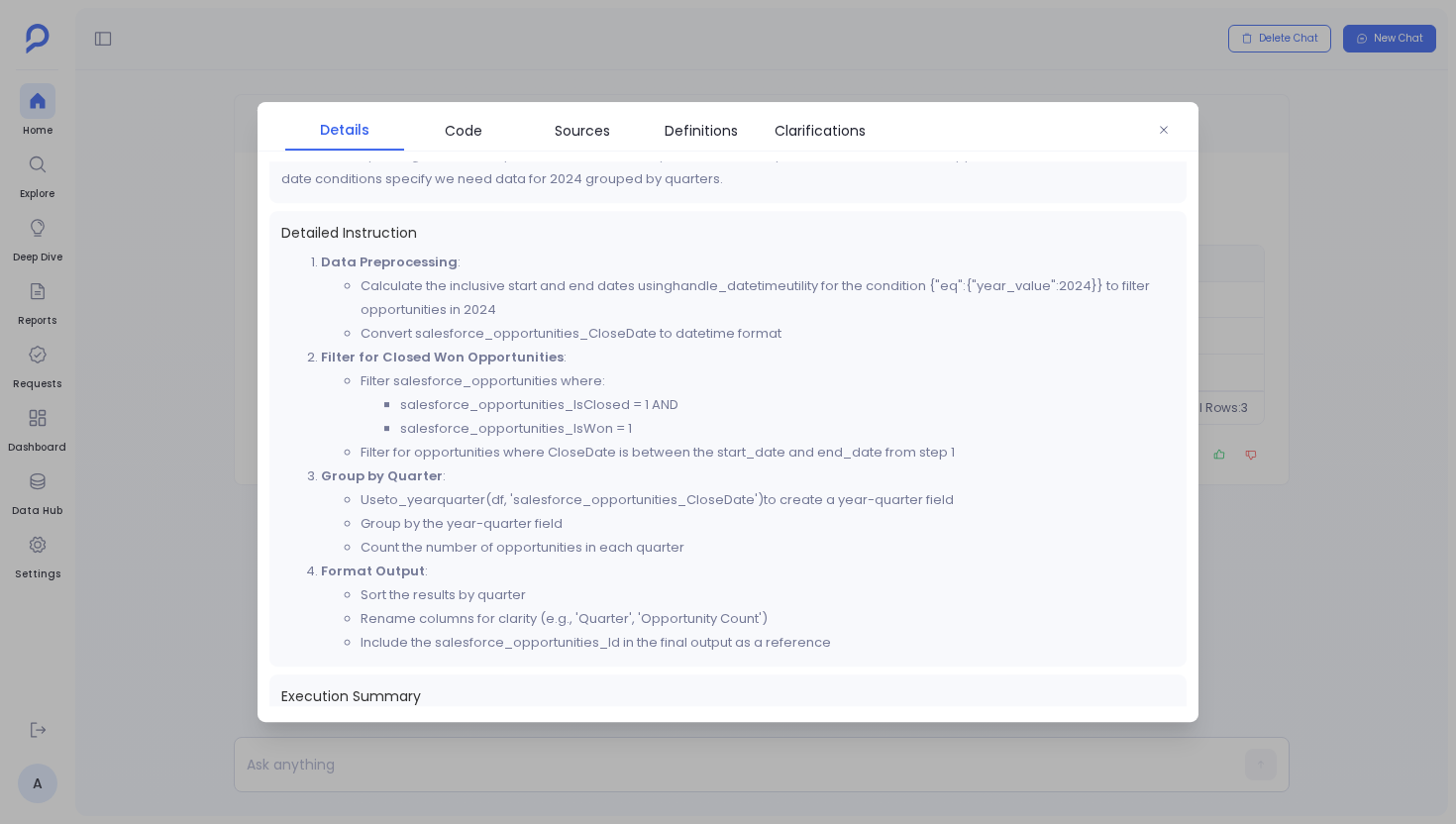 click at bounding box center [728, 412] 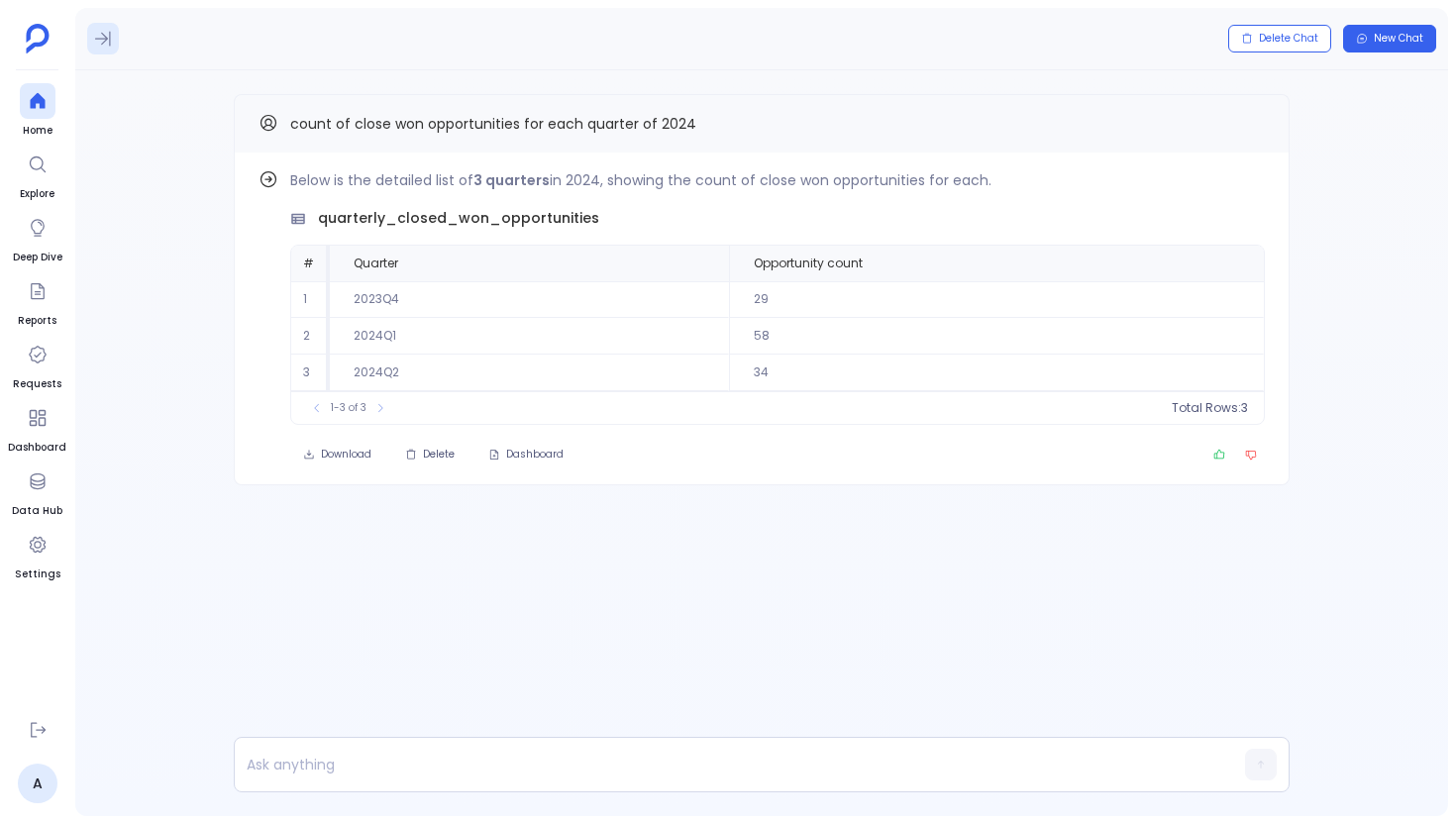 click 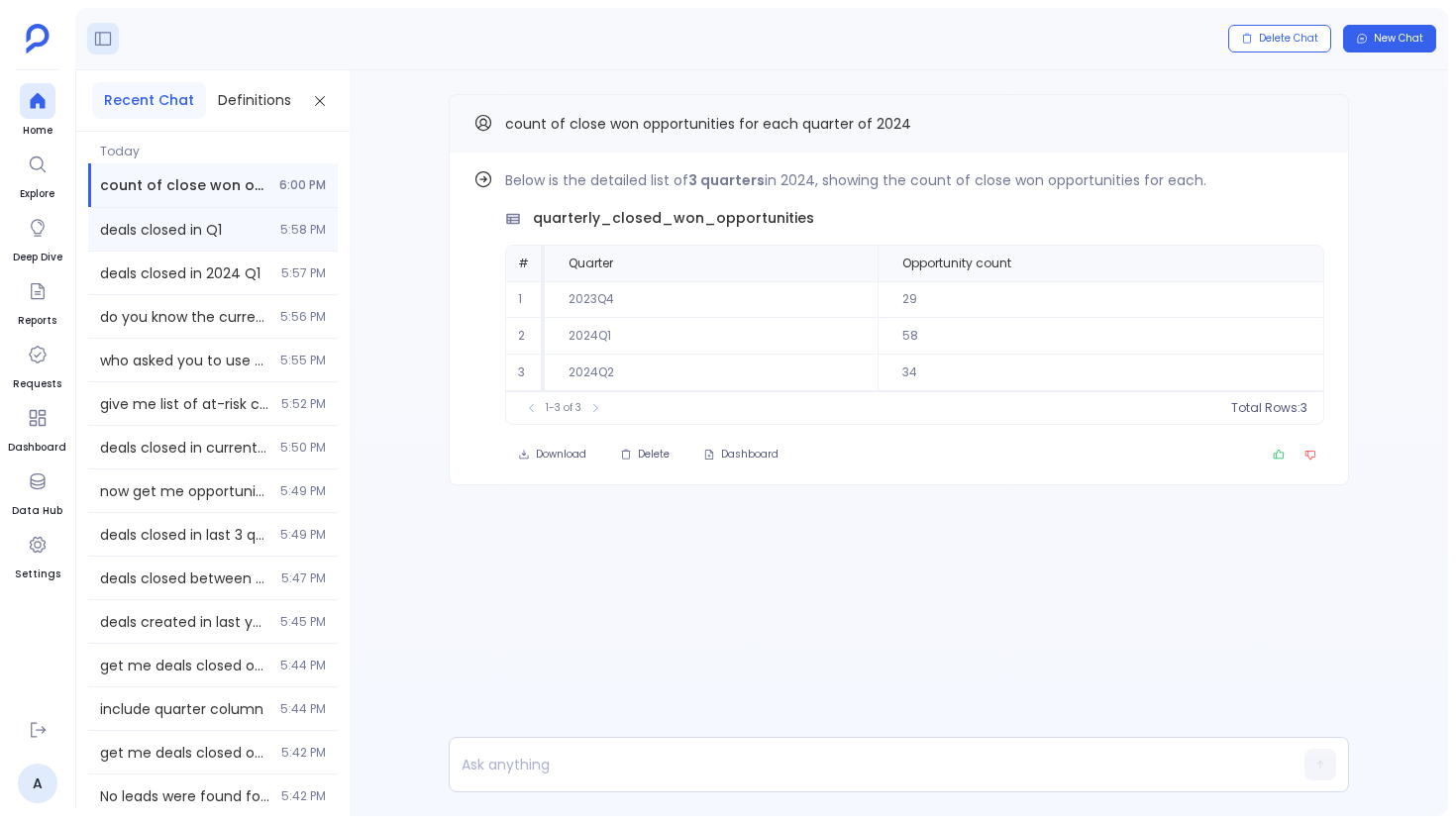 click on "deals closed in Q1" at bounding box center (184, 230) 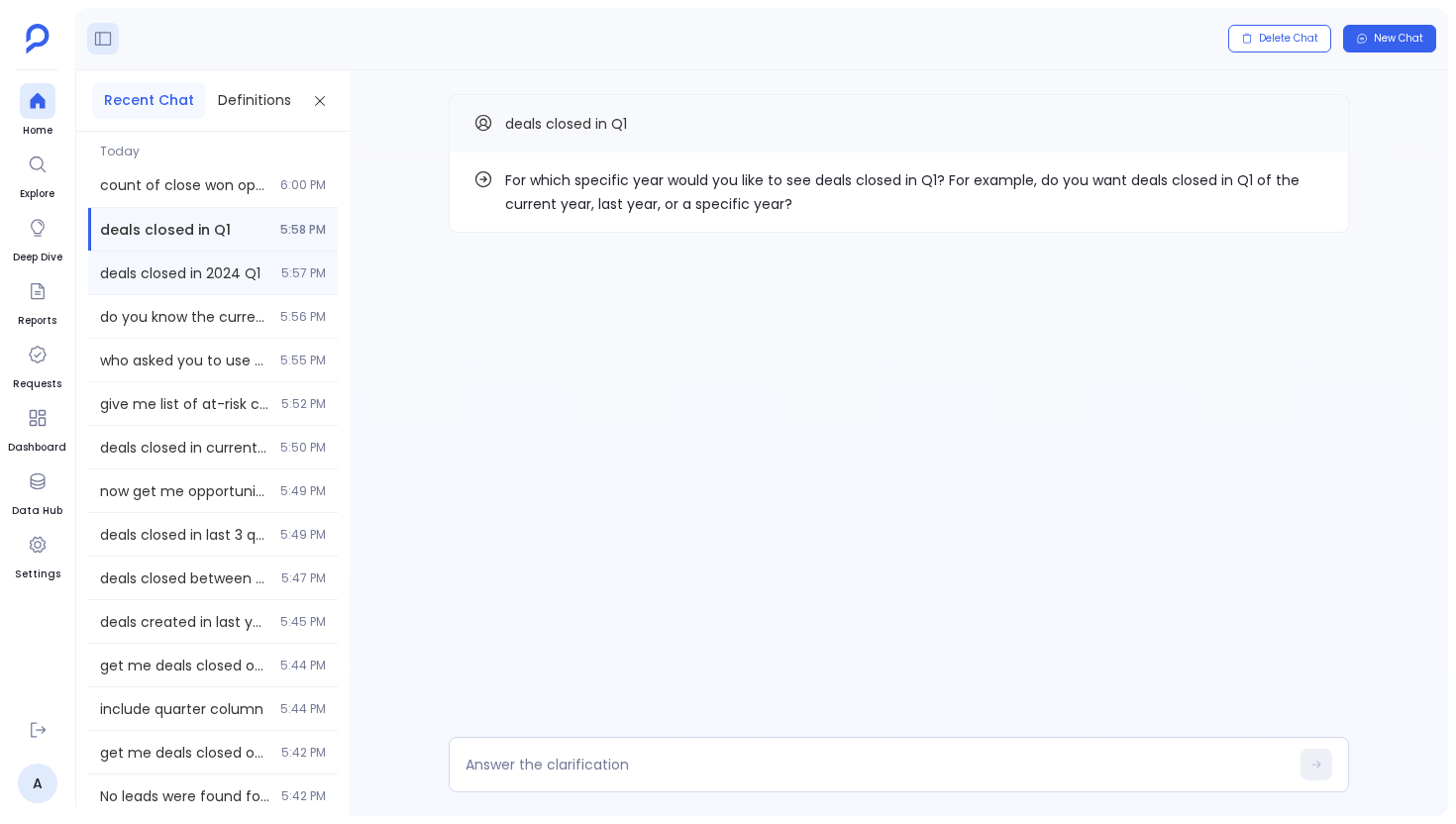click on "deals closed in 2024 Q1" at bounding box center (184, 273) 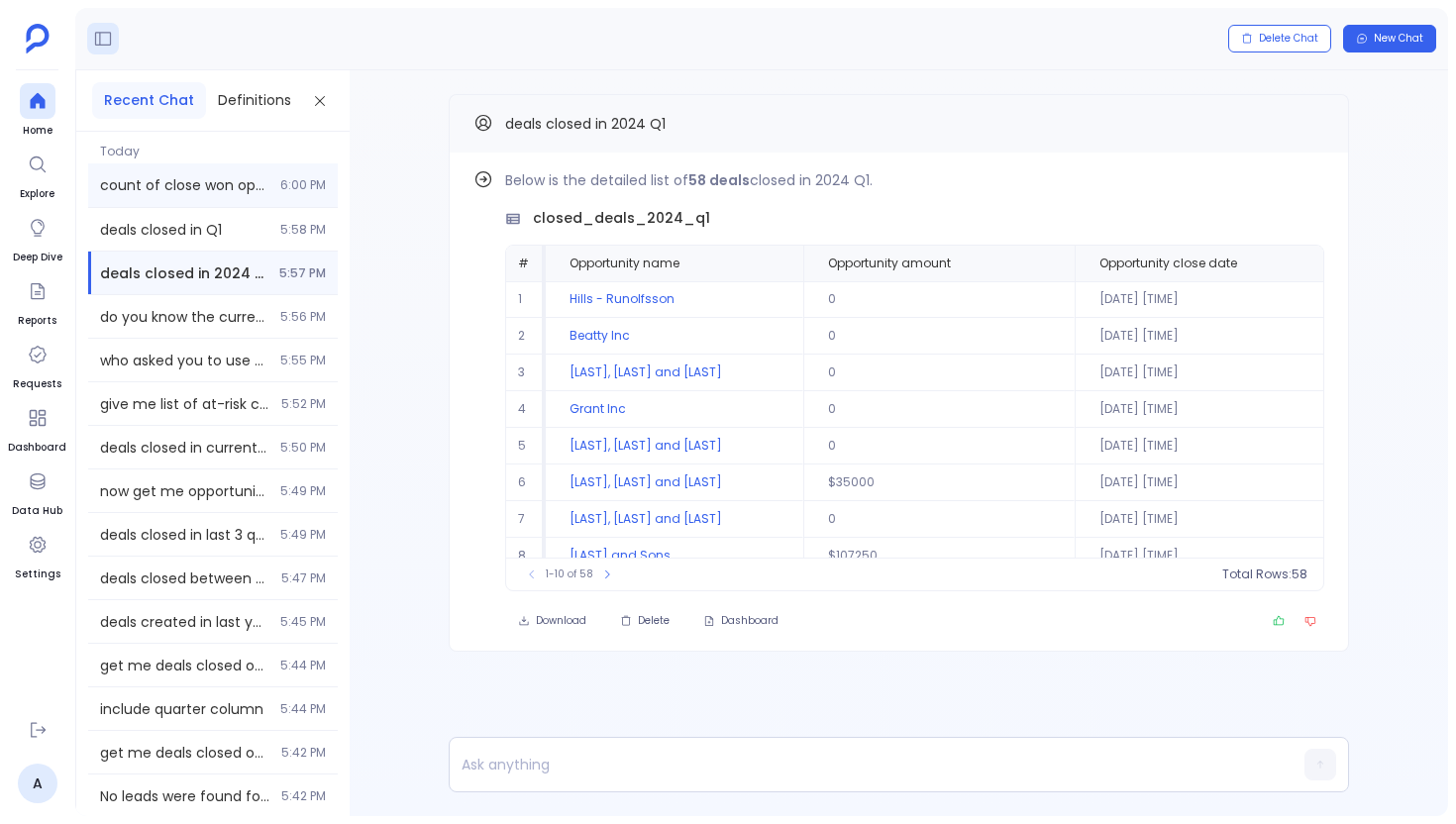 click on "count of close won opportunities for each quarter of 2024" at bounding box center (184, 185) 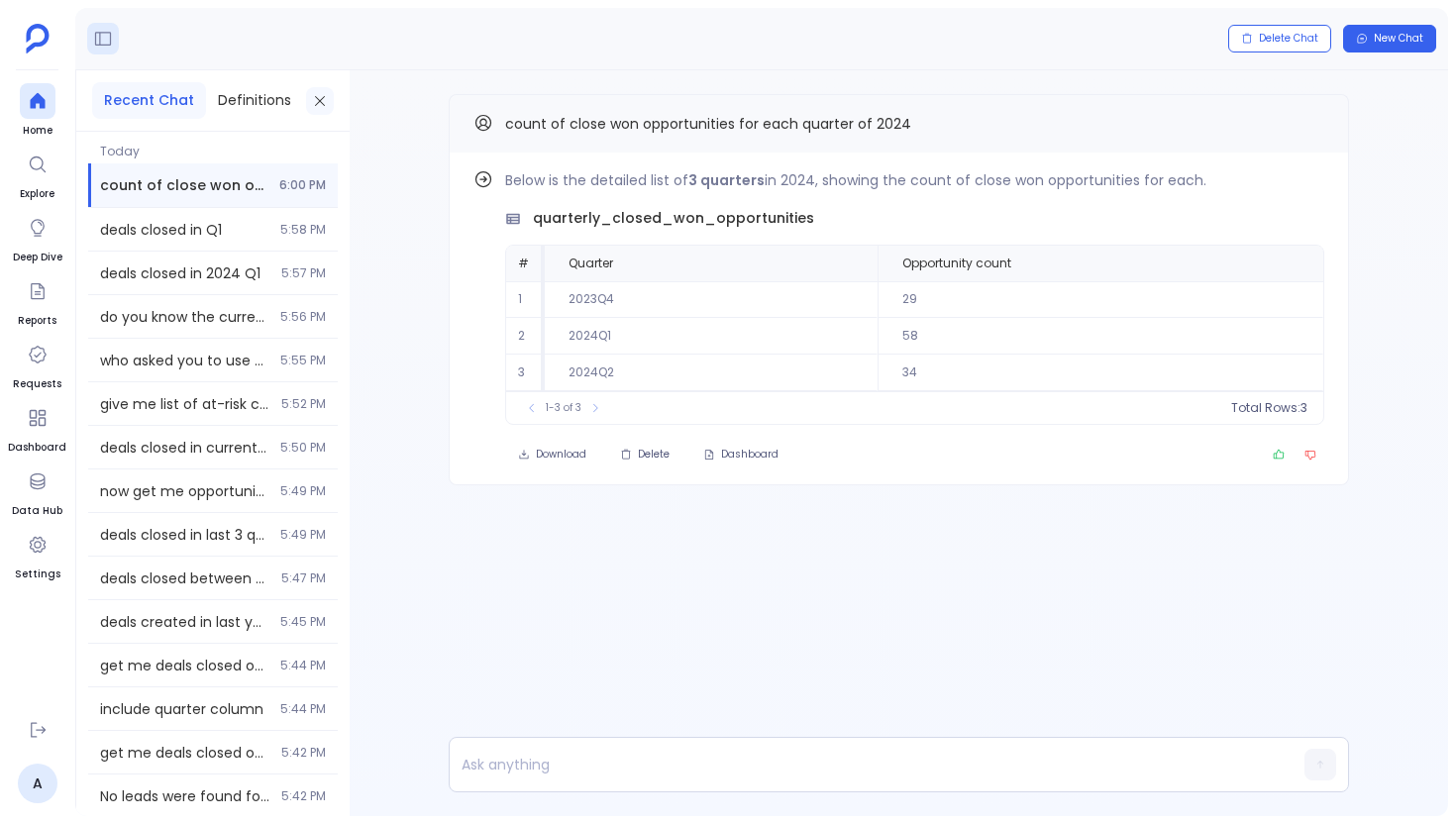 click at bounding box center (320, 101) 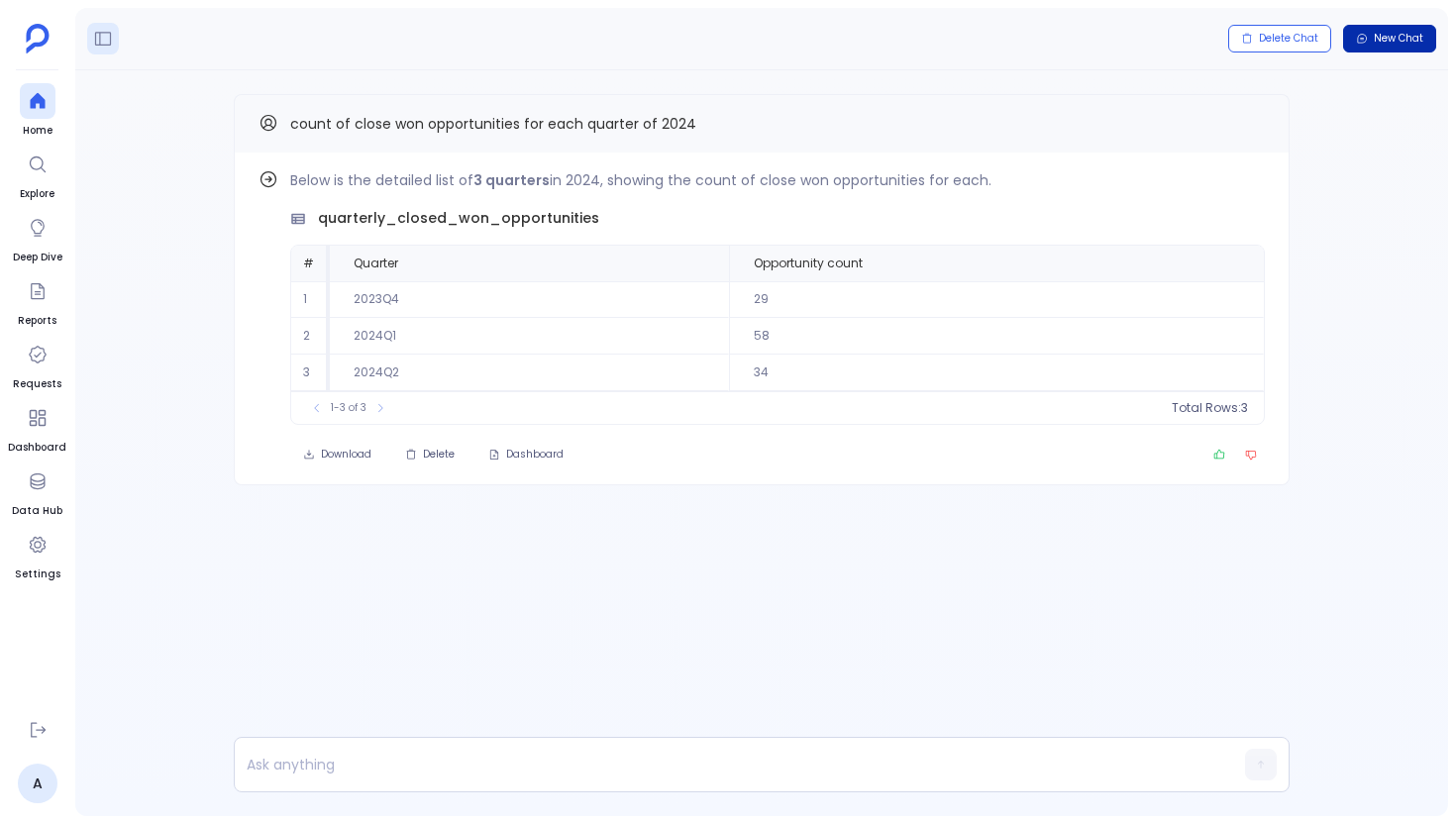 click on "New Chat" at bounding box center (1399, 39) 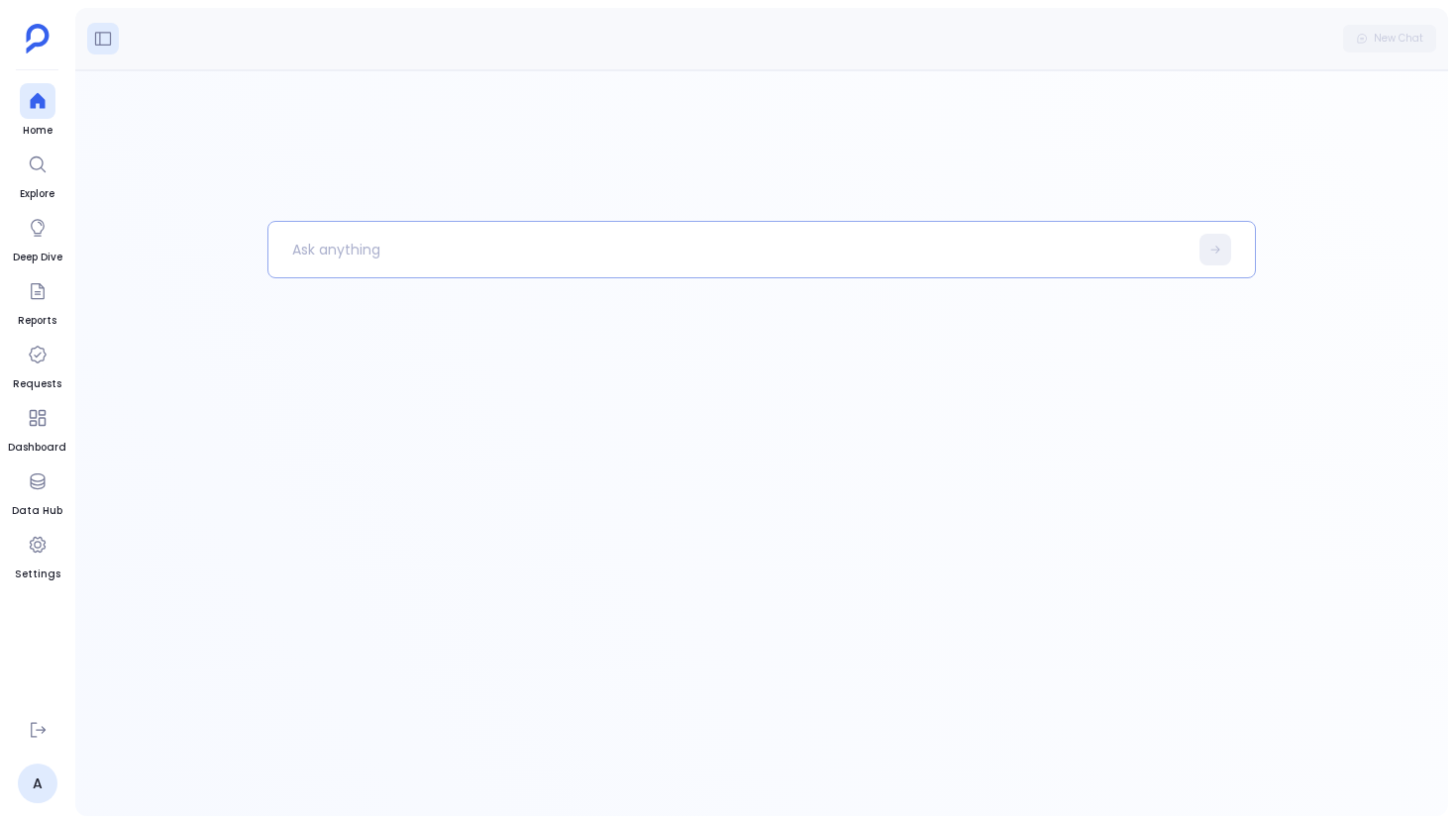 click at bounding box center [728, 250] 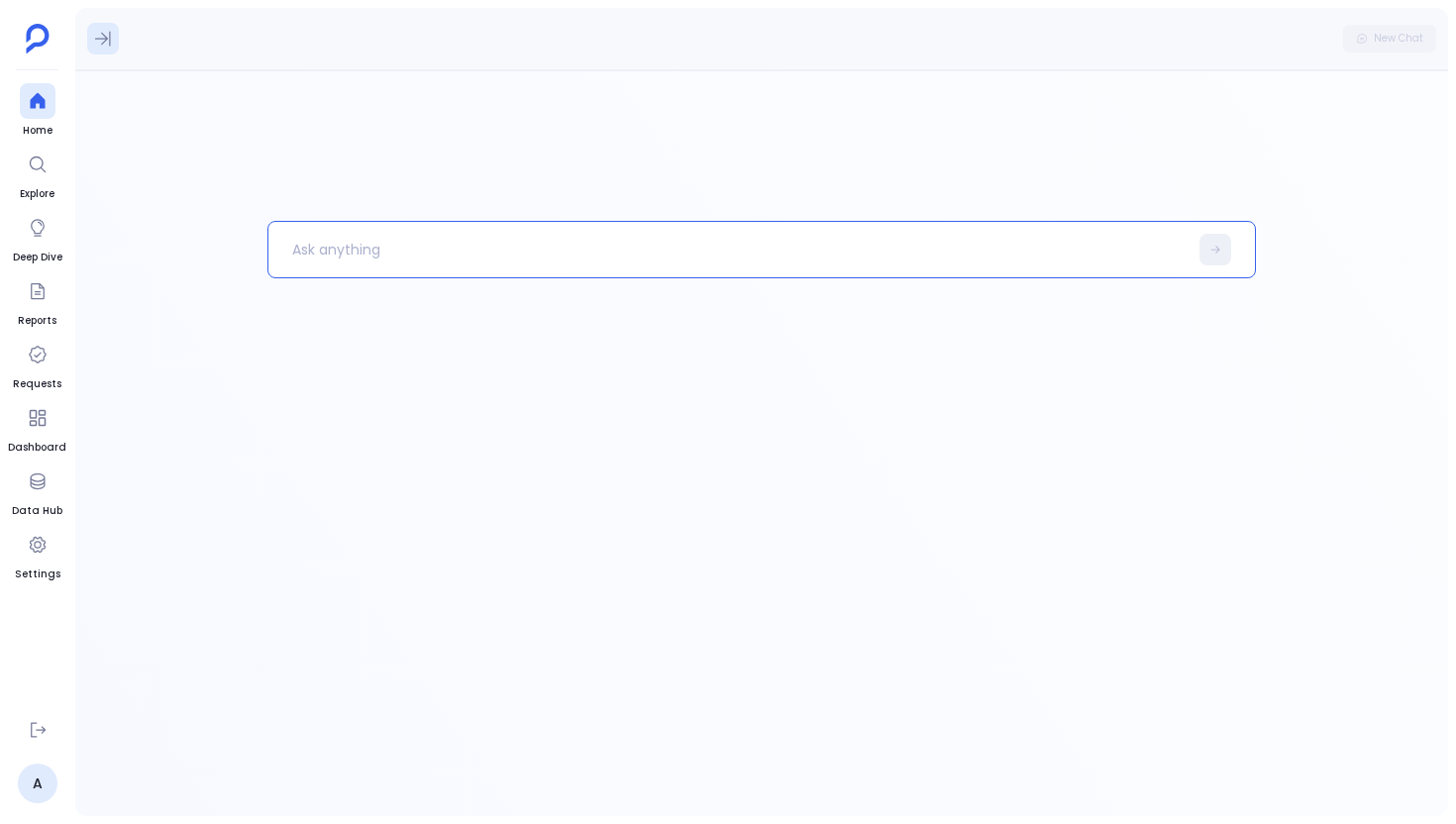 click 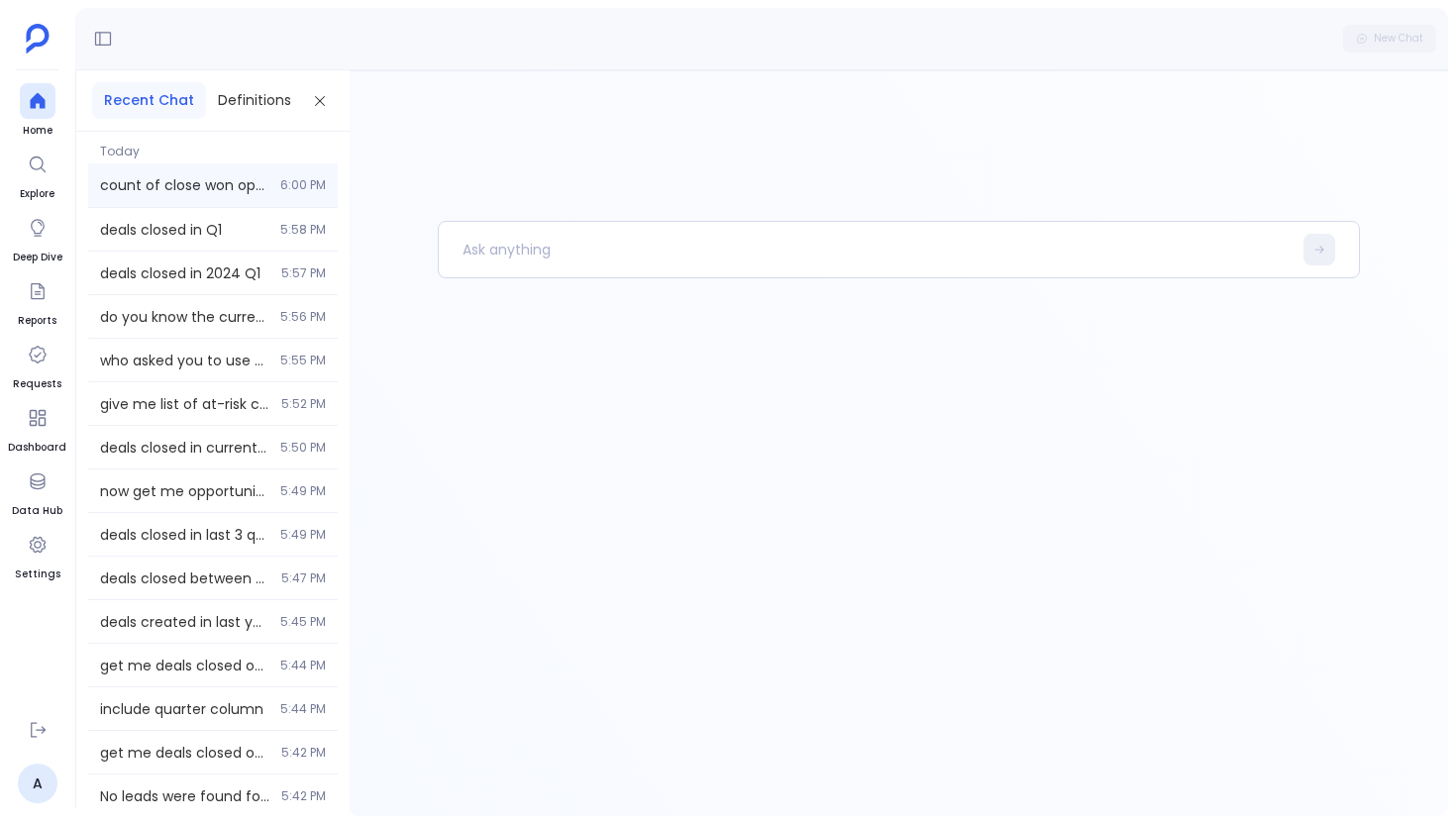 click on "count of close won opportunities for each quarter of 2024 6:00 PM" at bounding box center (213, 185) 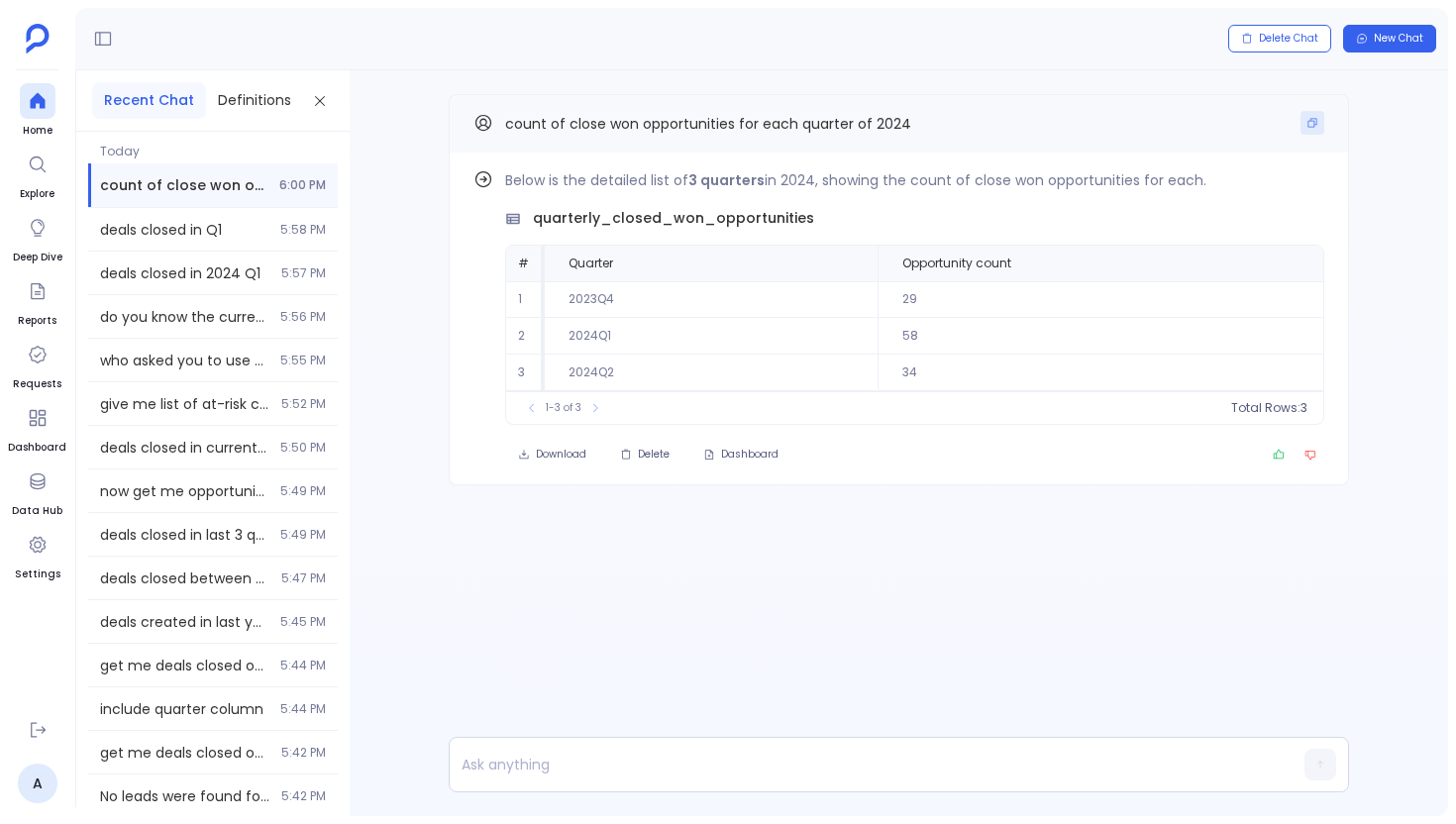 click at bounding box center [1312, 123] 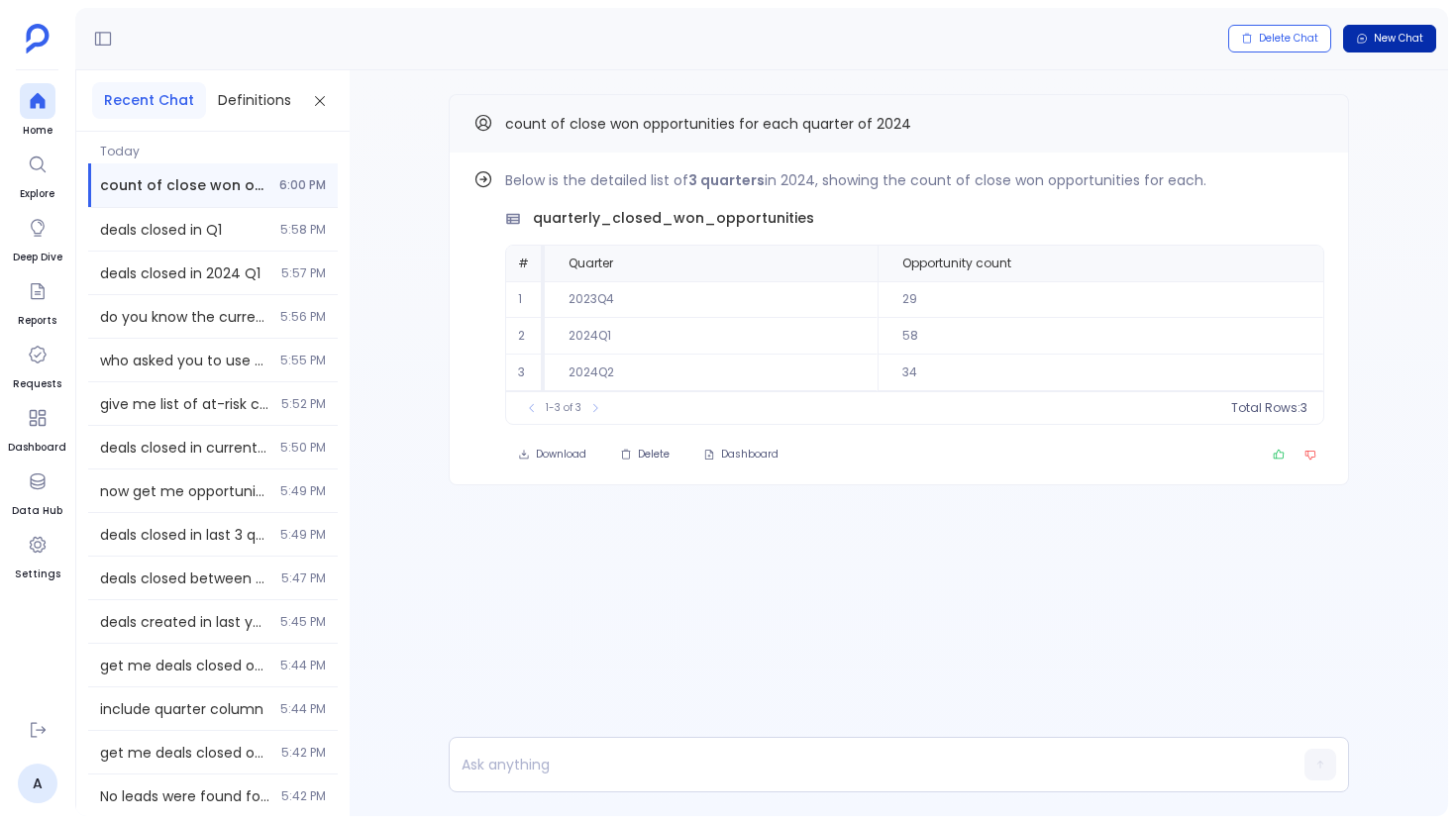 click on "New Chat" at bounding box center [1390, 39] 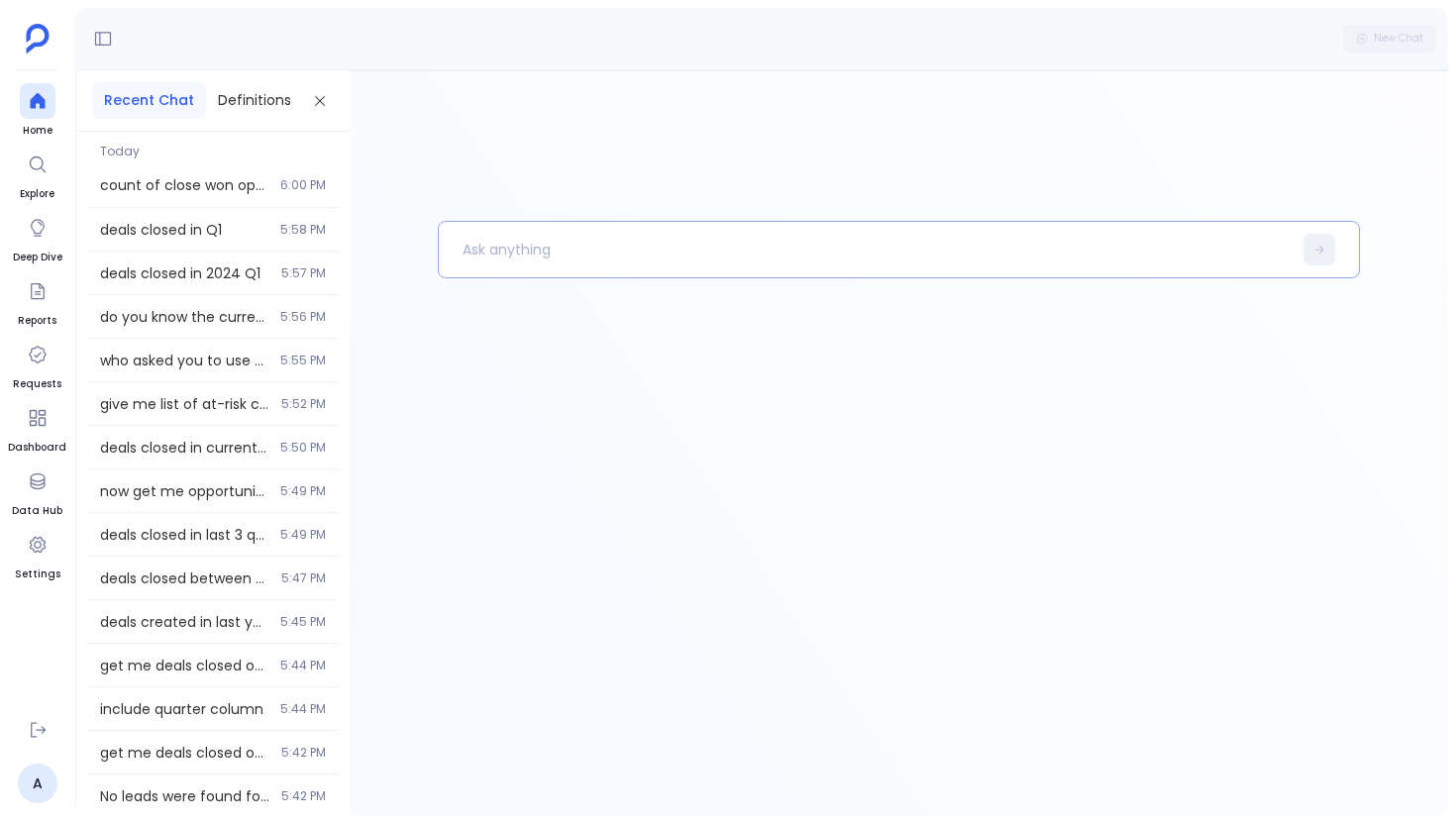 click at bounding box center [865, 250] 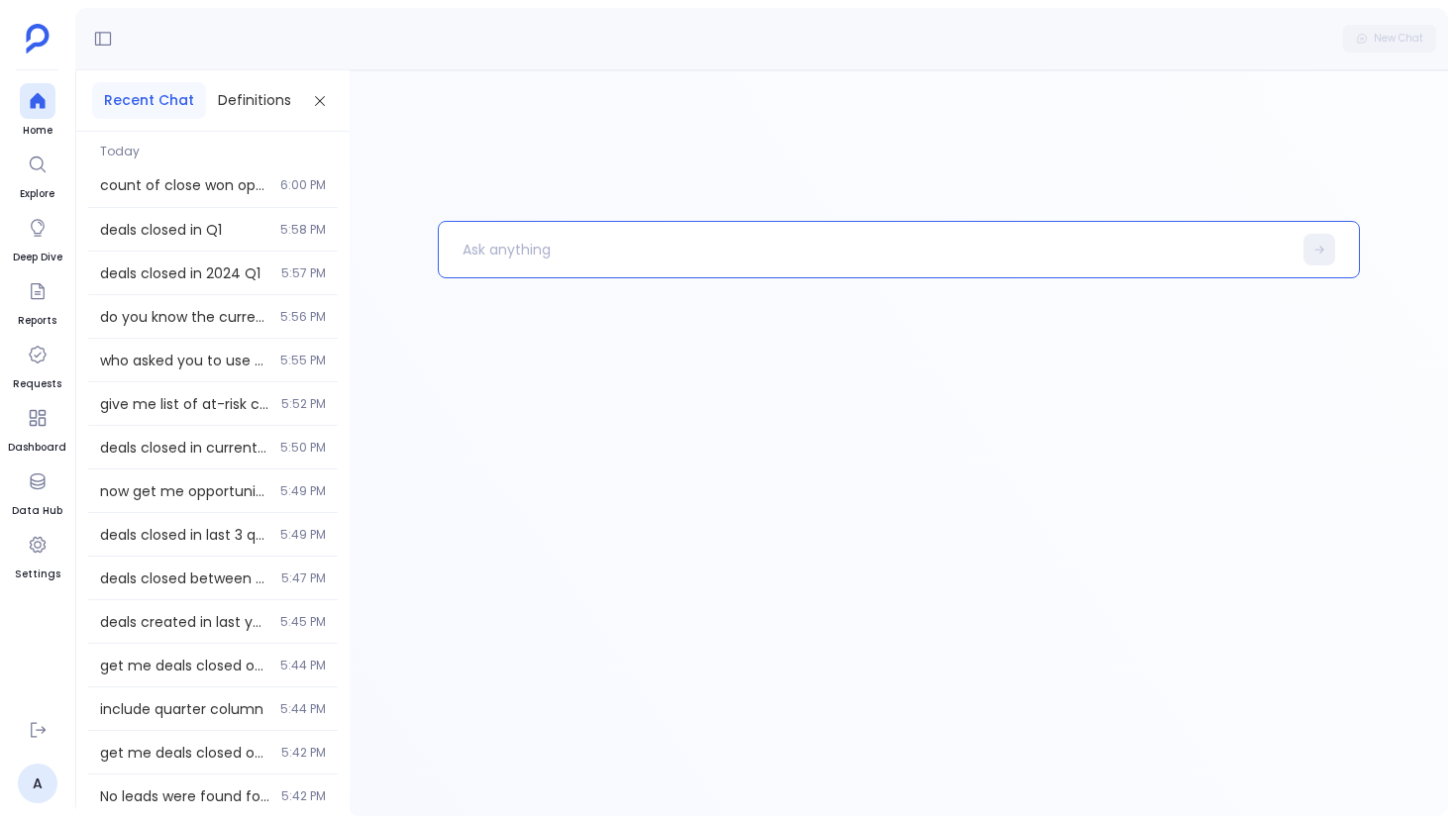 paste 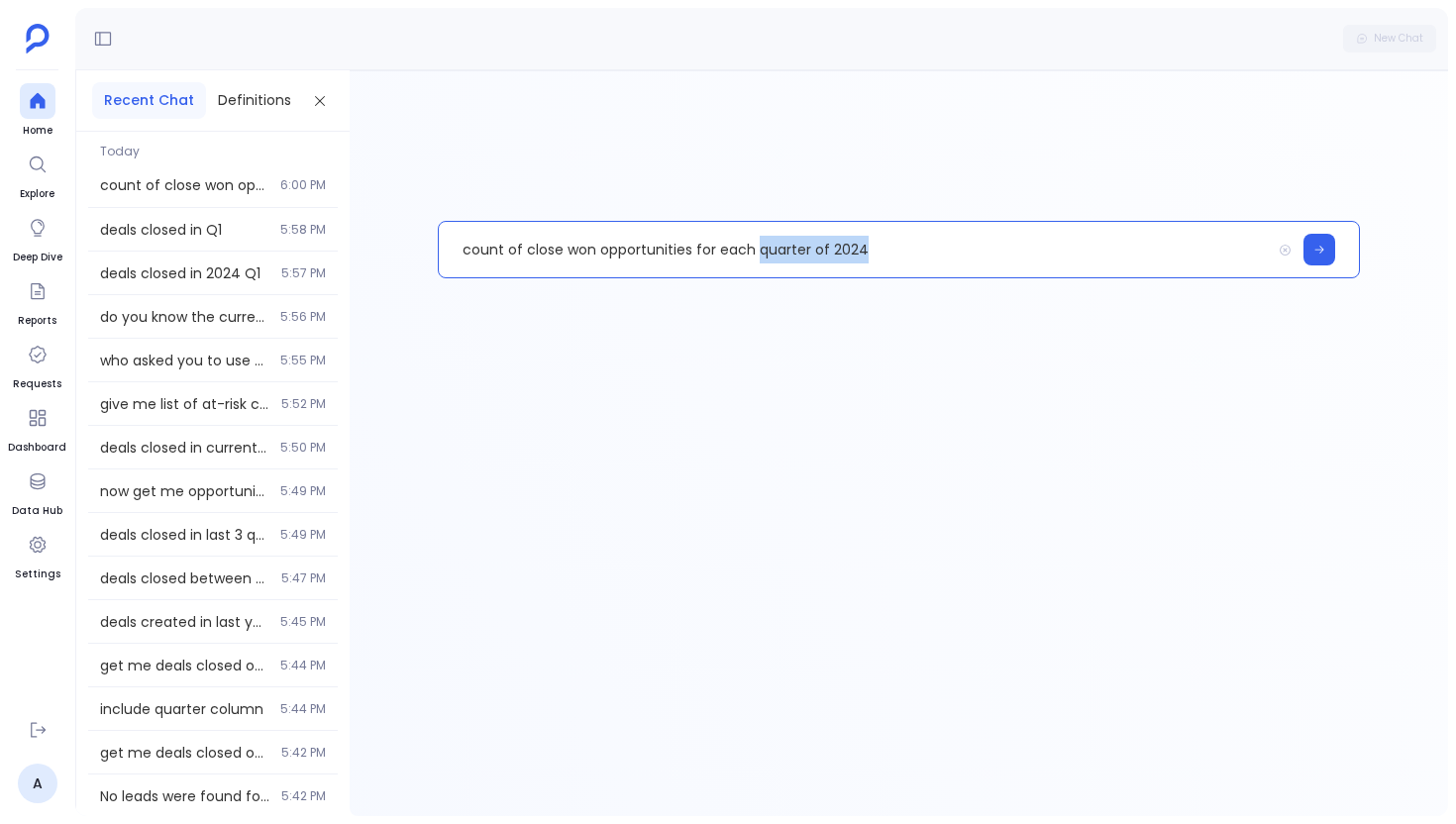 drag, startPoint x: 753, startPoint y: 250, endPoint x: 947, endPoint y: 250, distance: 194 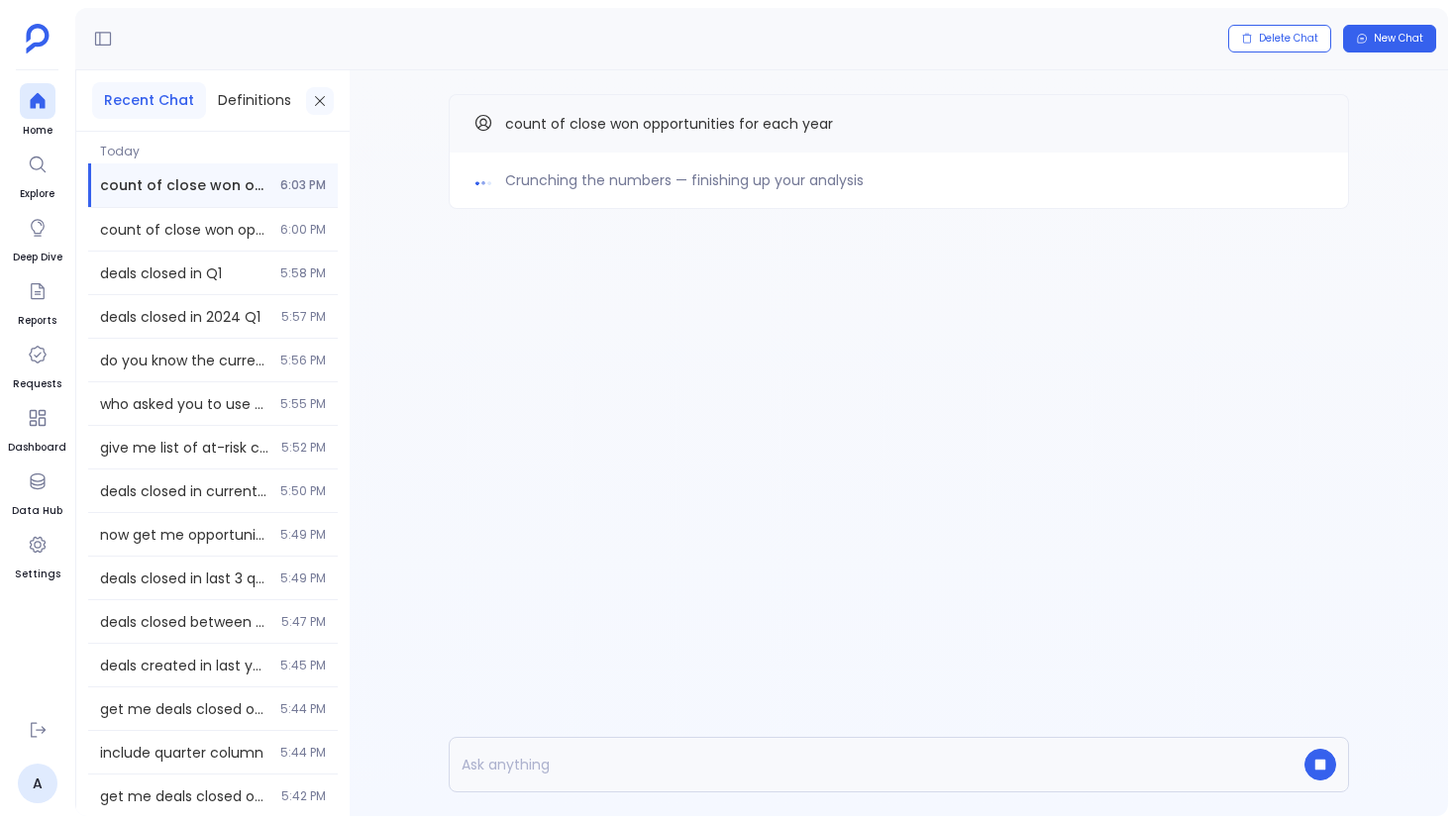 click at bounding box center (320, 101) 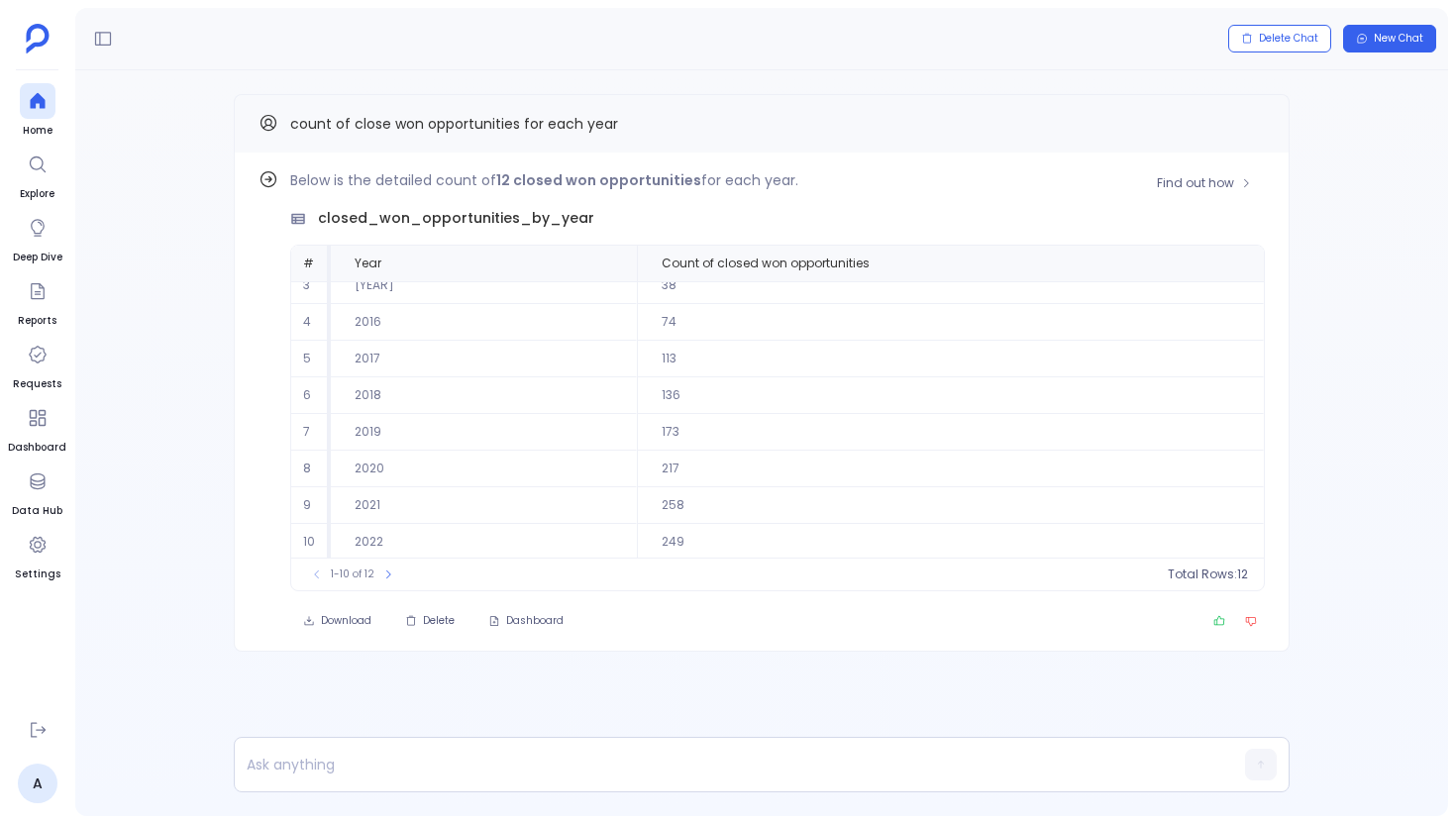 scroll, scrollTop: 90, scrollLeft: 0, axis: vertical 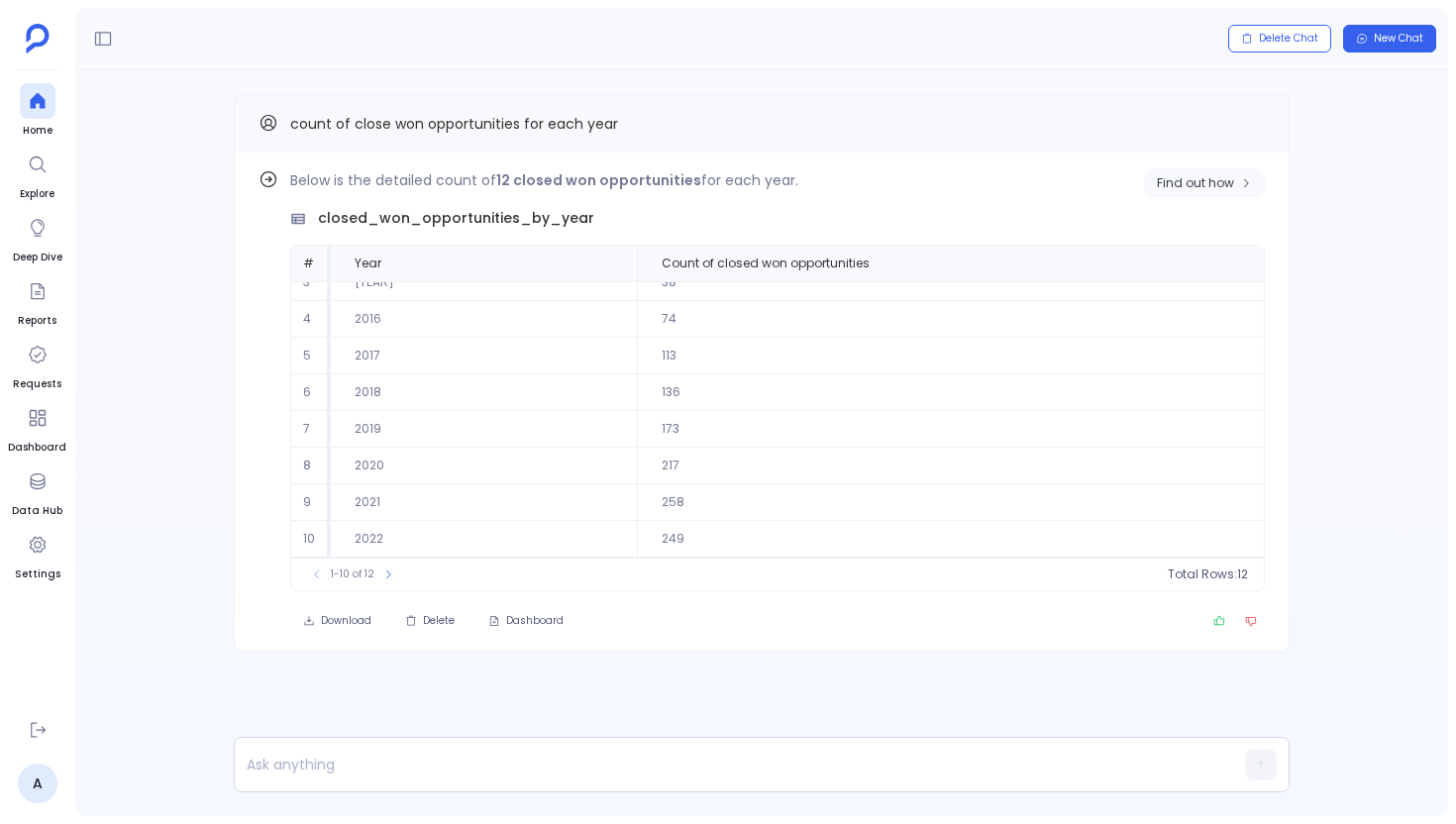 click on "Find out how" at bounding box center (1204, 183) 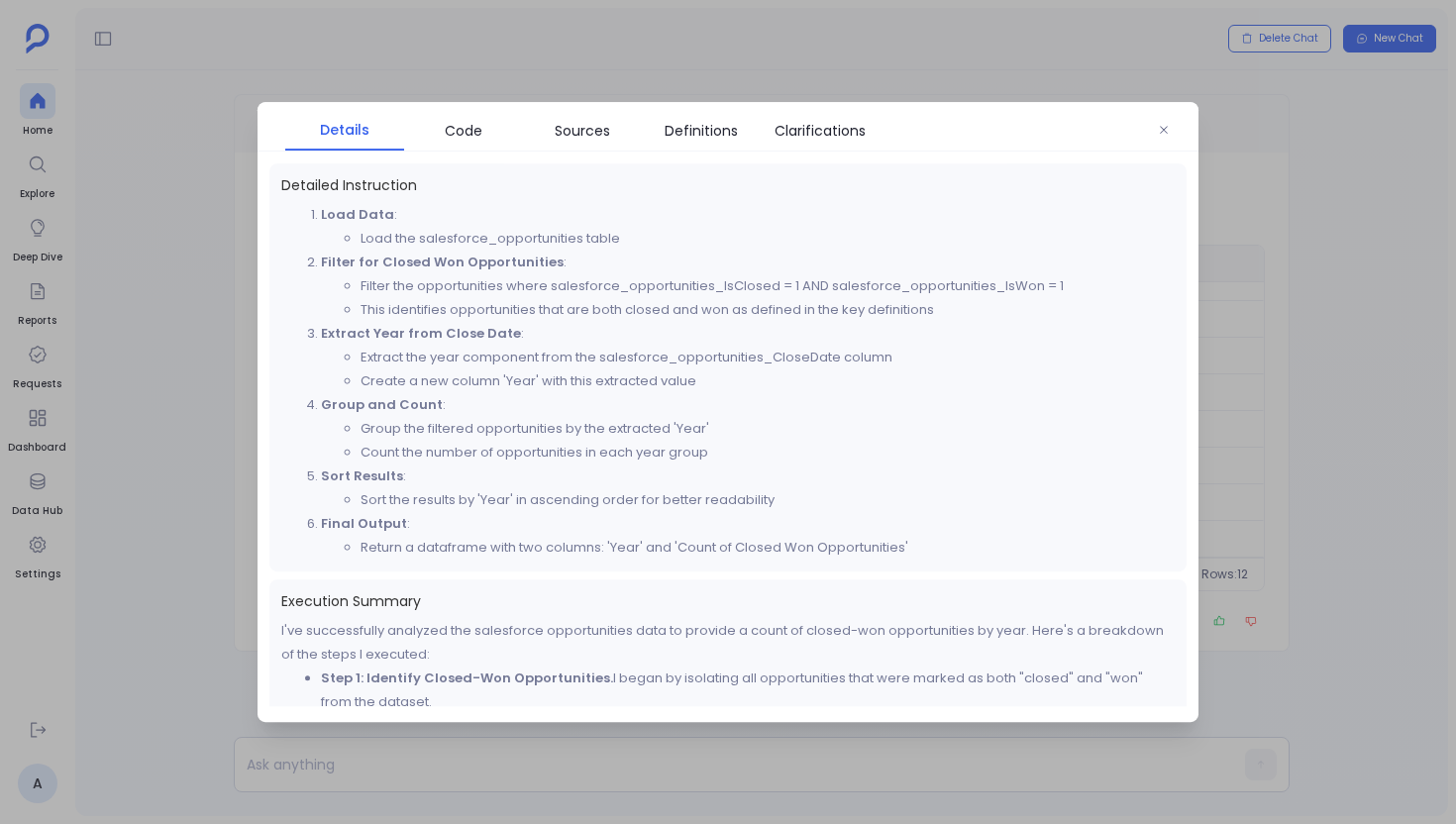 scroll, scrollTop: 480, scrollLeft: 0, axis: vertical 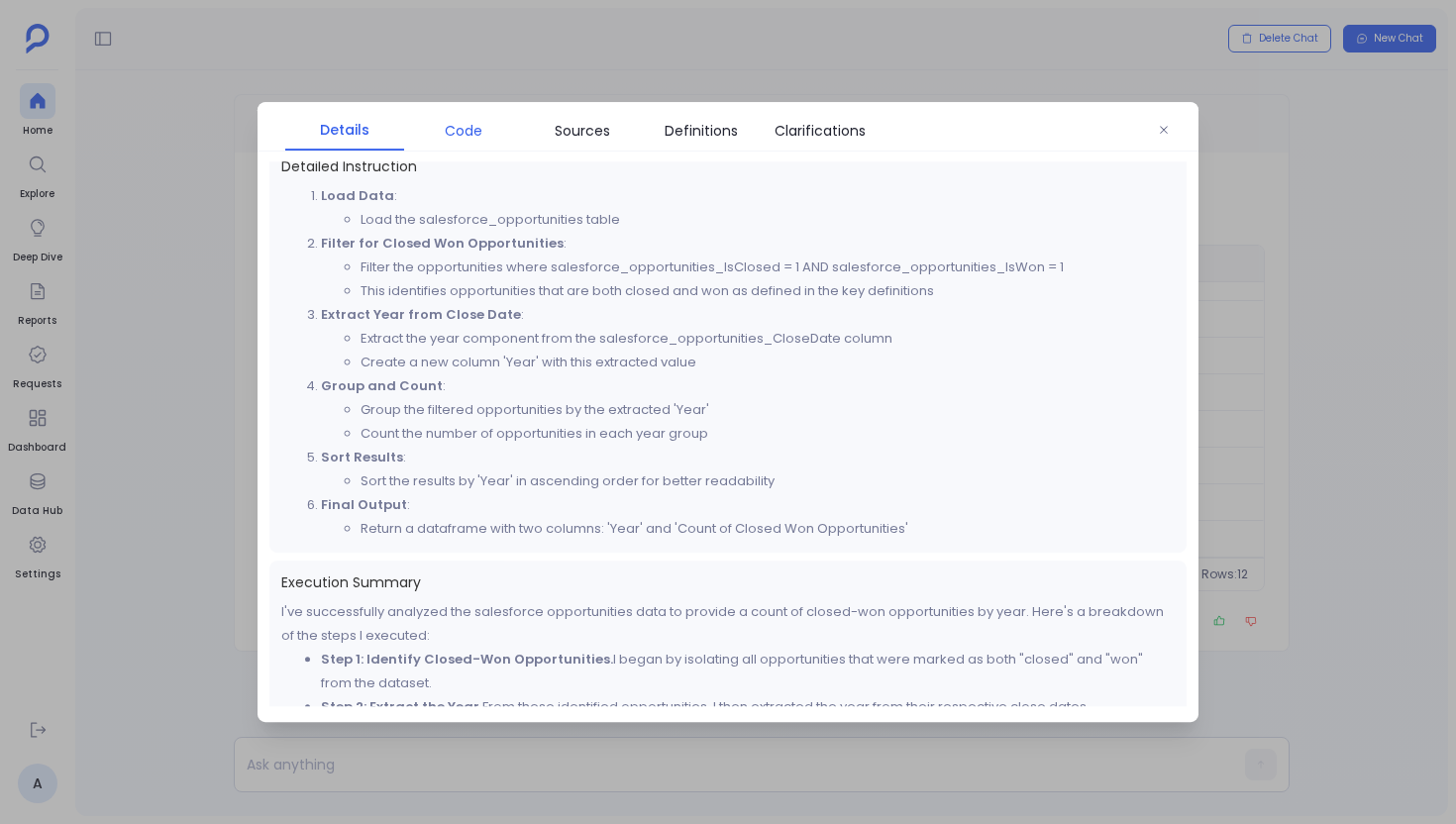 click on "Code" at bounding box center (464, 131) 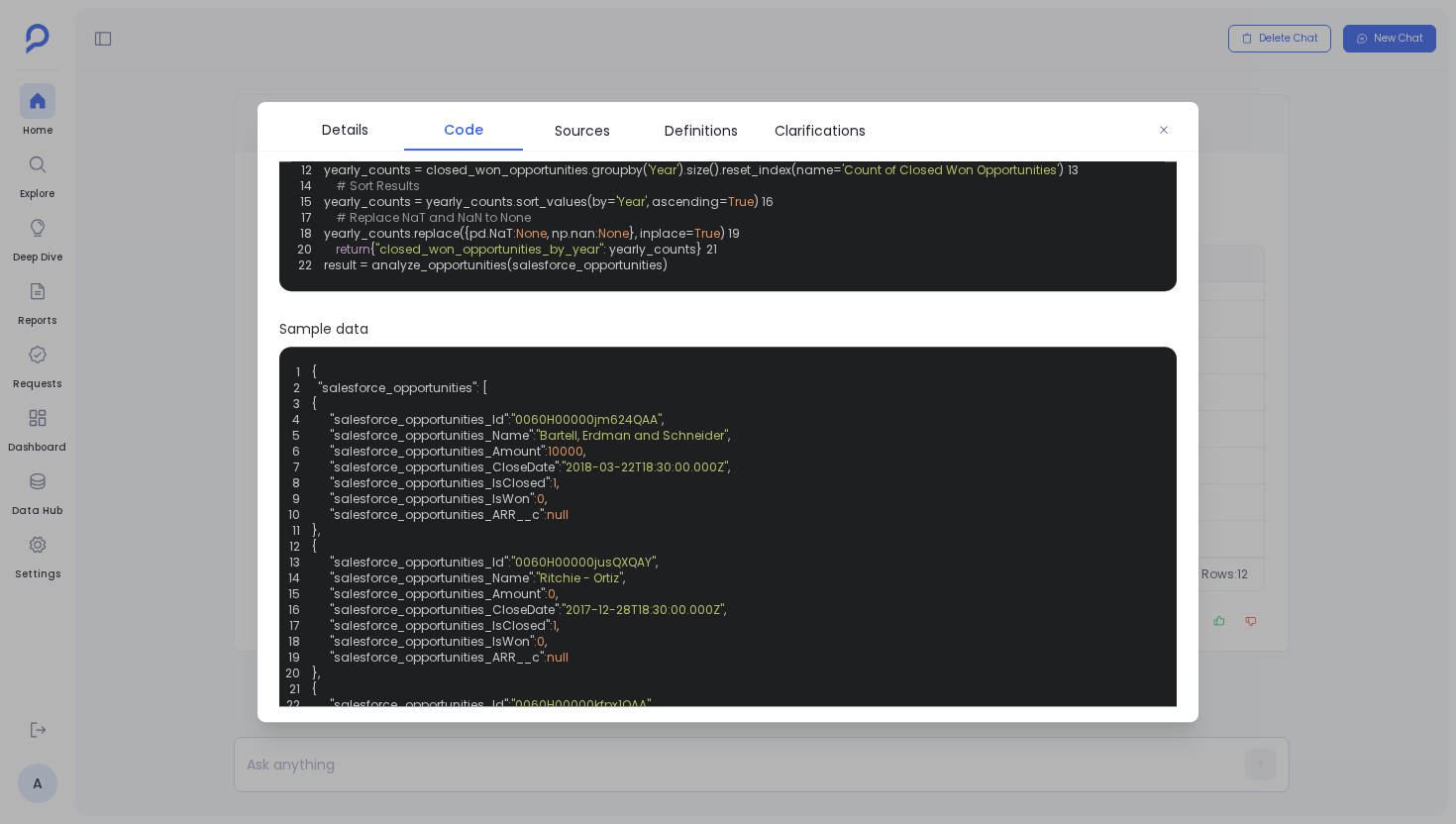 scroll, scrollTop: 0, scrollLeft: 0, axis: both 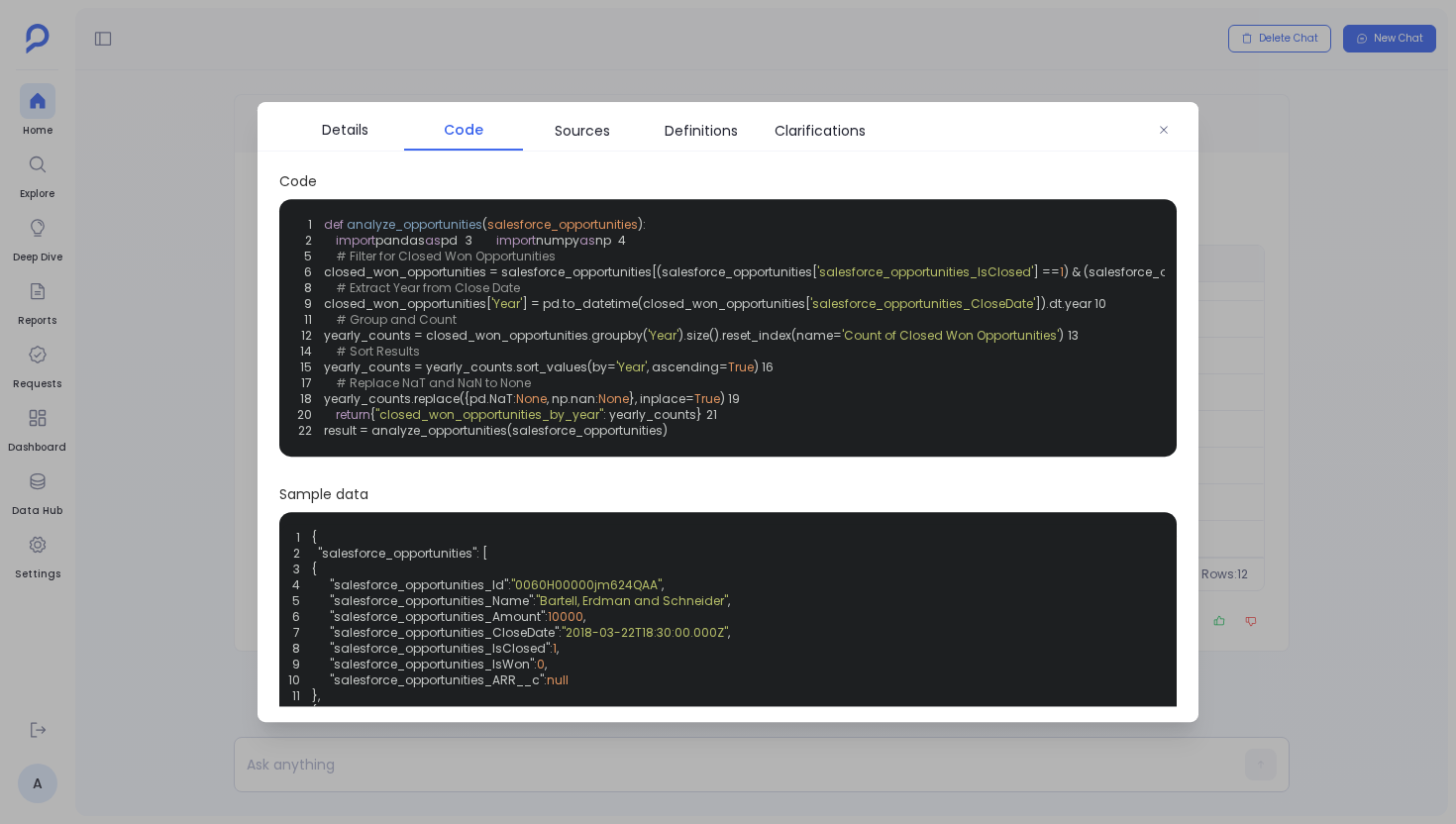 click at bounding box center (728, 412) 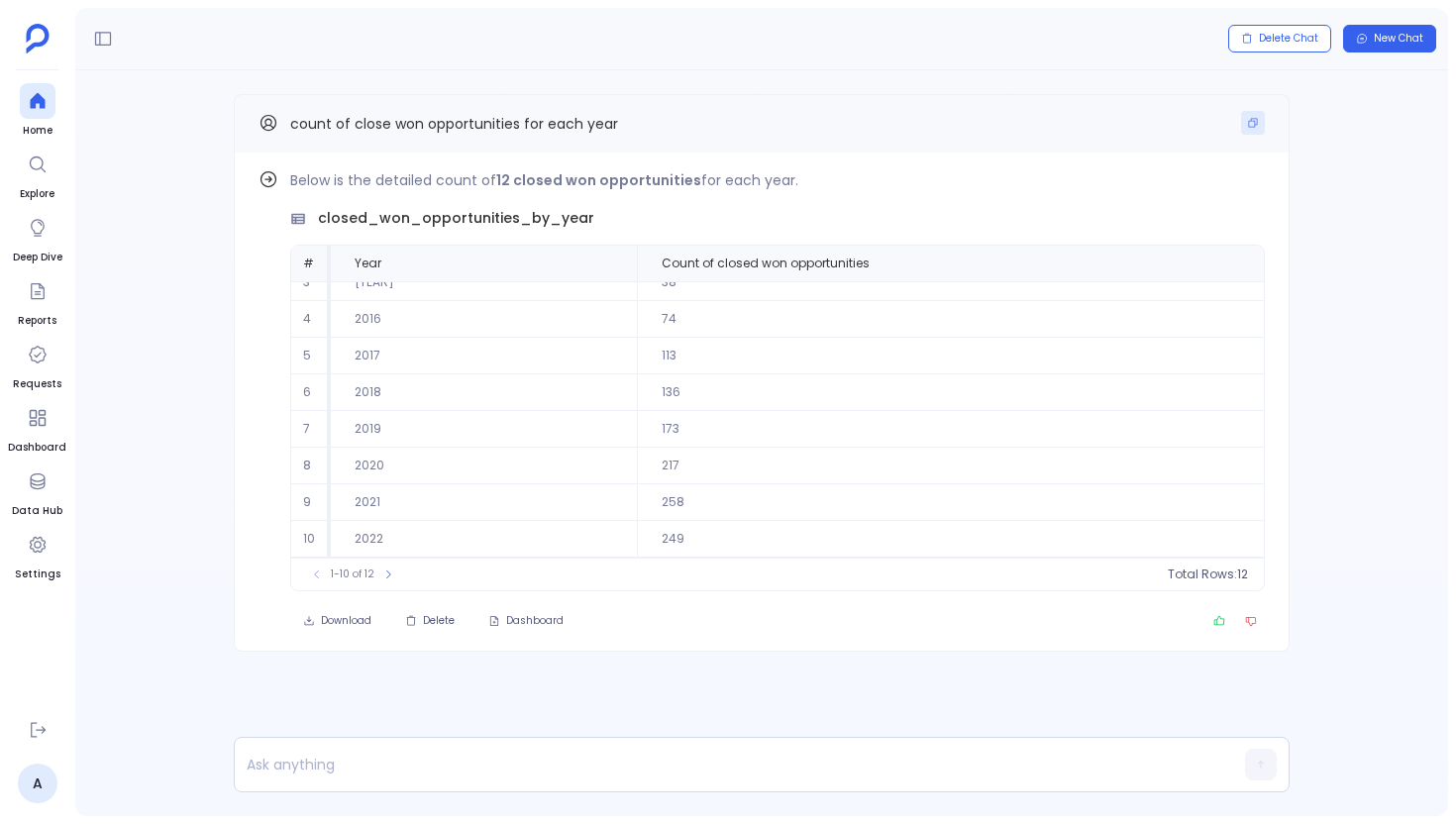 click 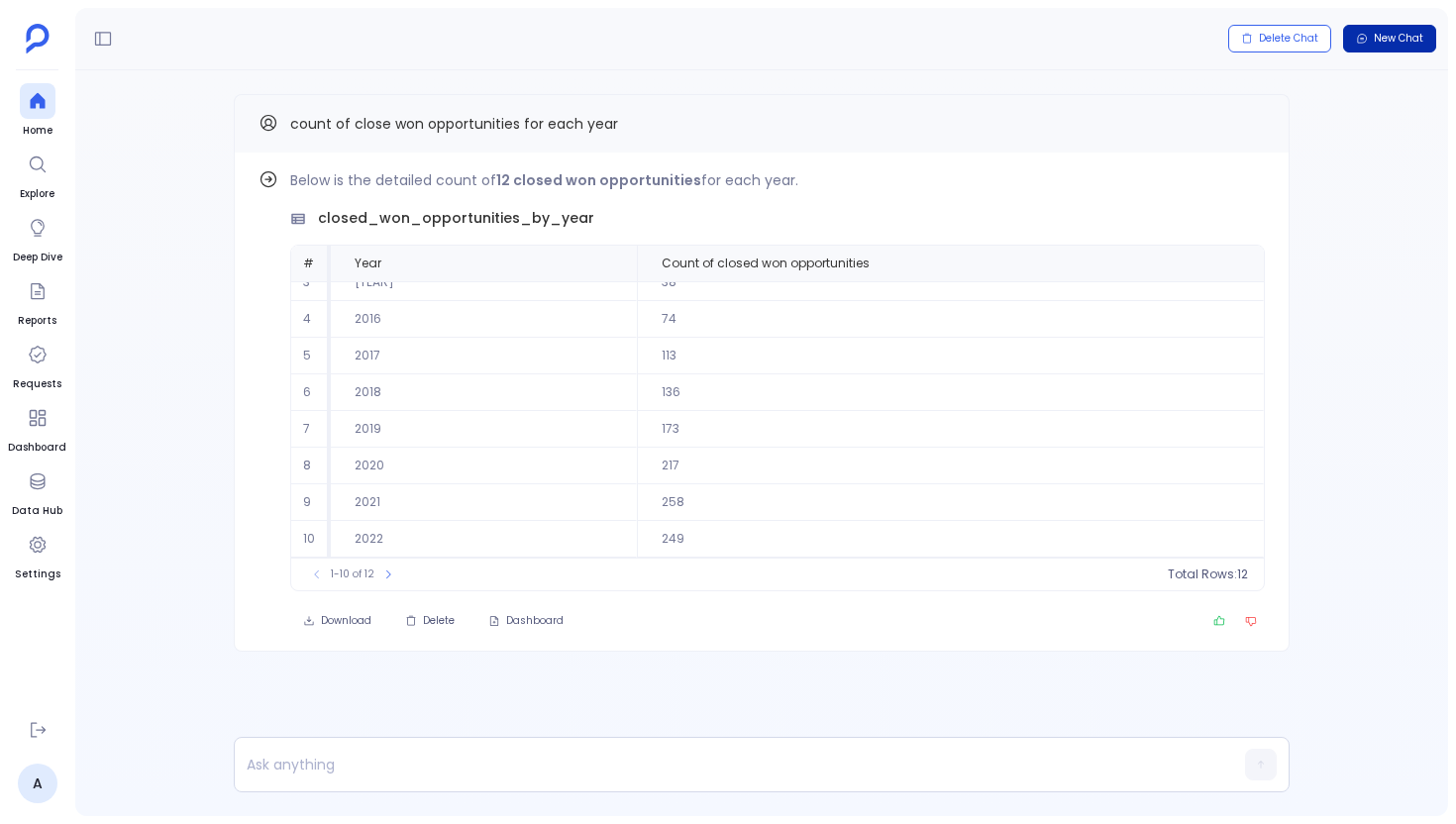 click on "New Chat" at bounding box center [1399, 39] 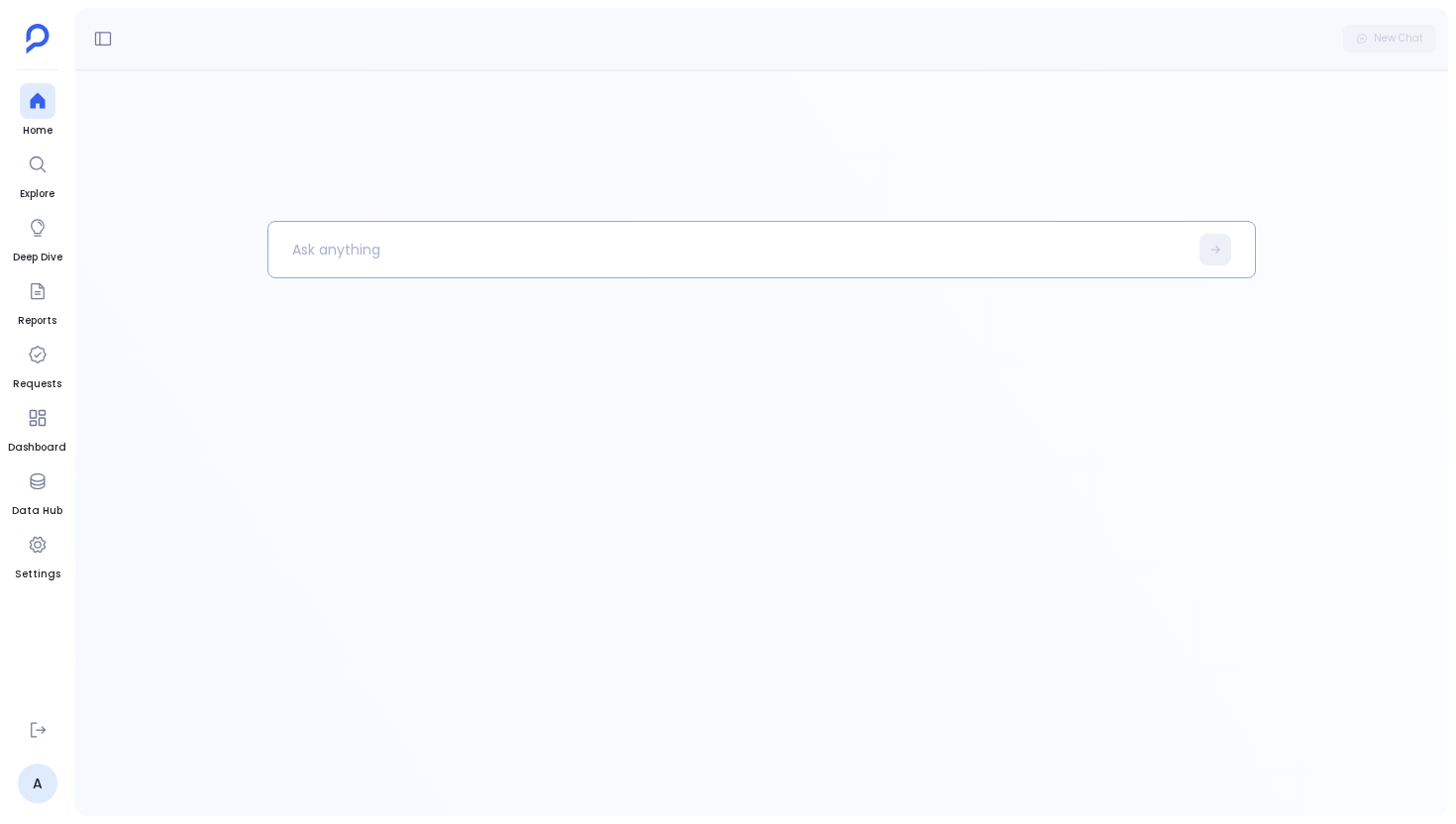 click at bounding box center [728, 250] 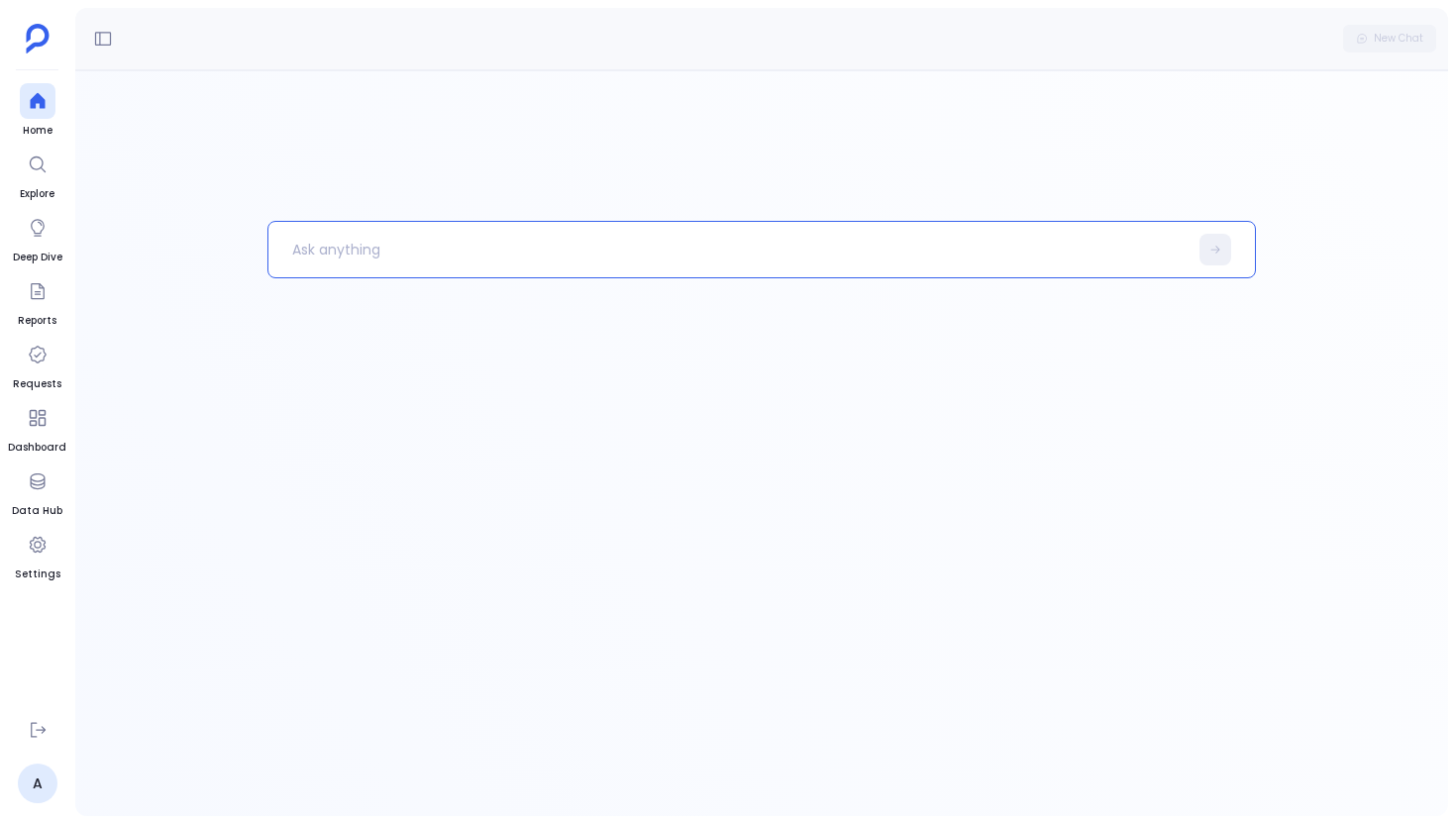 type 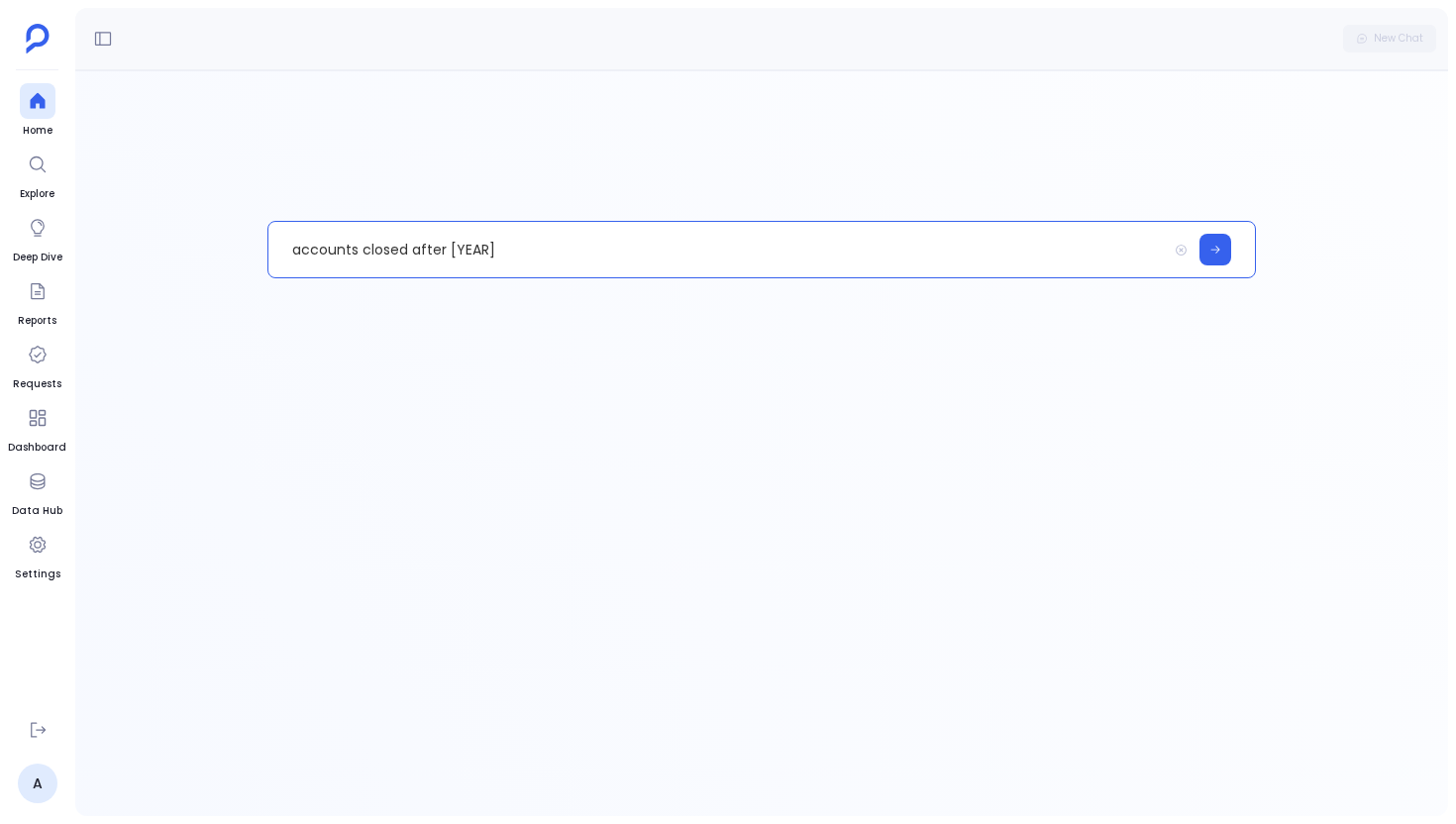 click on "accounts closed after 2024" at bounding box center [717, 250] 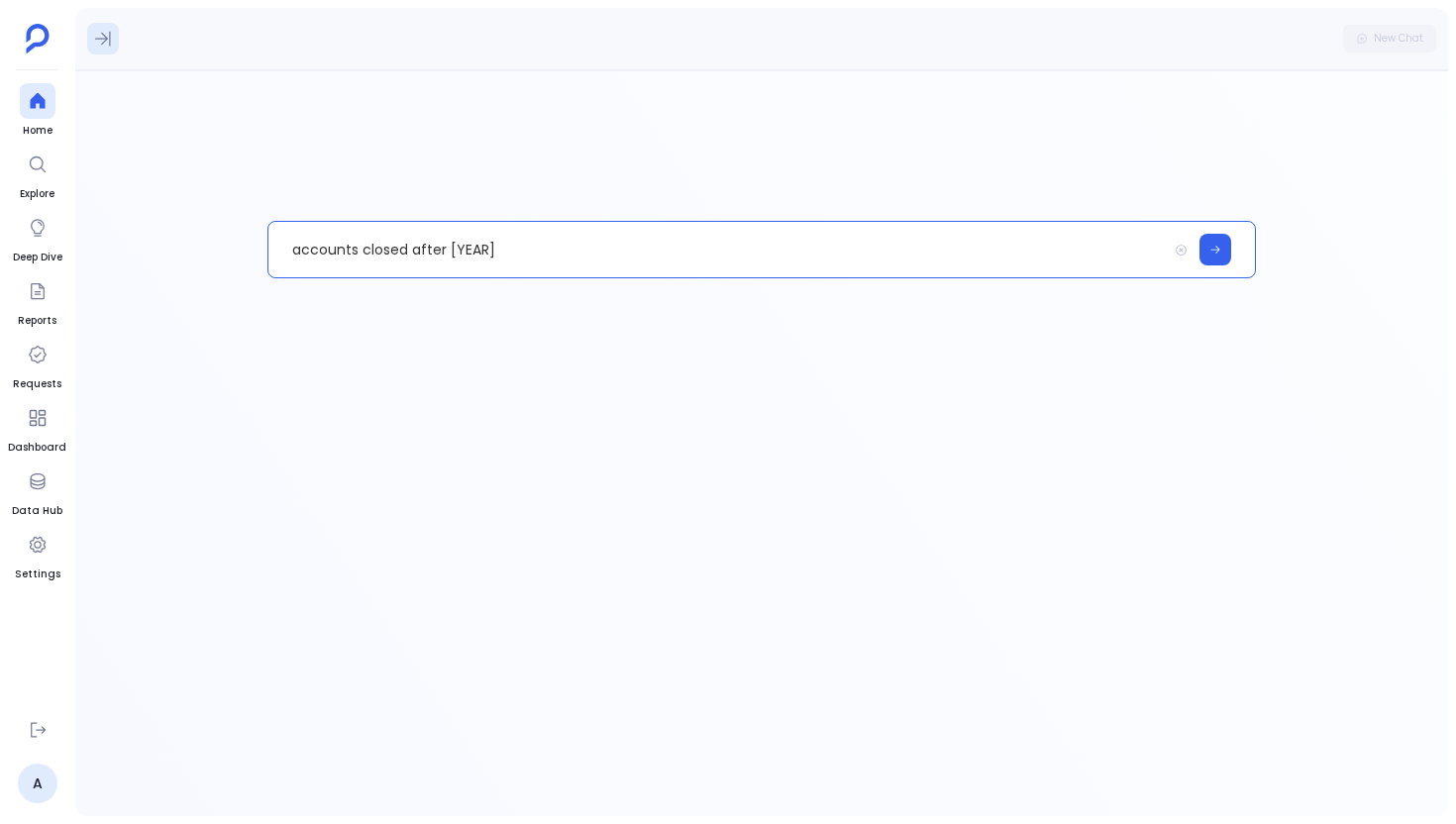 click 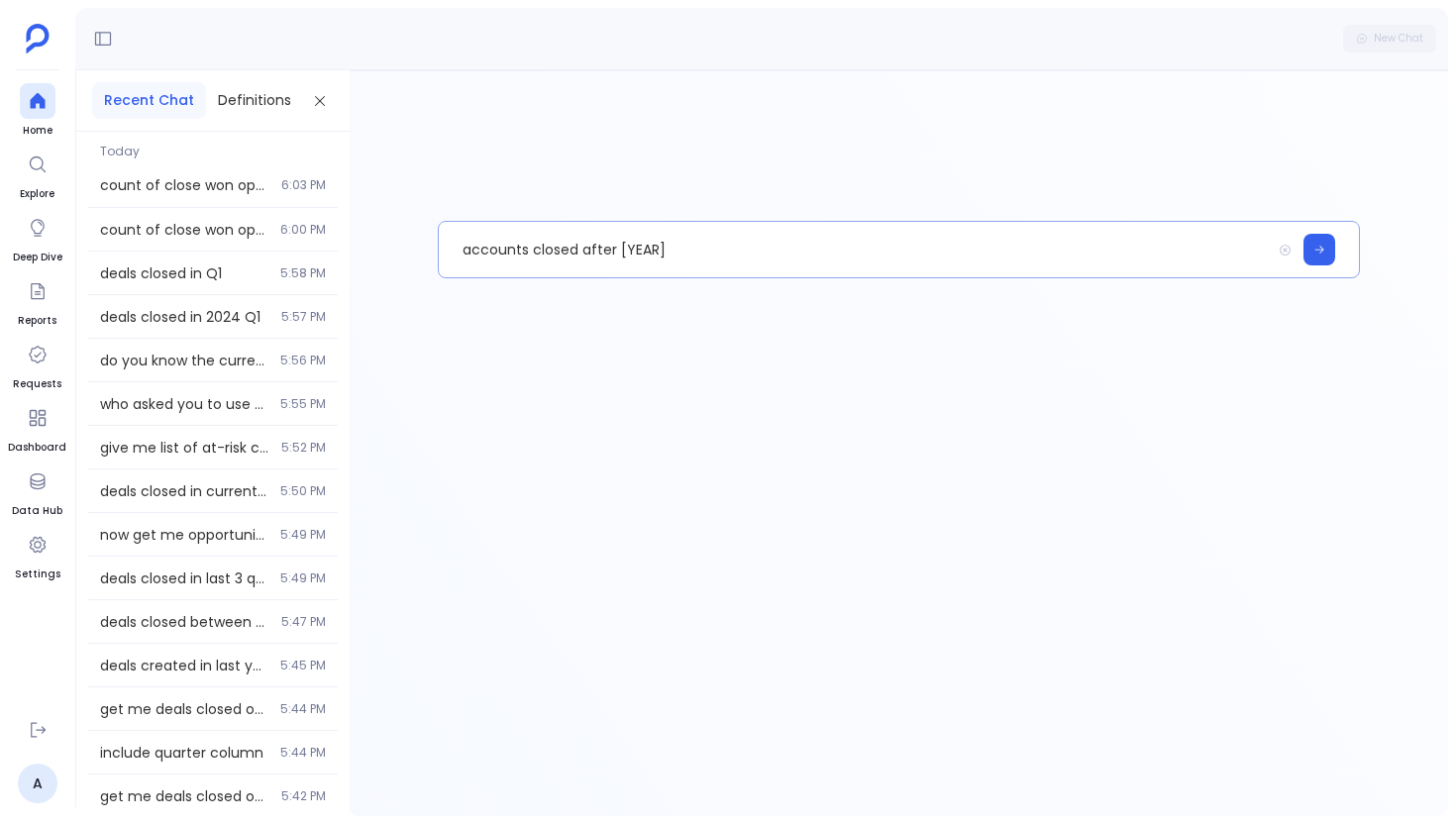 click on "accounts closed after 2023" at bounding box center (855, 250) 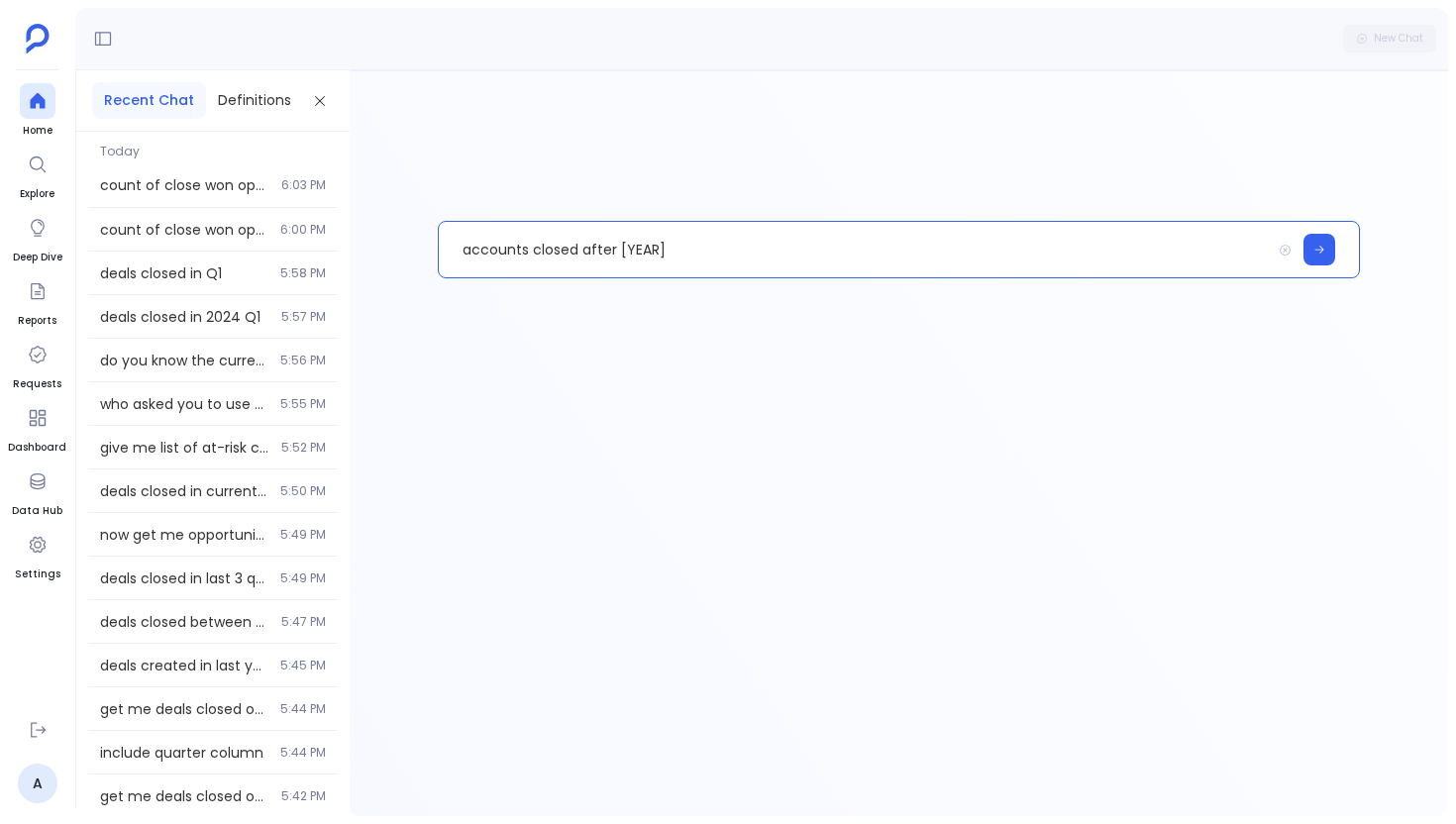 click on "accounts closed after 2023" at bounding box center (855, 250) 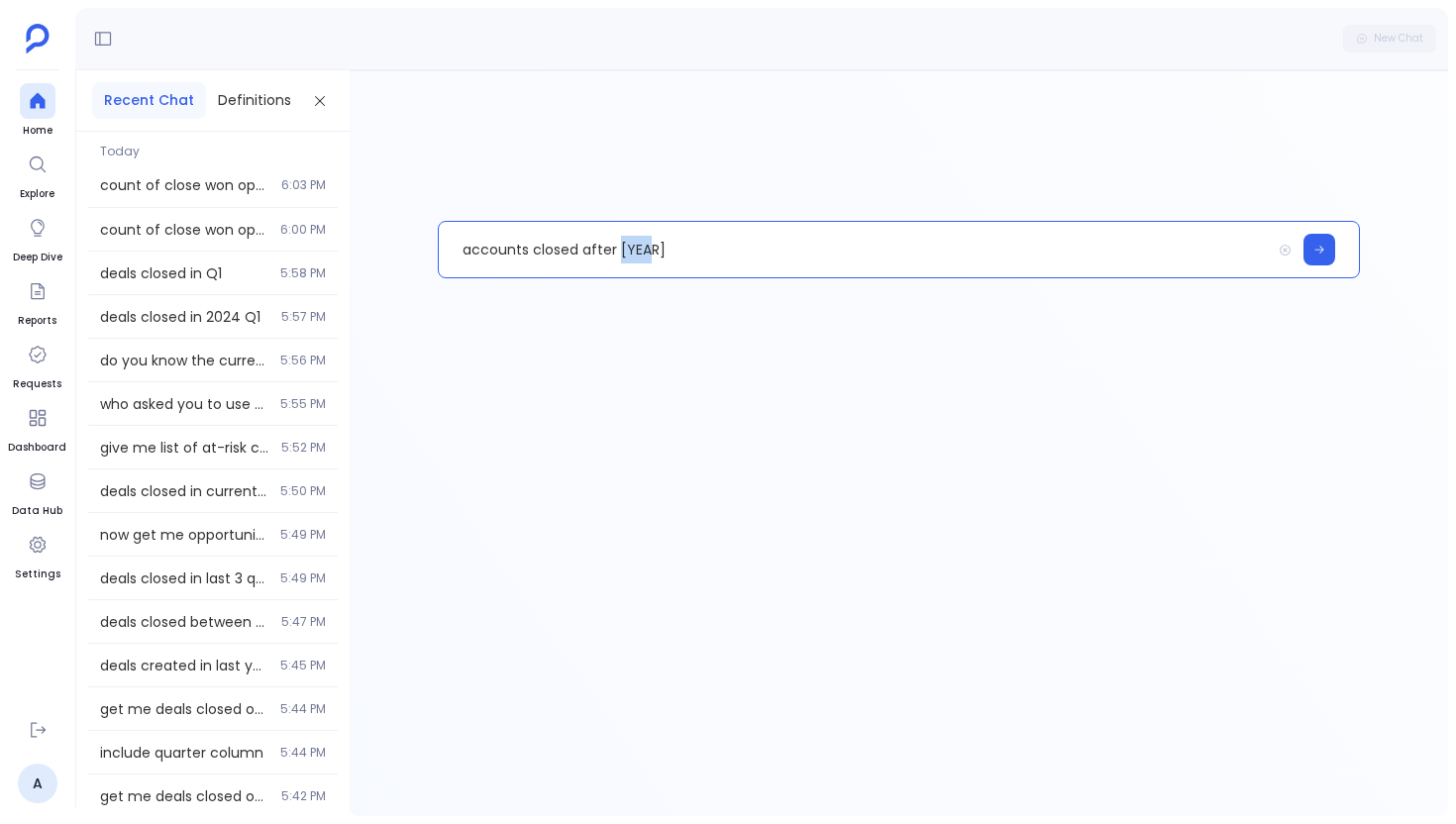 click on "accounts closed after 2023" at bounding box center [855, 250] 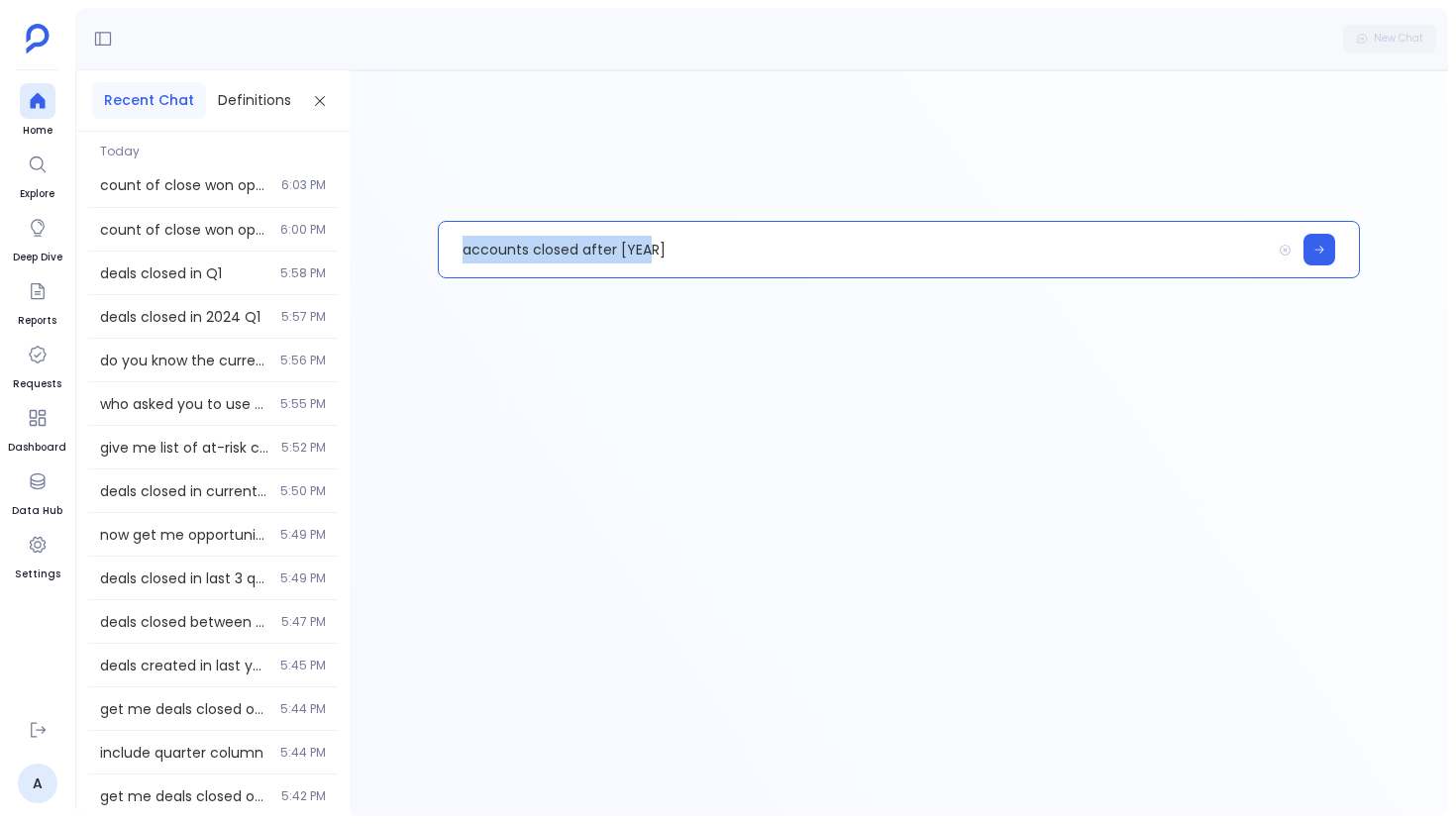 copy on "accounts closed after 2023" 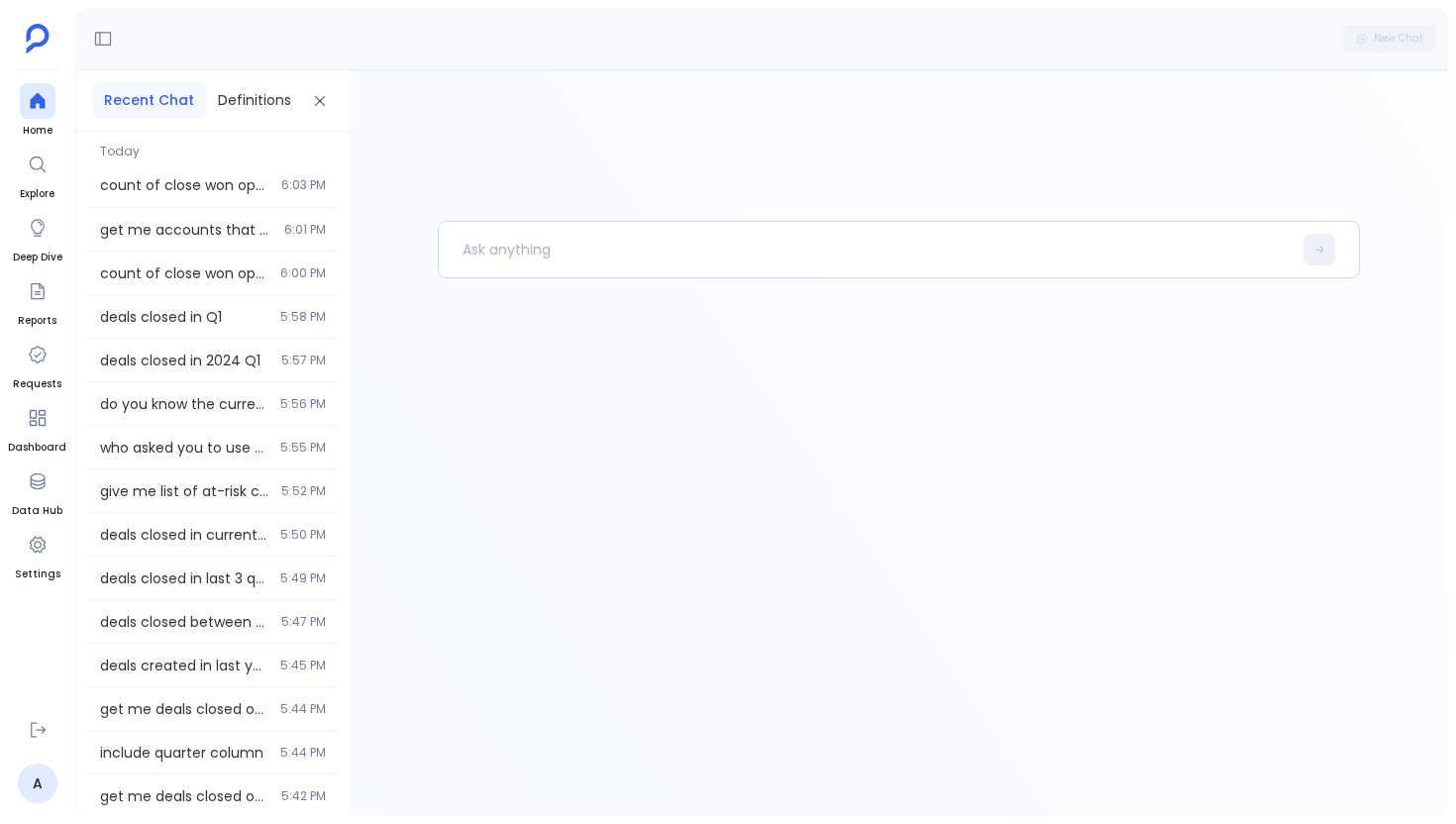 scroll, scrollTop: 0, scrollLeft: 0, axis: both 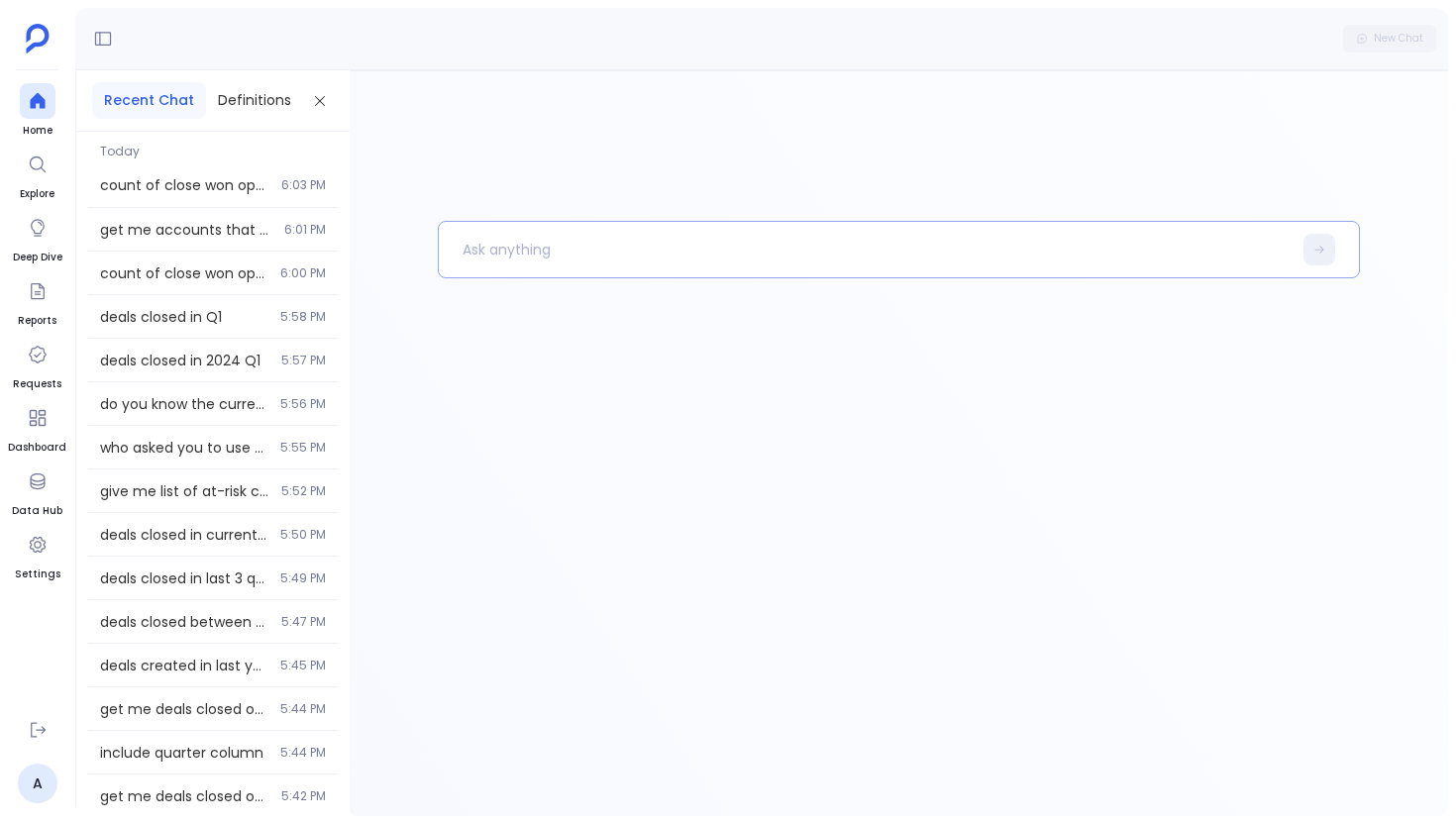 click at bounding box center [865, 250] 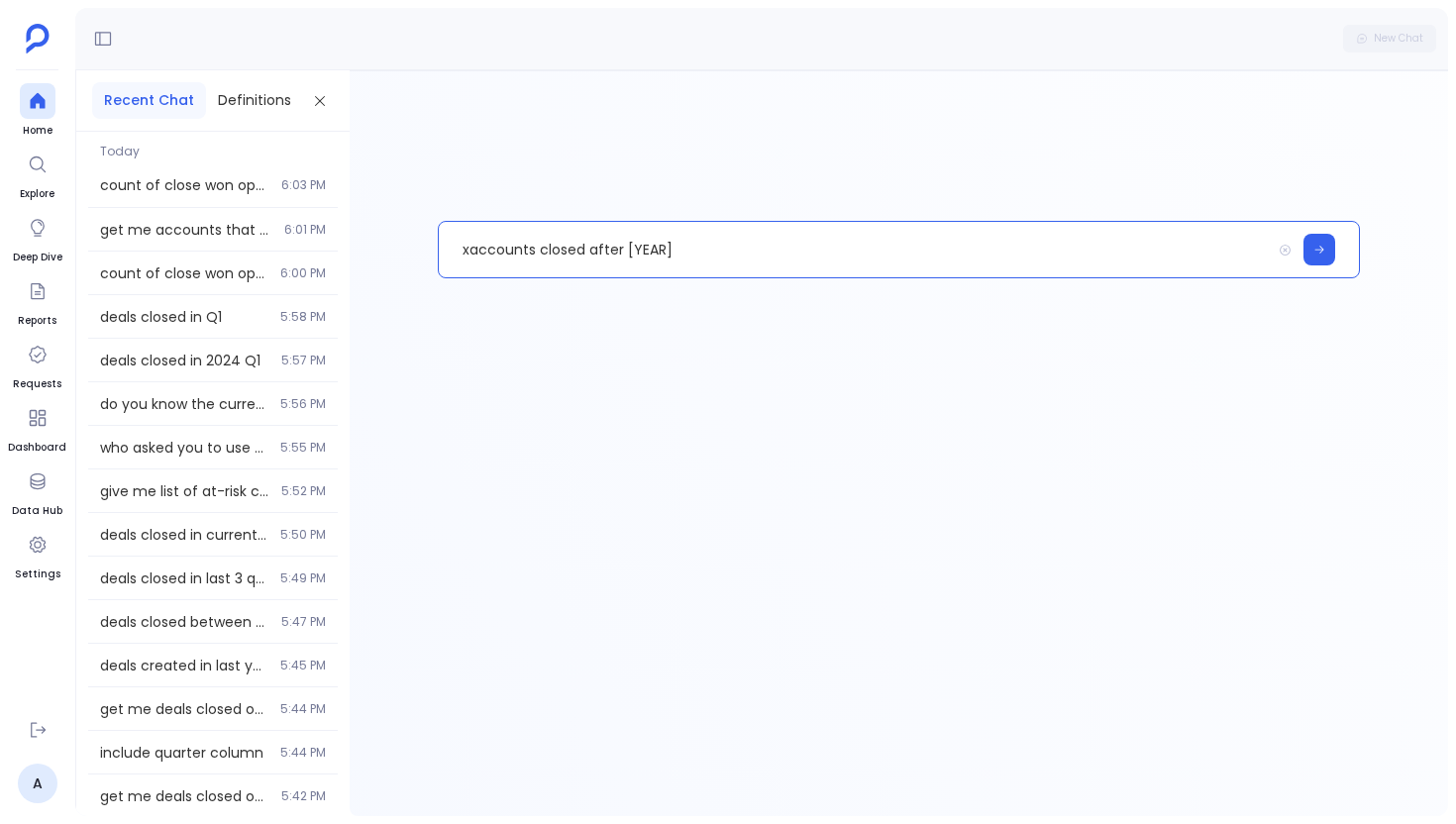 click on "xaccounts closed after [YEAR]" at bounding box center (855, 250) 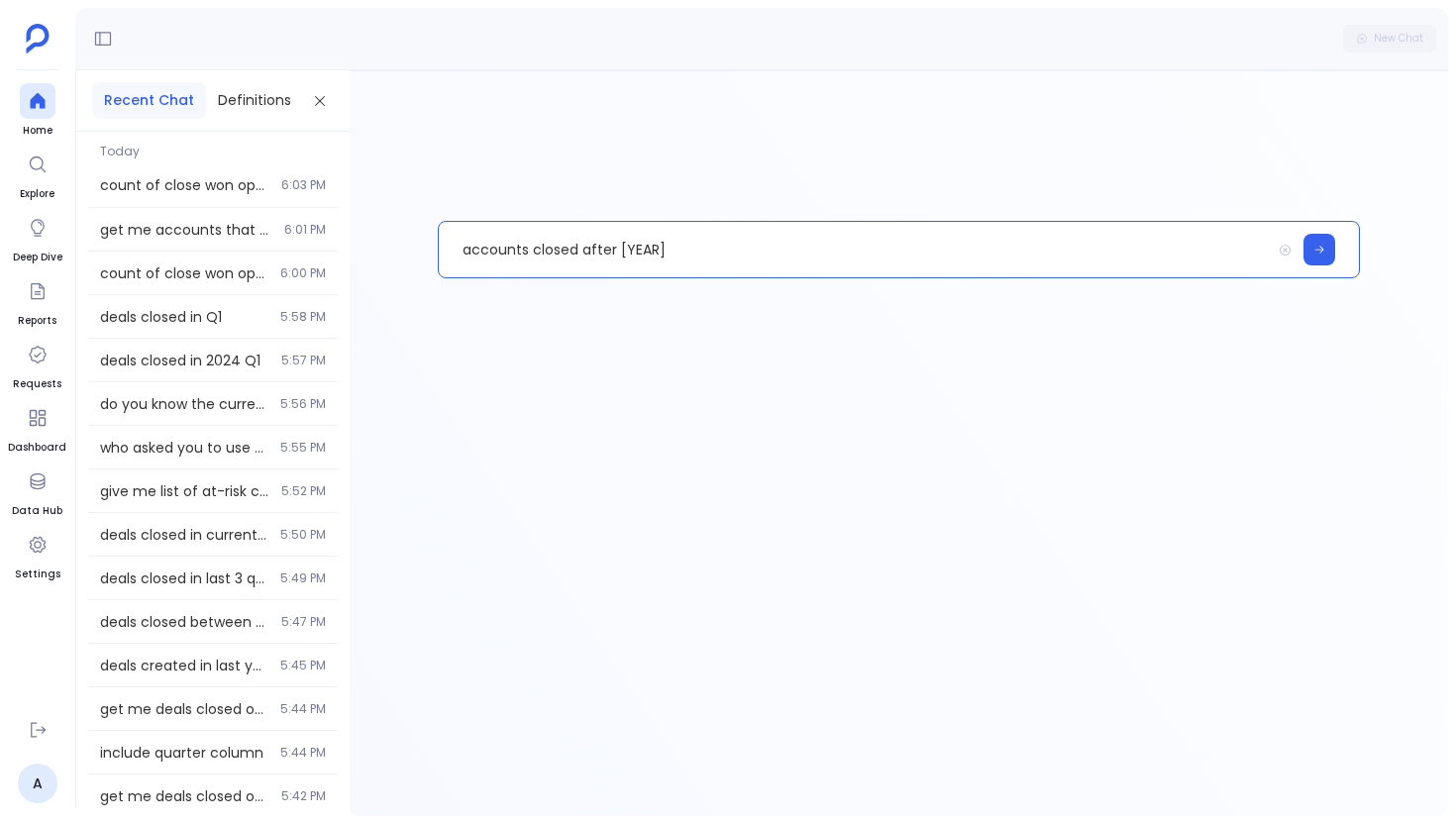 click on "accounts closed after [YEAR]" at bounding box center (855, 250) 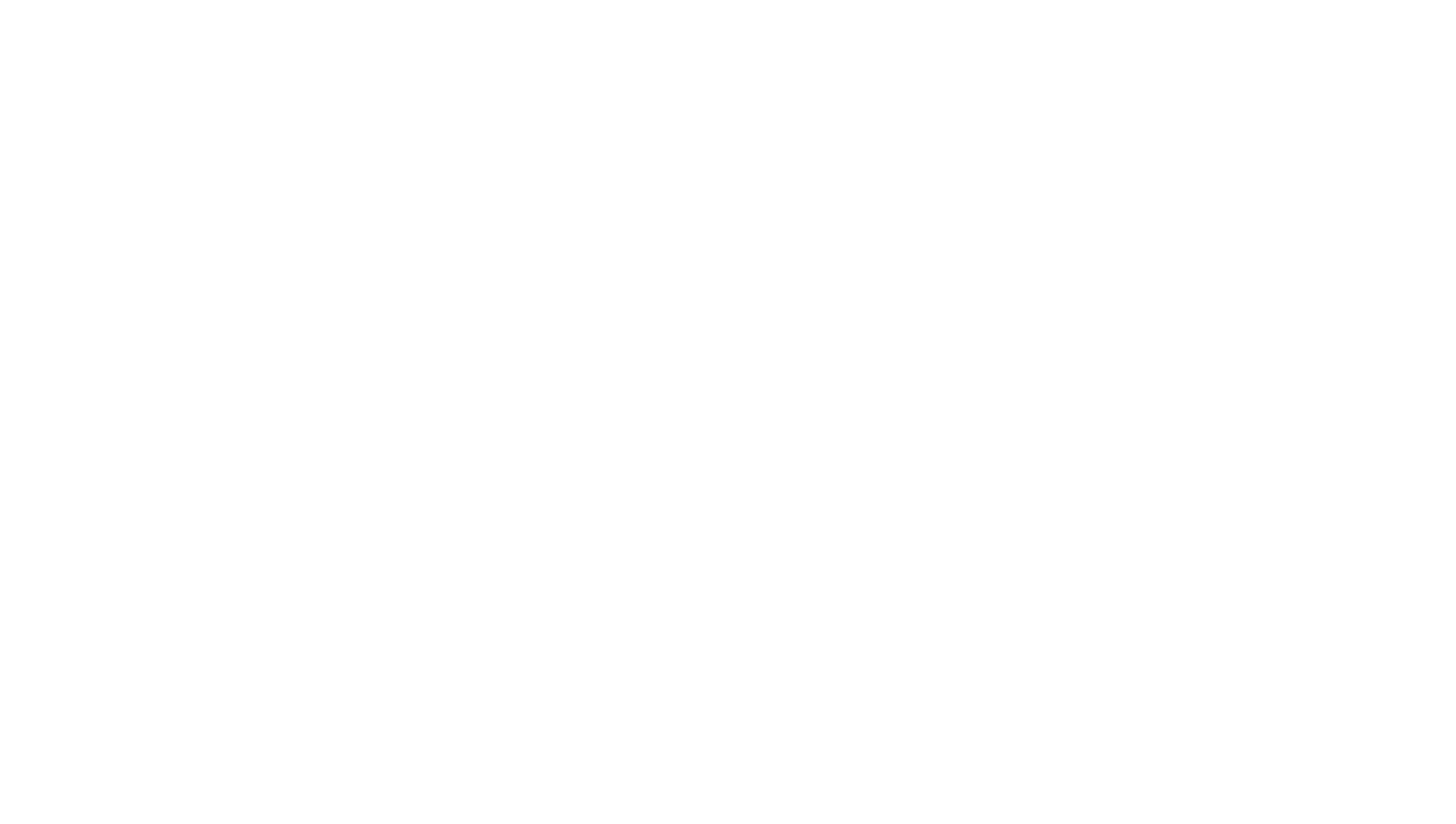 scroll, scrollTop: 0, scrollLeft: 0, axis: both 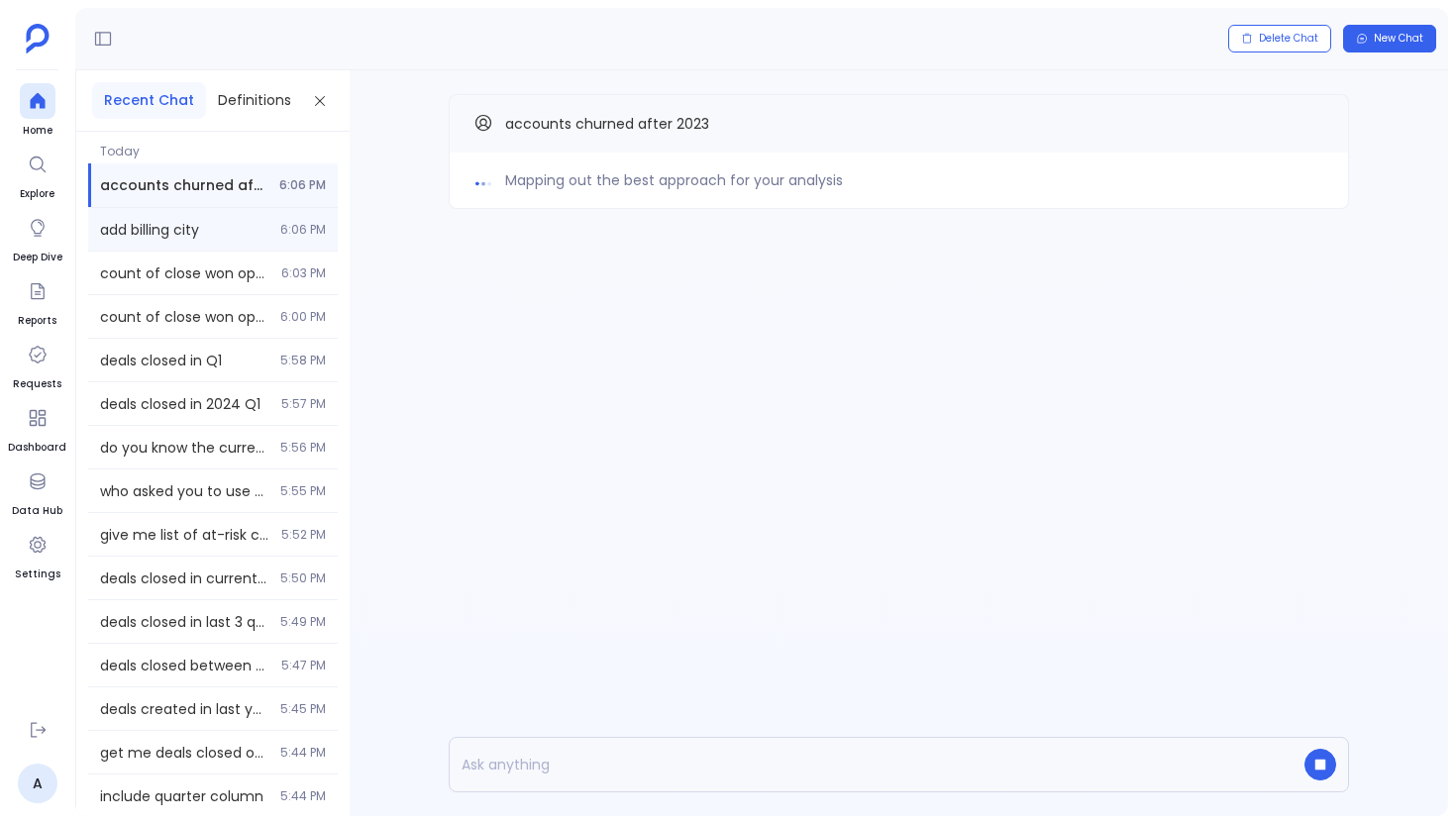 click on "add billing city" at bounding box center [184, 230] 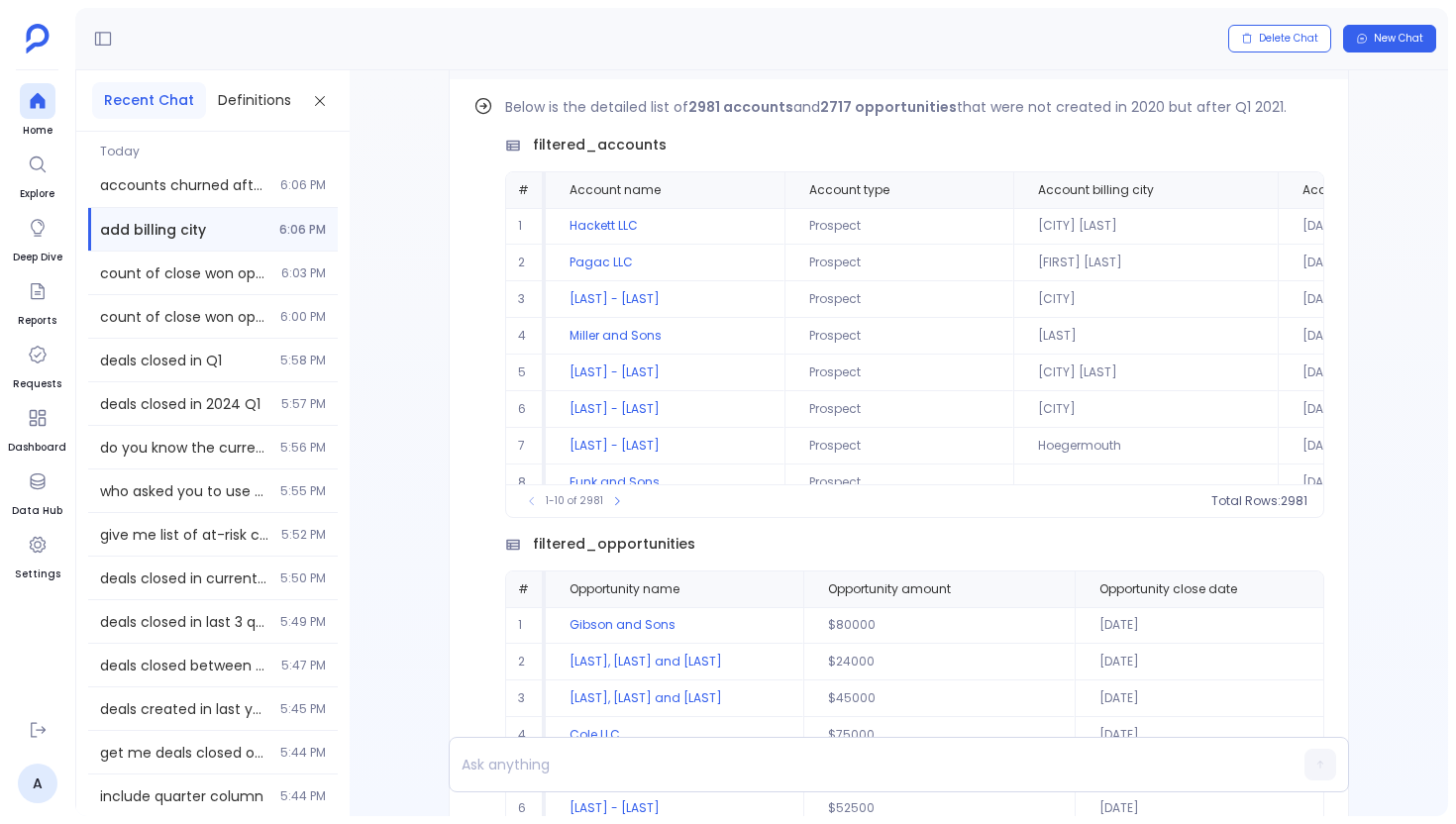scroll, scrollTop: -2078, scrollLeft: 0, axis: vertical 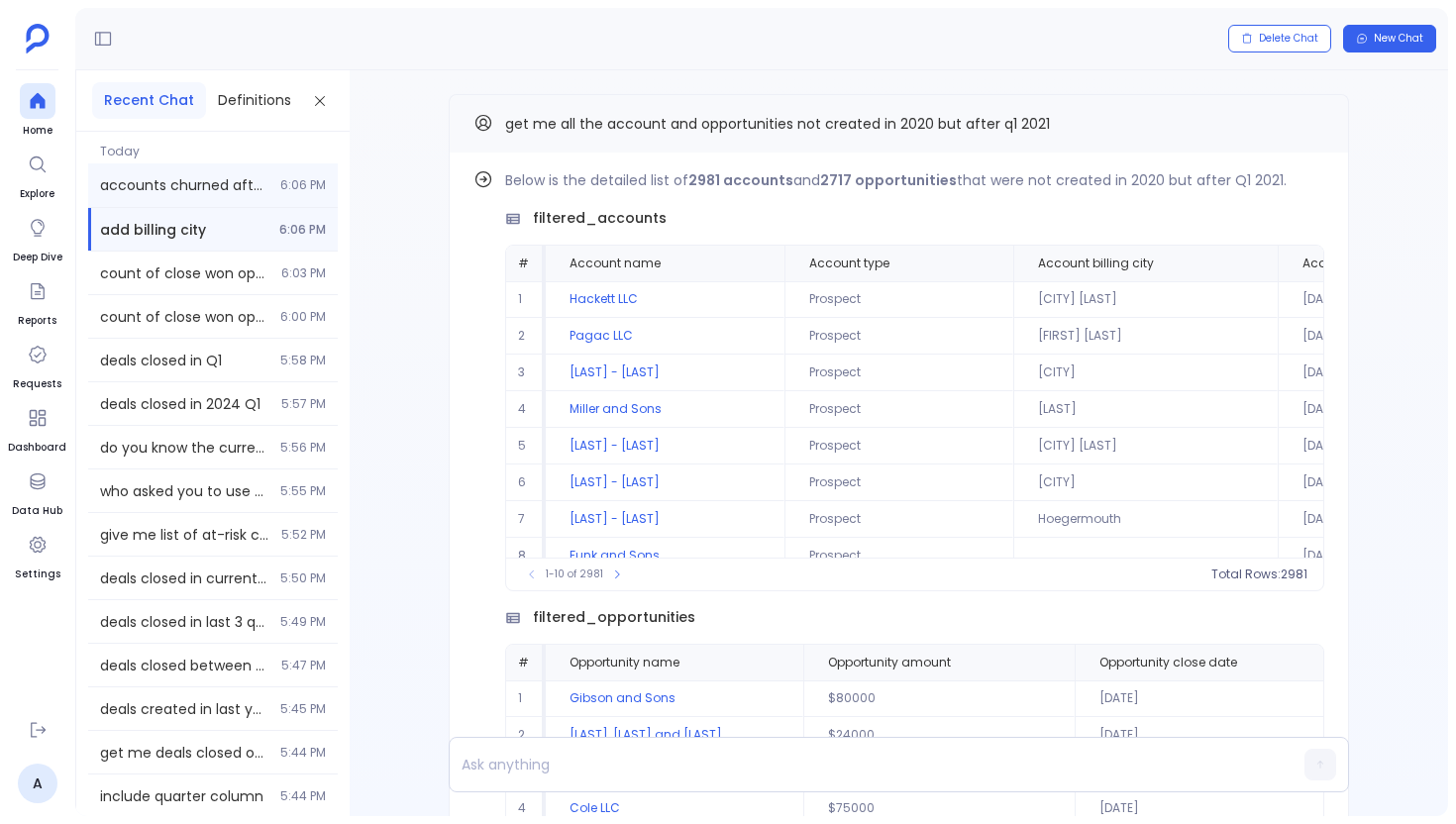click on "accounts churned after 2023 6:06 PM" at bounding box center [213, 185] 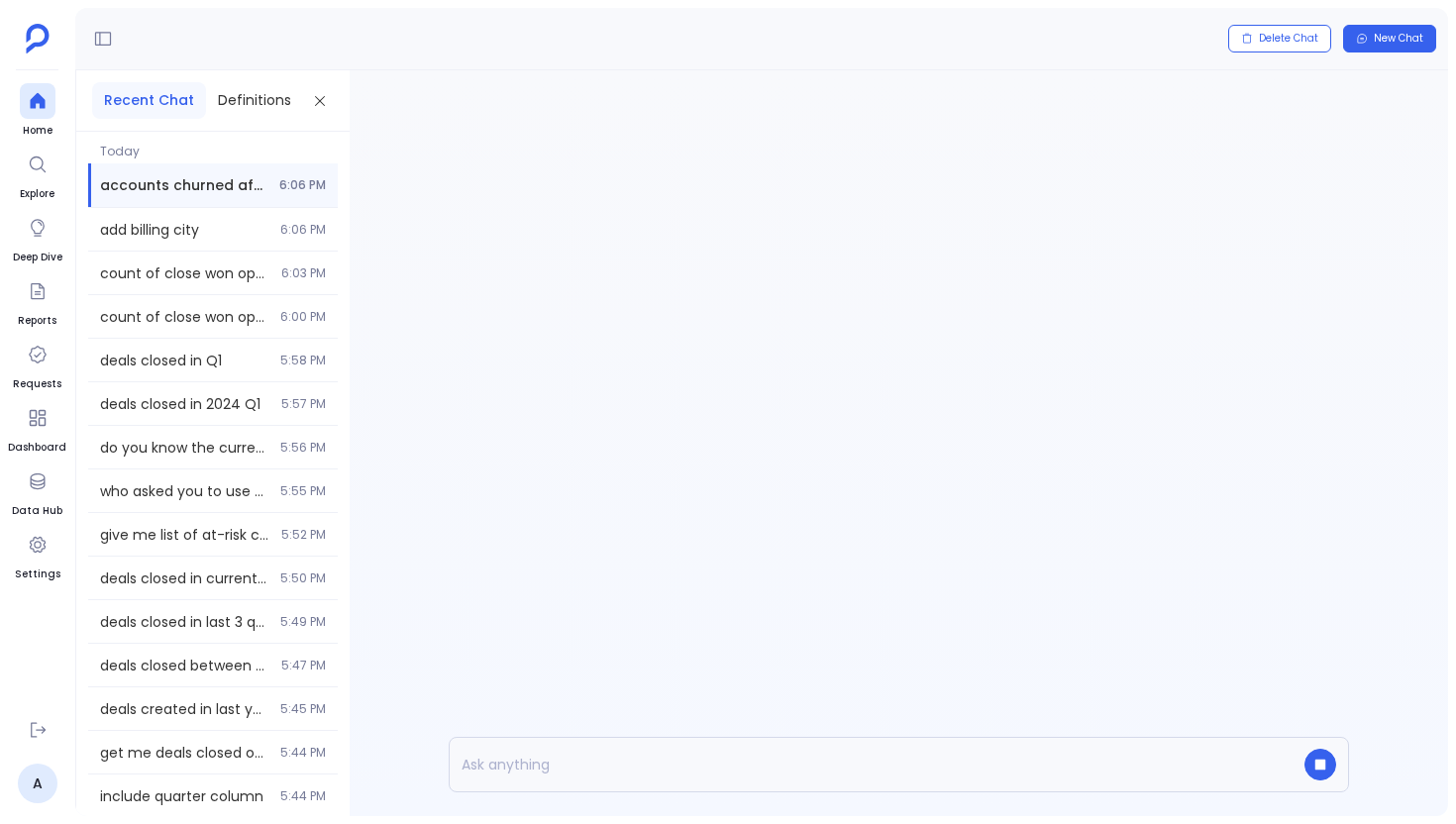 scroll, scrollTop: 0, scrollLeft: 0, axis: both 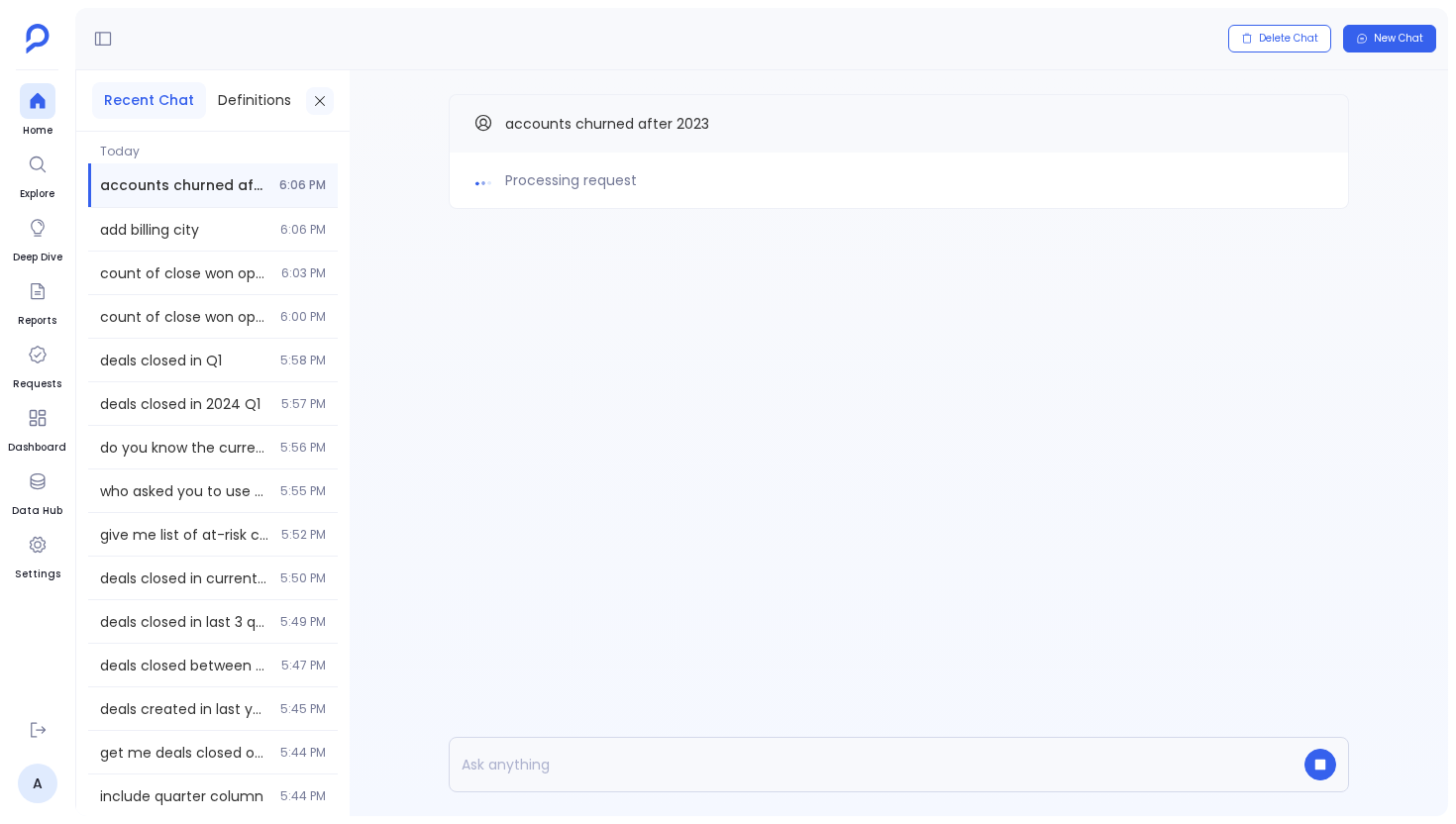 click 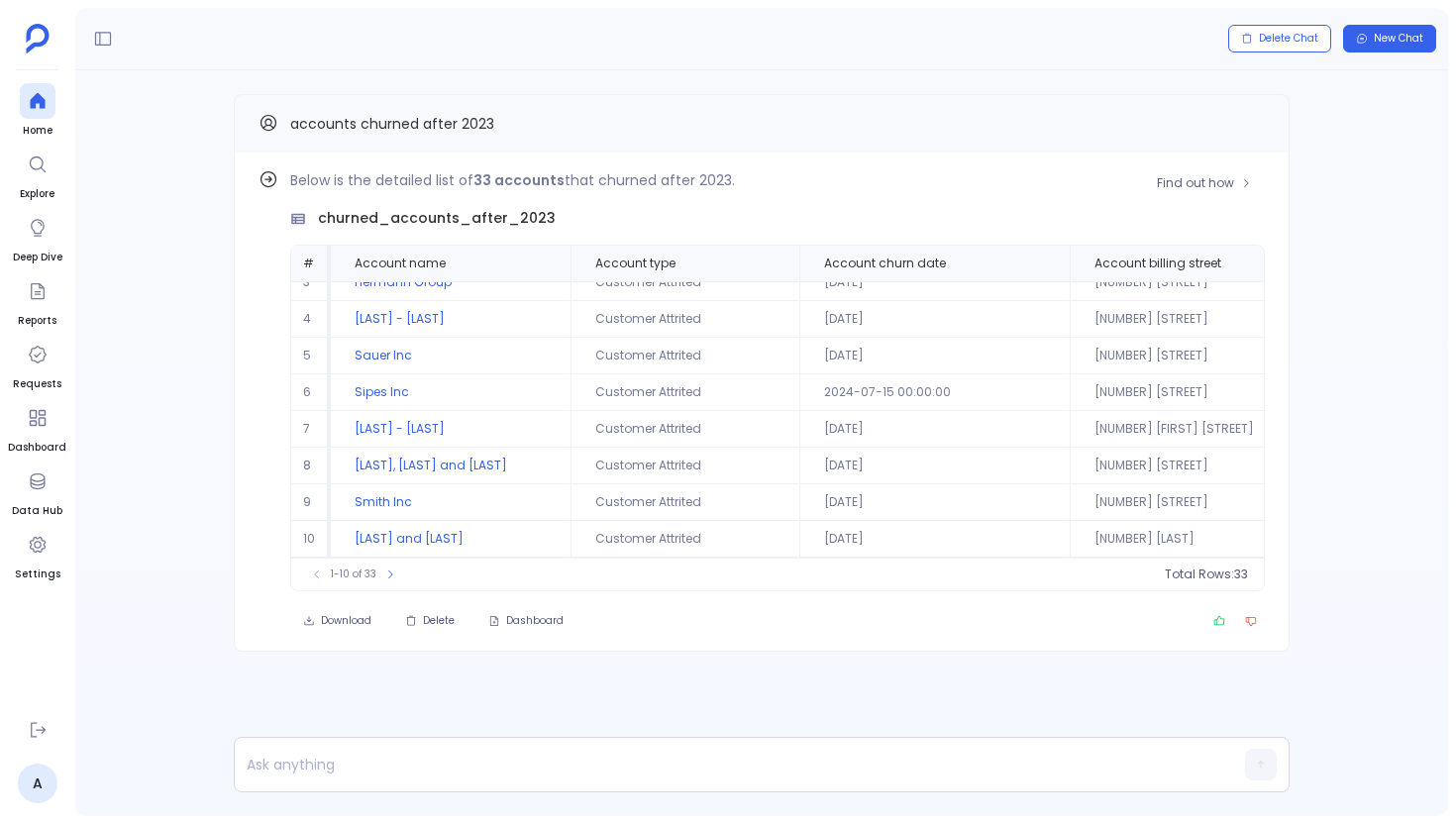 scroll, scrollTop: 0, scrollLeft: 0, axis: both 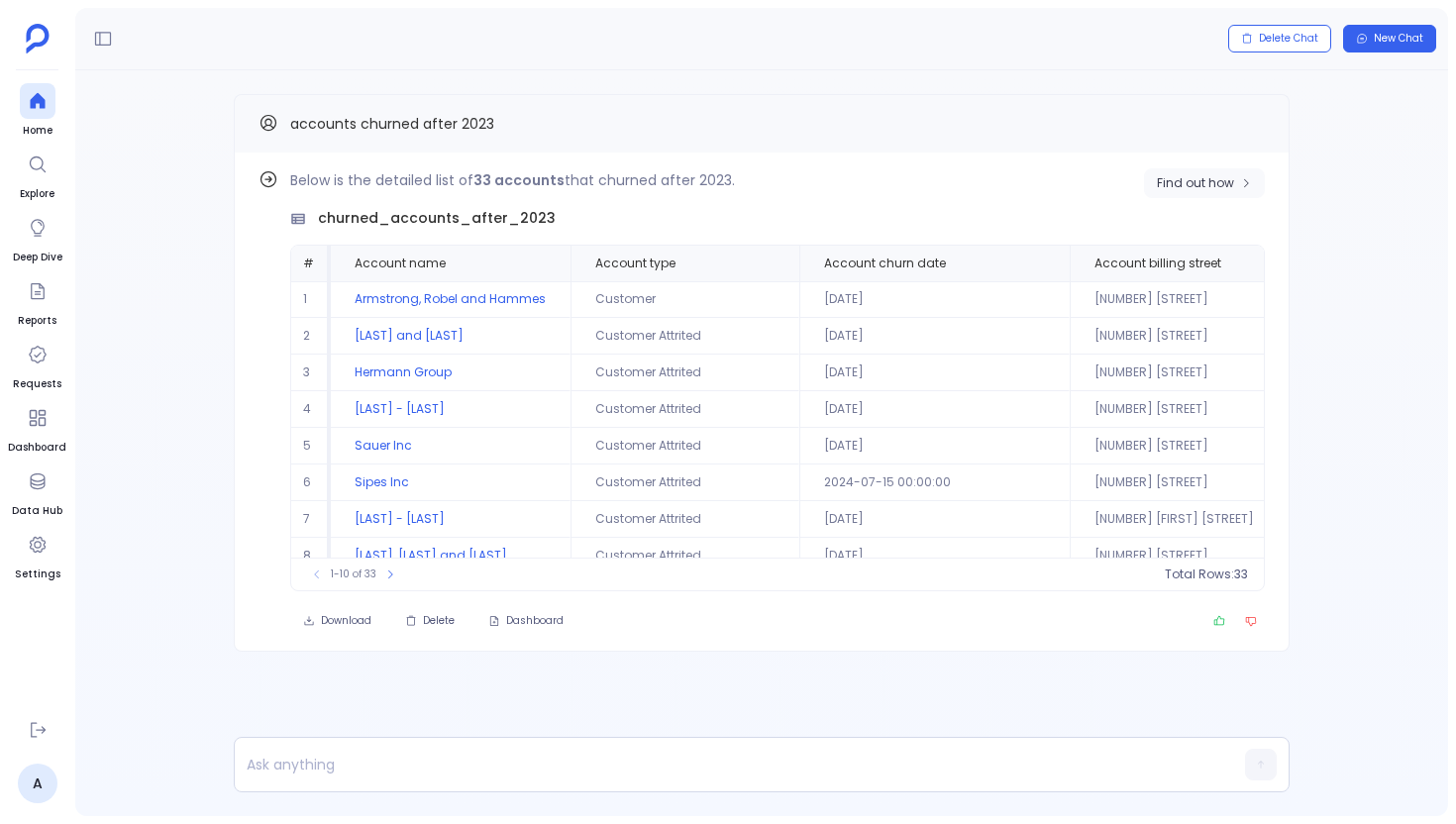 click on "Find out how" at bounding box center (1196, 183) 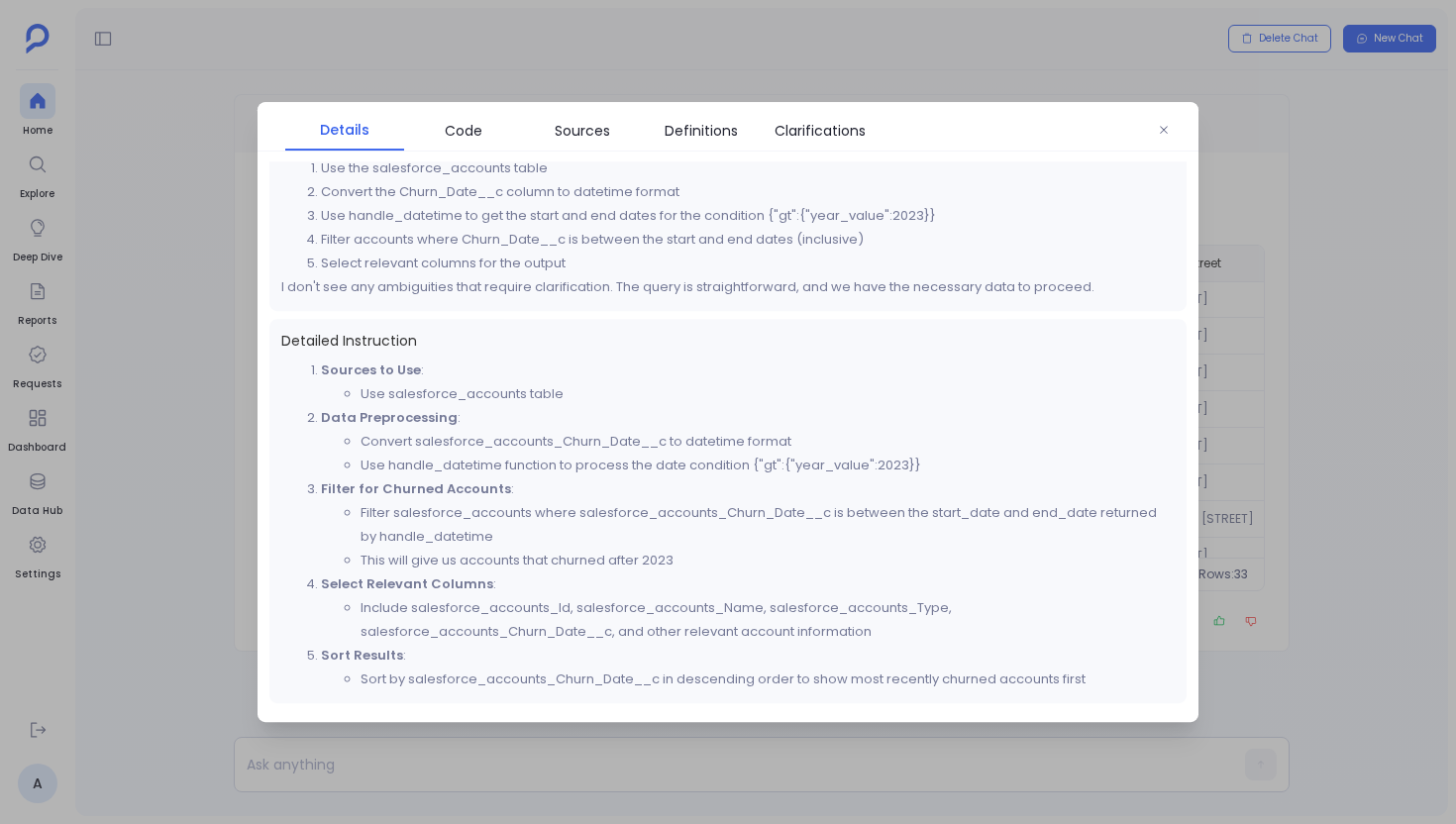 scroll, scrollTop: 584, scrollLeft: 0, axis: vertical 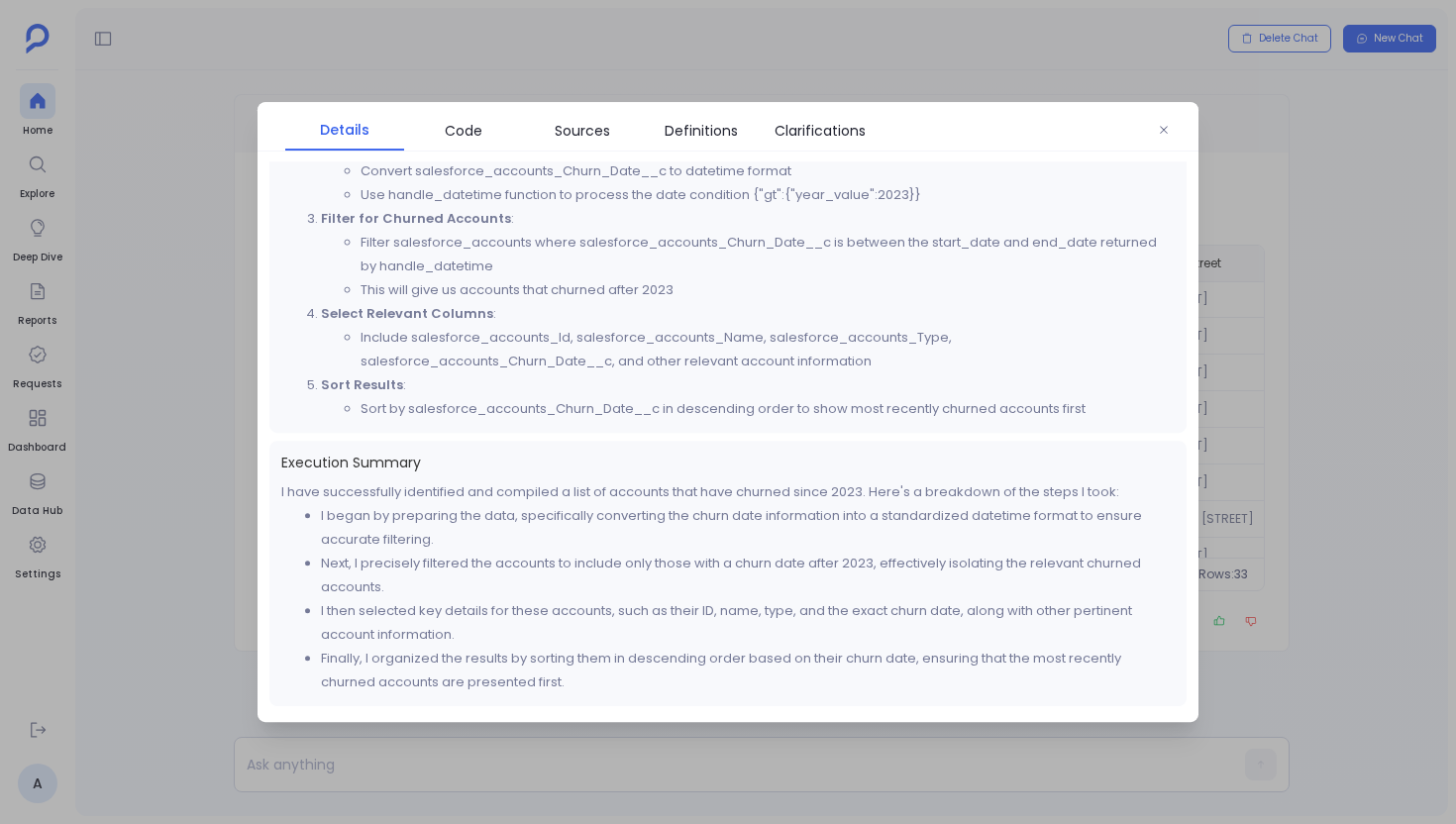 click on "Details Code Sources Definitions Clarifications" at bounding box center [728, 127] 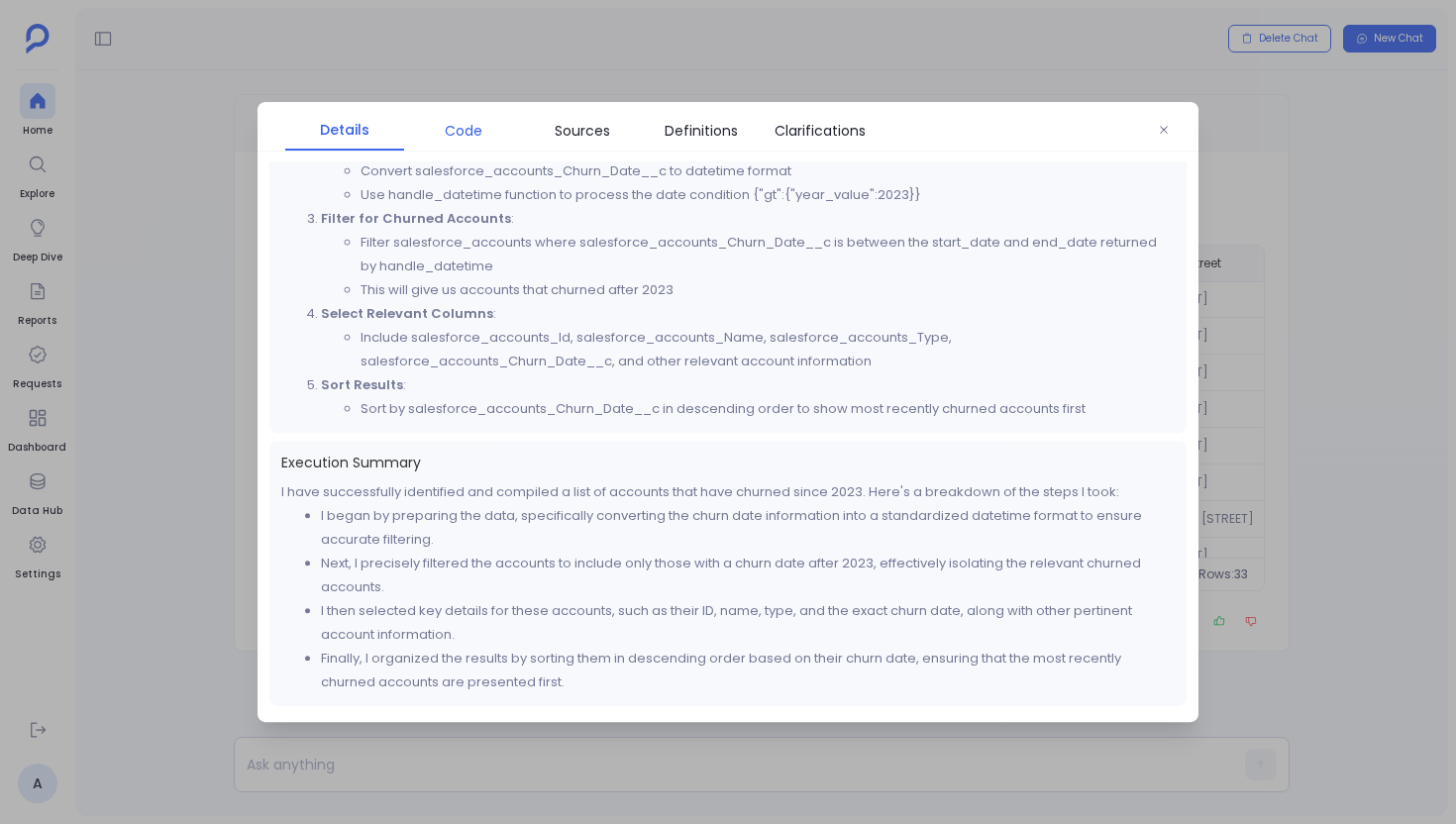 click on "Code" at bounding box center (464, 131) 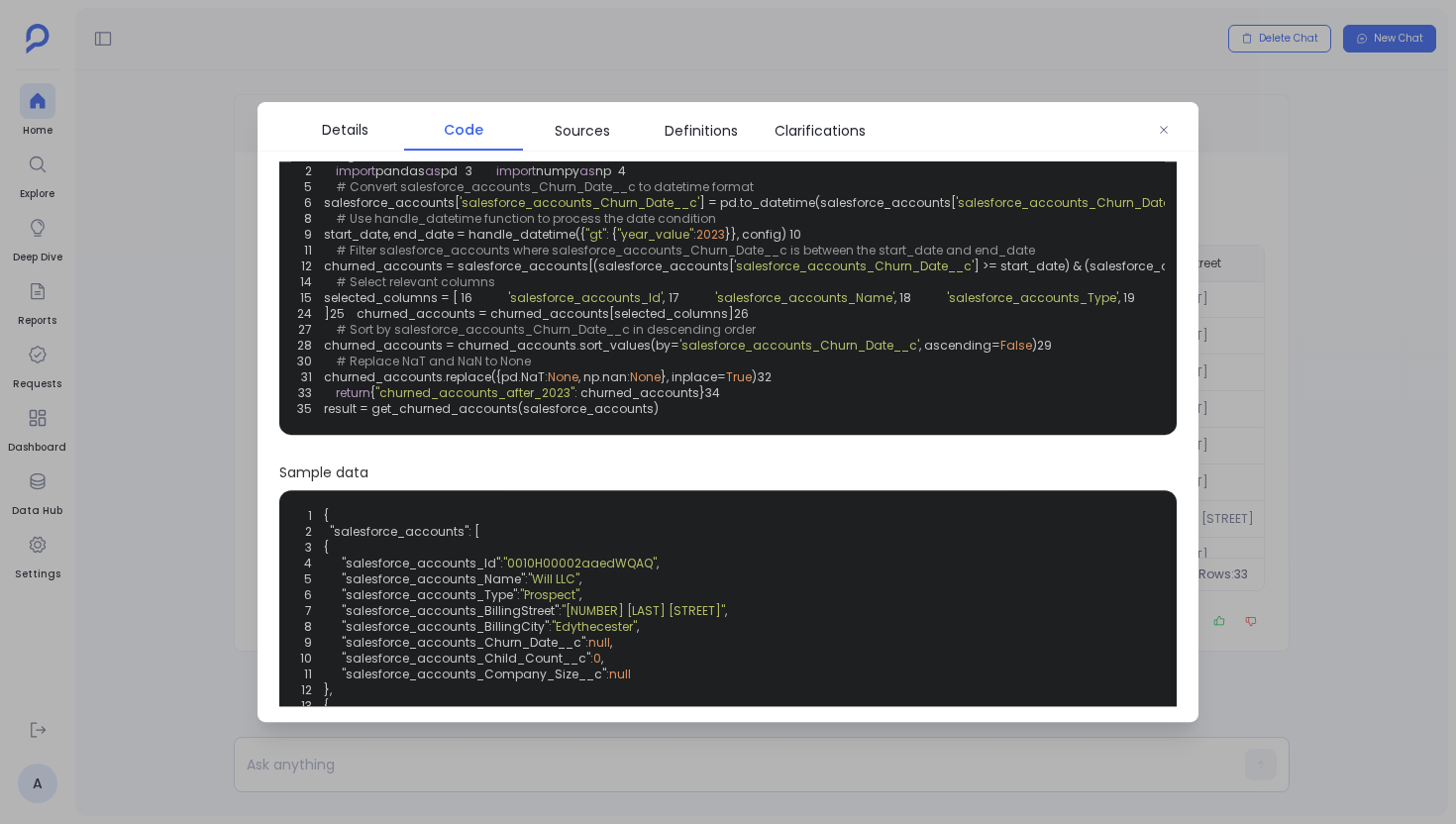 scroll, scrollTop: 58, scrollLeft: 0, axis: vertical 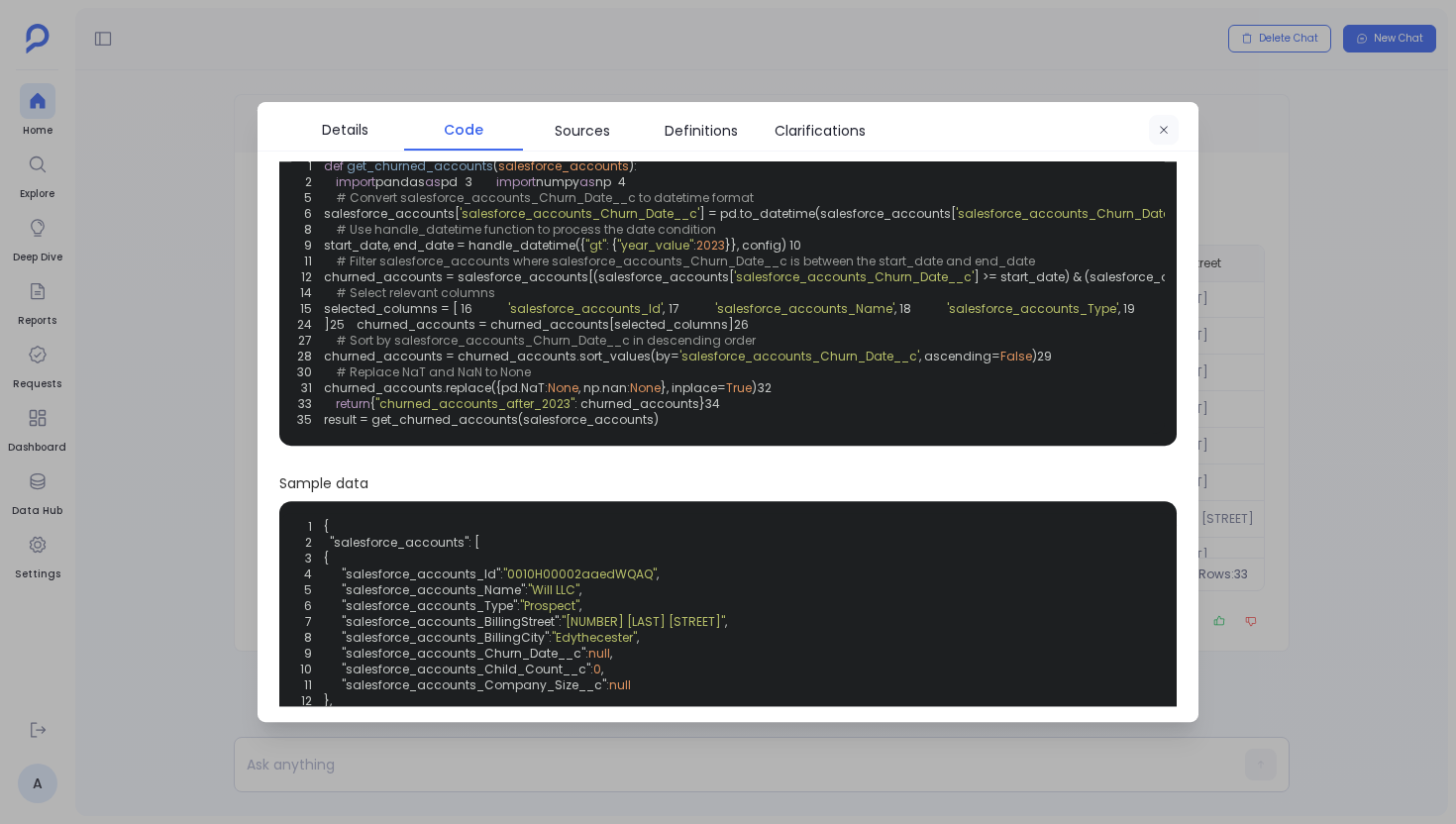 click 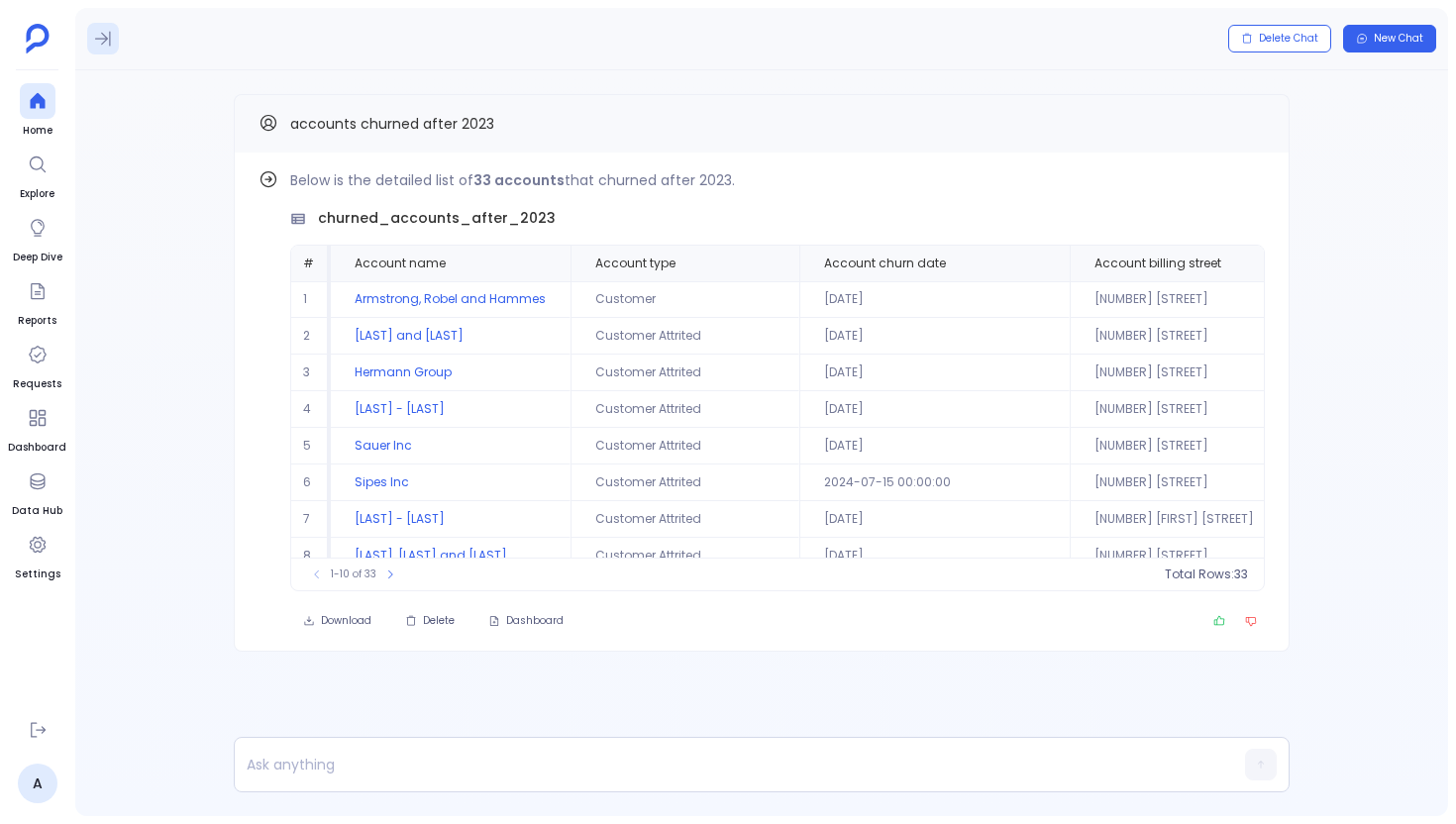 click at bounding box center (103, 39) 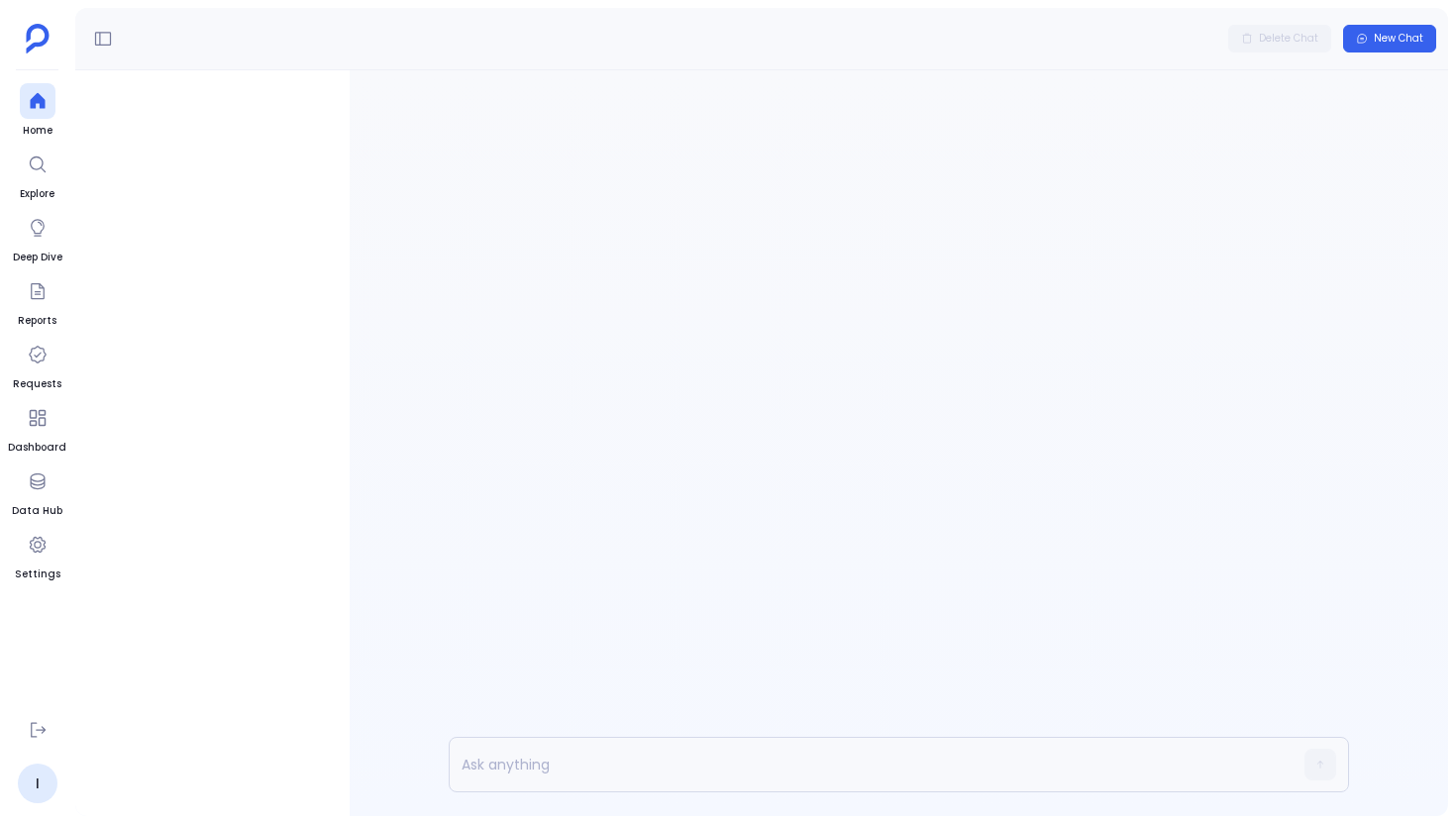 scroll, scrollTop: 0, scrollLeft: 0, axis: both 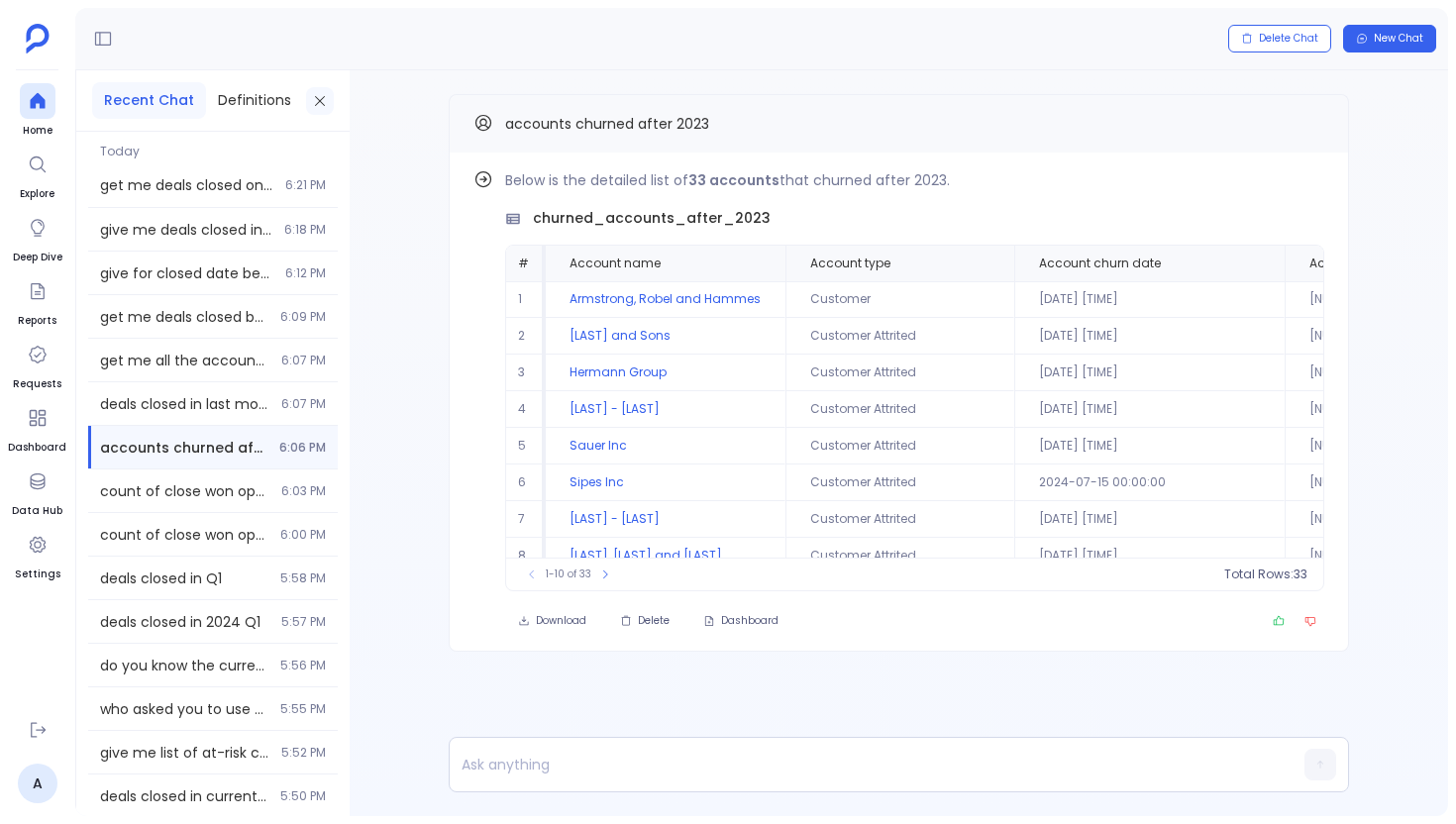click at bounding box center [320, 101] 